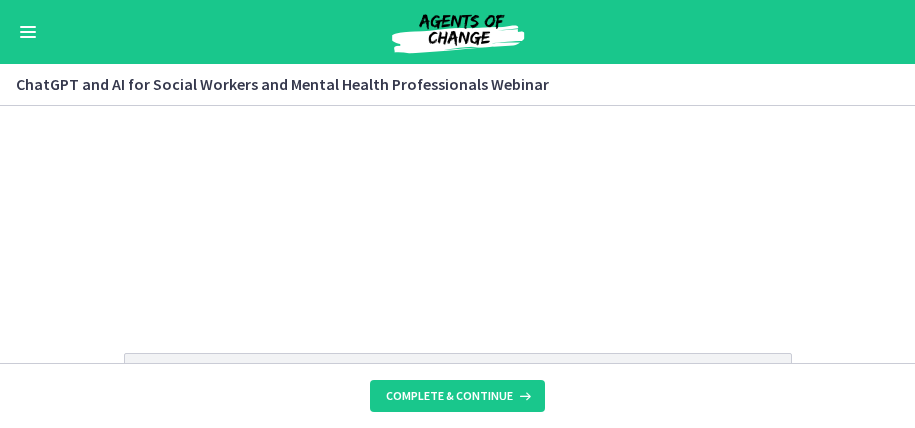scroll, scrollTop: 0, scrollLeft: 0, axis: both 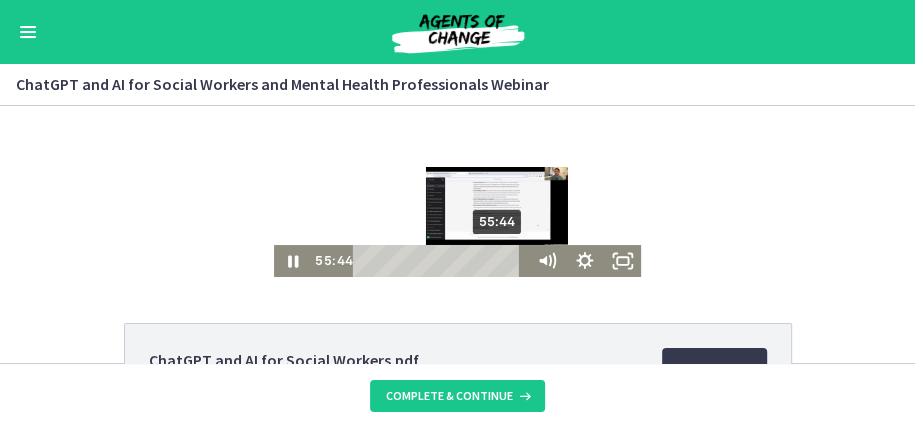 click on "55:44" at bounding box center [442, 261] 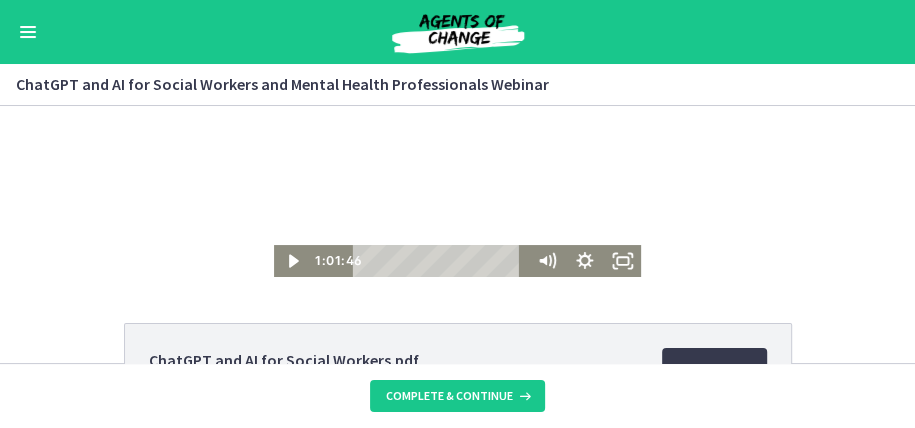 drag, startPoint x: 499, startPoint y: 262, endPoint x: 520, endPoint y: 265, distance: 21.213203 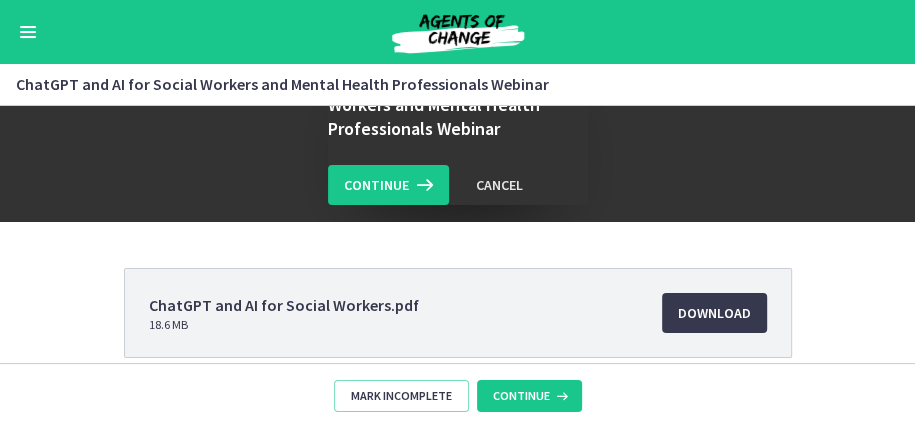 scroll, scrollTop: 66, scrollLeft: 0, axis: vertical 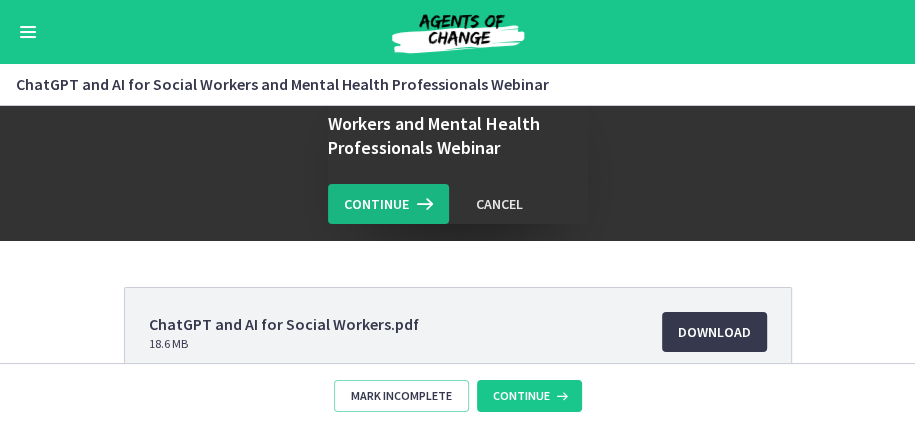 click on "Continue" at bounding box center [376, 204] 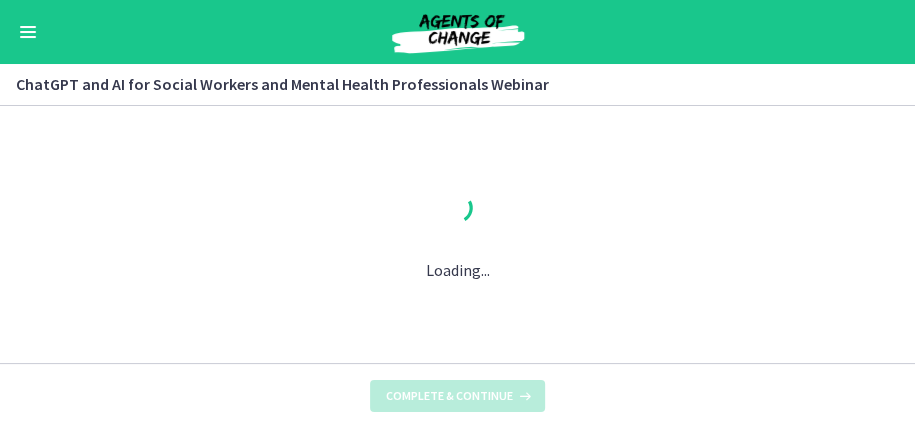 scroll, scrollTop: 0, scrollLeft: 0, axis: both 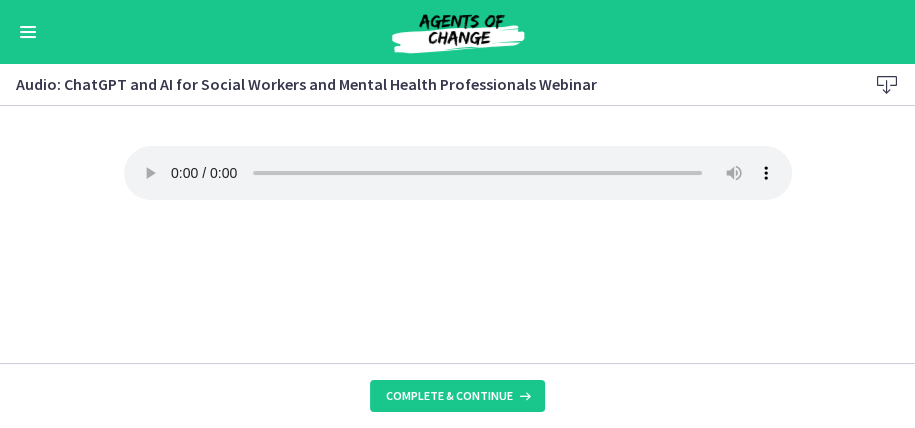 type 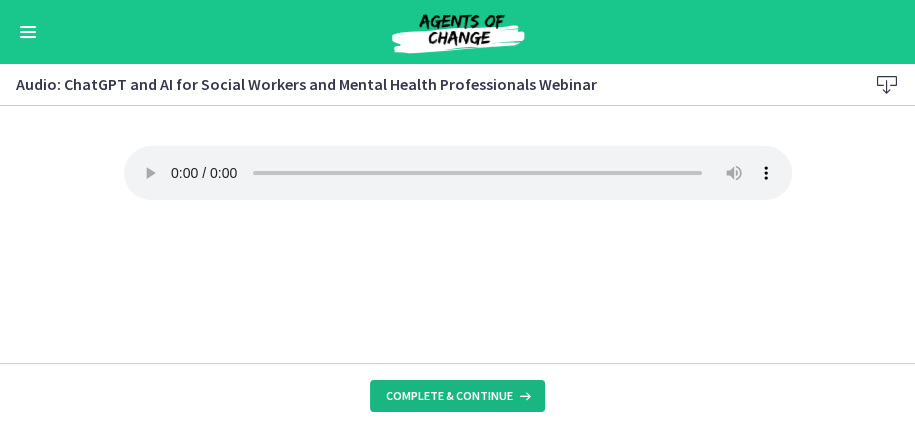 drag, startPoint x: 468, startPoint y: 392, endPoint x: 469, endPoint y: 354, distance: 38.013157 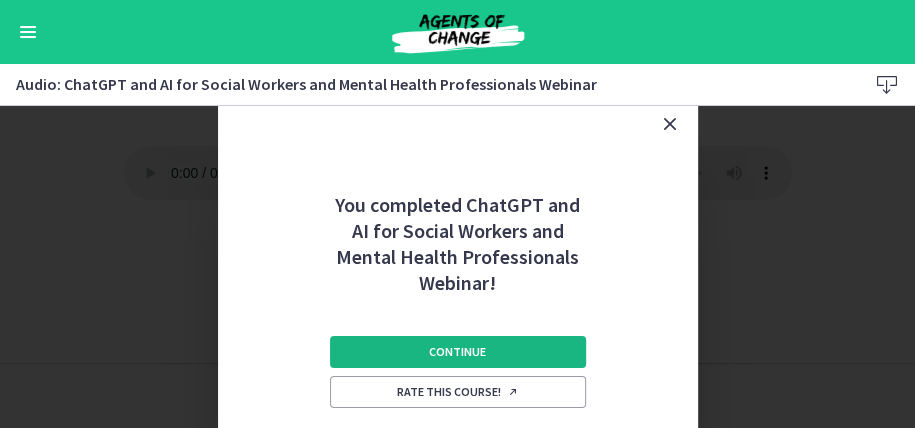 click on "Continue" at bounding box center [457, 352] 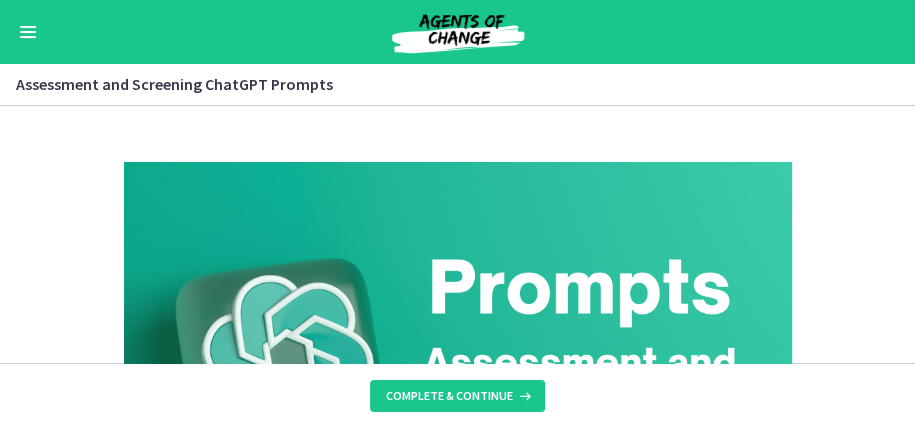 scroll, scrollTop: 600, scrollLeft: 0, axis: vertical 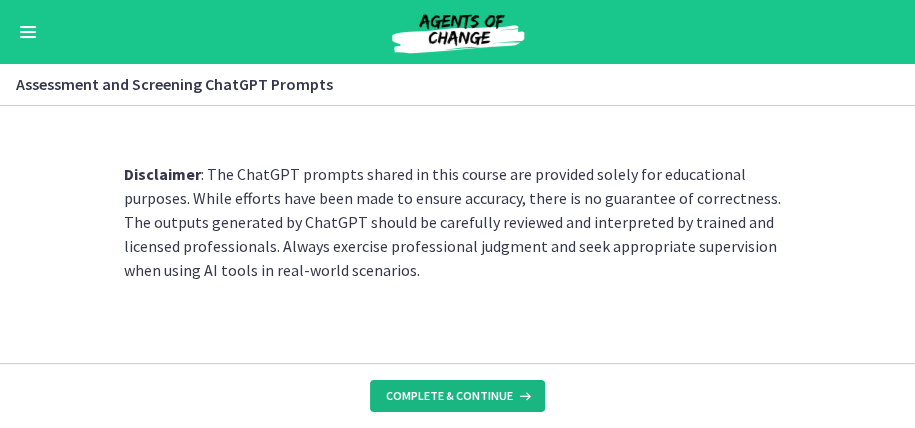 click on "Complete & continue" at bounding box center (449, 396) 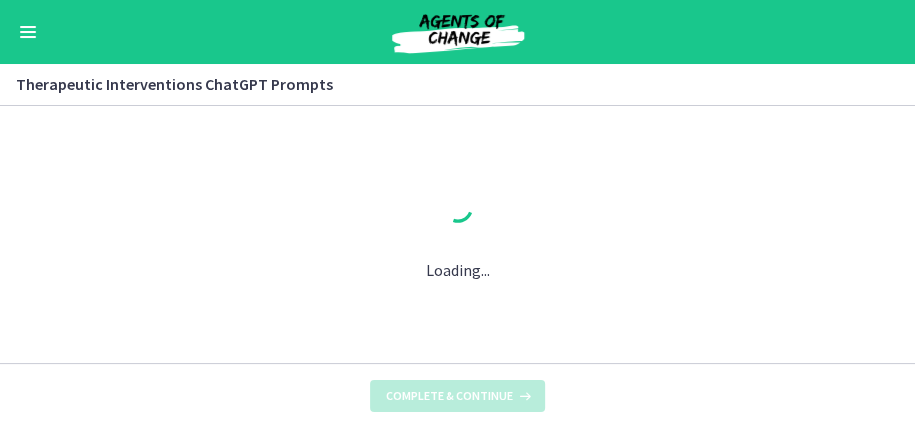 scroll, scrollTop: 0, scrollLeft: 0, axis: both 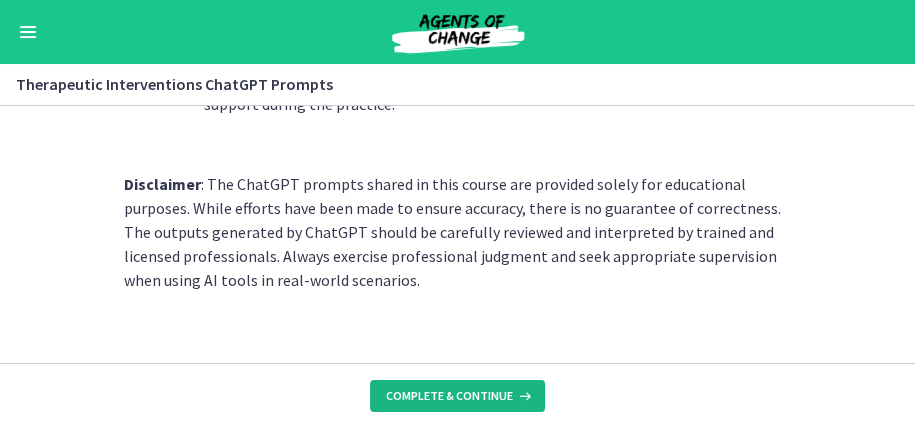 click on "Complete & continue" at bounding box center (449, 396) 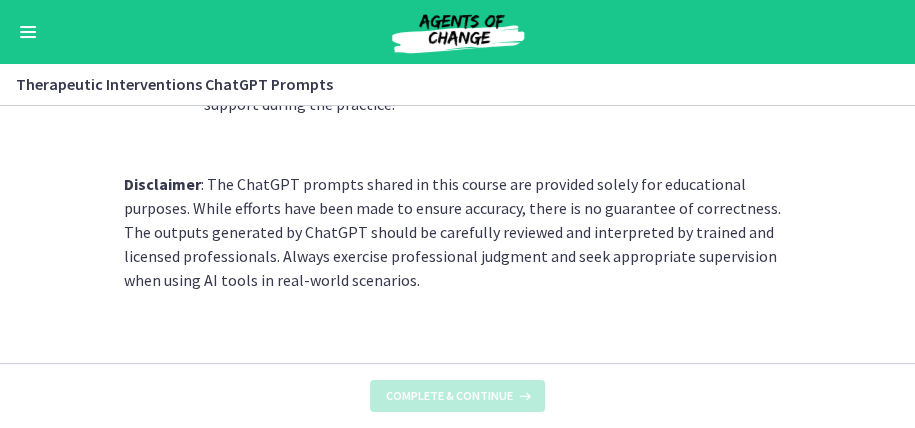 scroll, scrollTop: 0, scrollLeft: 0, axis: both 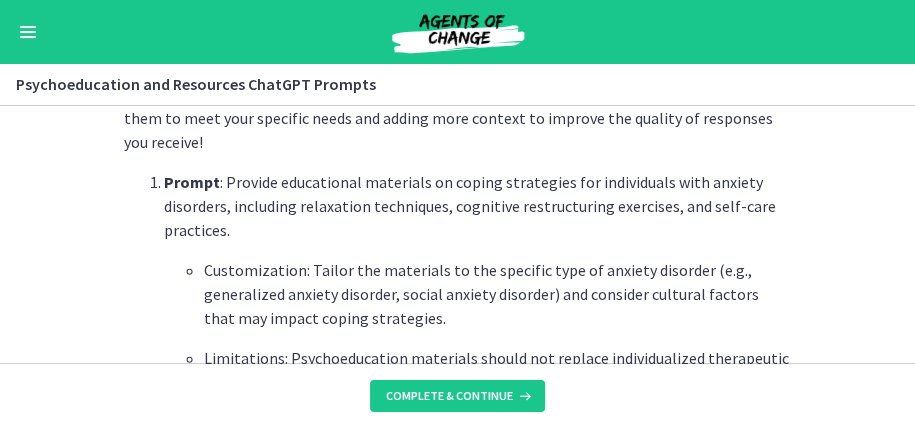 click at bounding box center [28, 32] 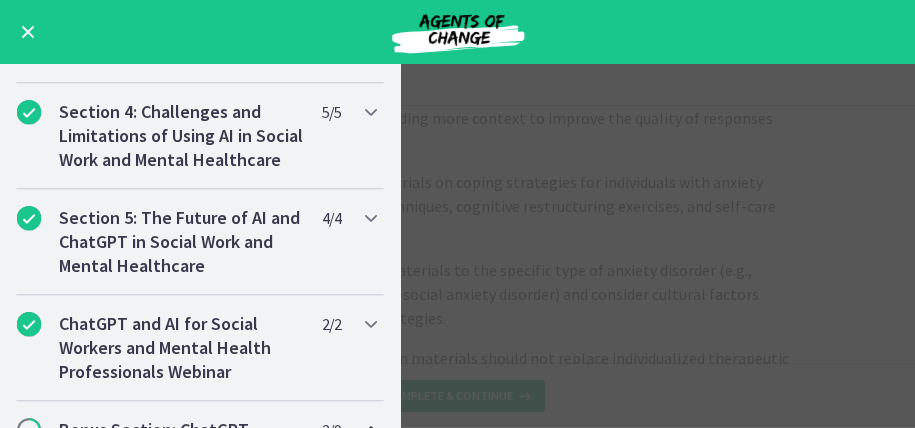 scroll, scrollTop: 832, scrollLeft: 0, axis: vertical 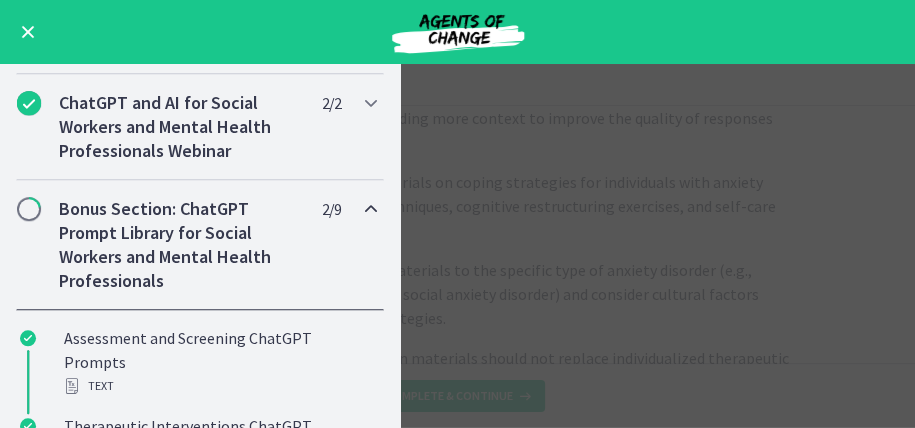 click at bounding box center [371, 209] 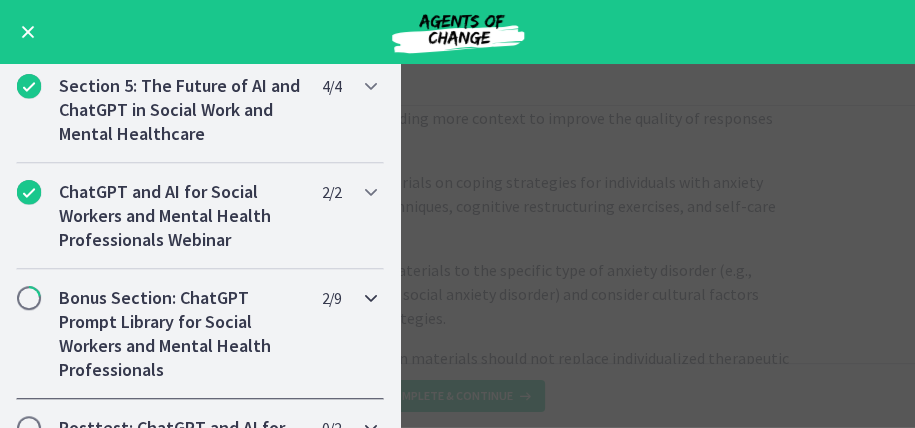 scroll, scrollTop: 740, scrollLeft: 0, axis: vertical 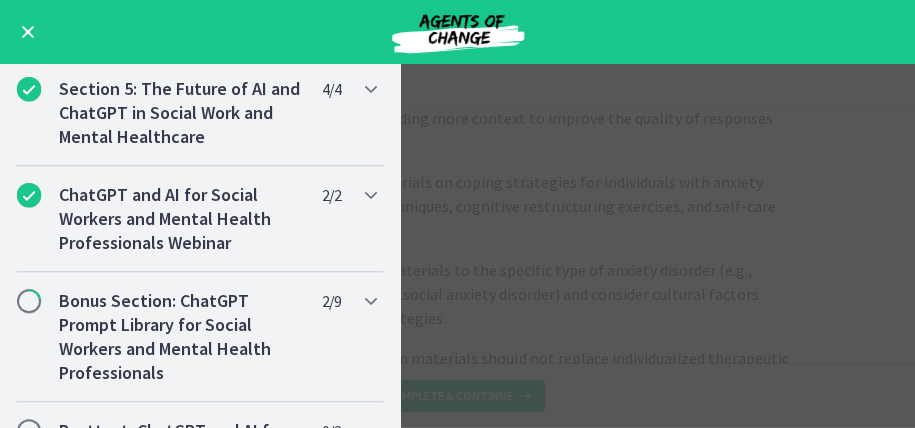 drag, startPoint x: 32, startPoint y: 35, endPoint x: 51, endPoint y: 42, distance: 20.248457 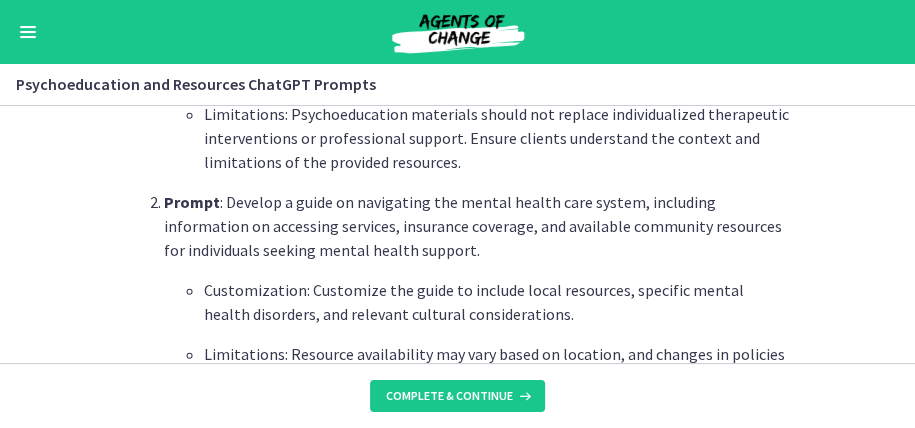 scroll, scrollTop: 866, scrollLeft: 0, axis: vertical 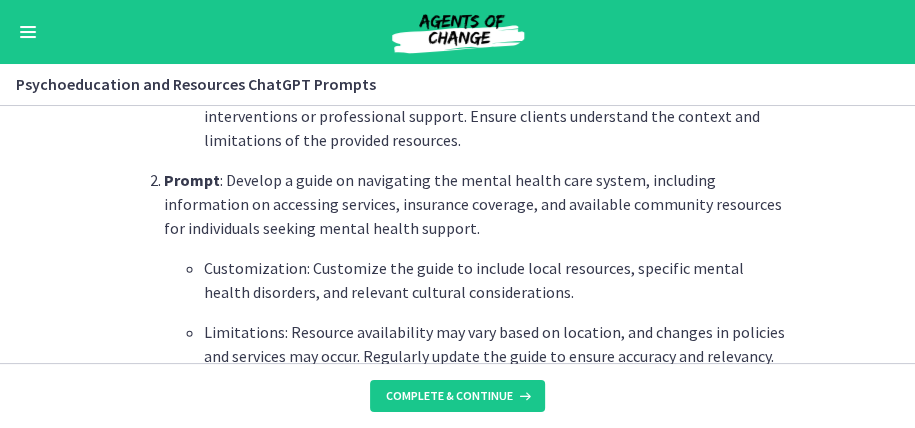 click on "Customization: Customize the guide to include local resources, specific mental health disorders, and relevant cultural considerations.
Limitations: Resource availability may vary based on location, and changes in policies and services may occur. Regularly update the guide to ensure accuracy and relevancy." at bounding box center (478, 312) 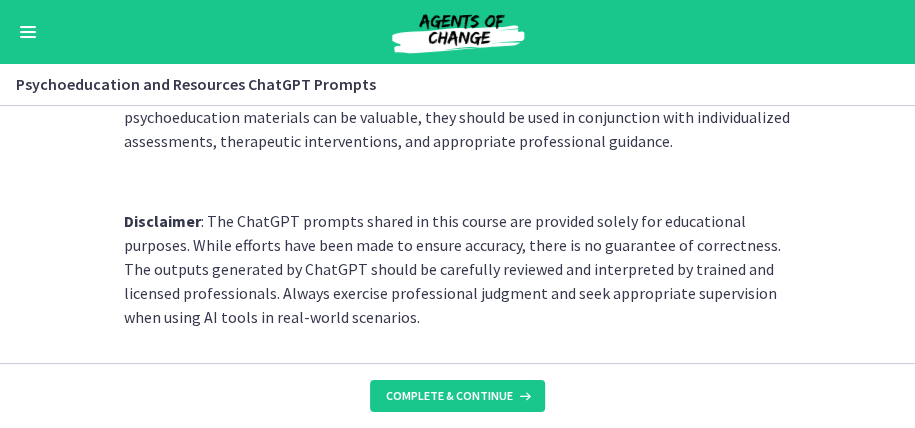 scroll, scrollTop: 3102, scrollLeft: 0, axis: vertical 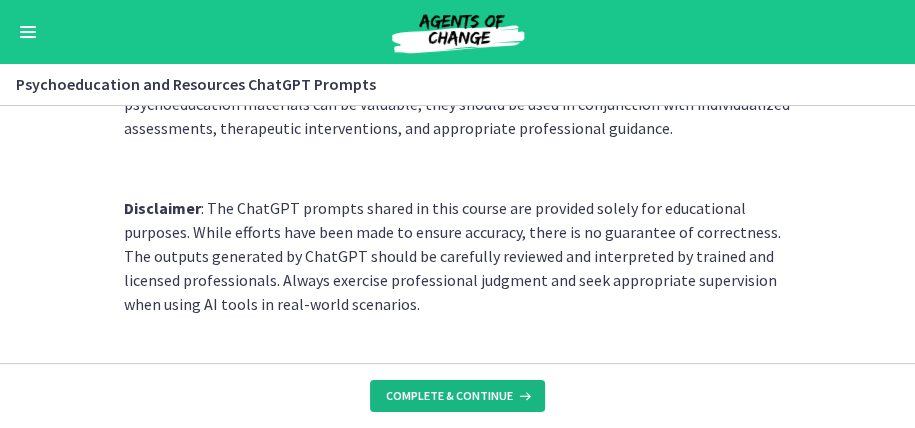 click on "Complete & continue" at bounding box center (449, 396) 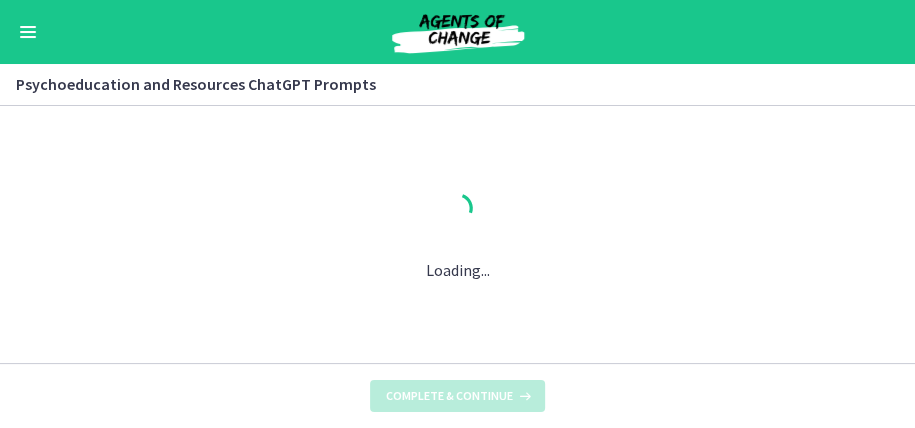 scroll, scrollTop: 0, scrollLeft: 0, axis: both 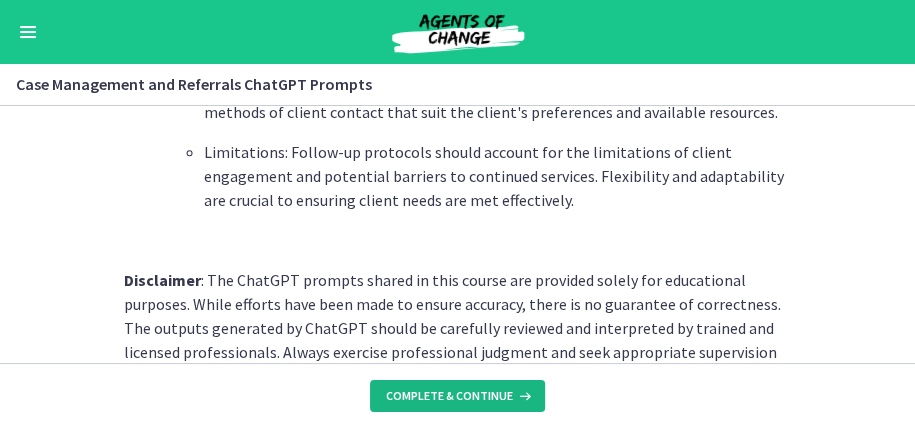 click on "Complete & continue" at bounding box center [449, 396] 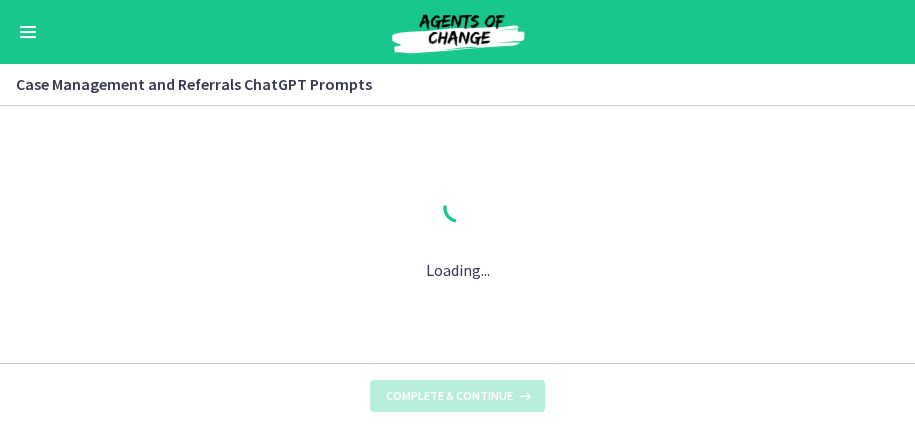 scroll, scrollTop: 0, scrollLeft: 0, axis: both 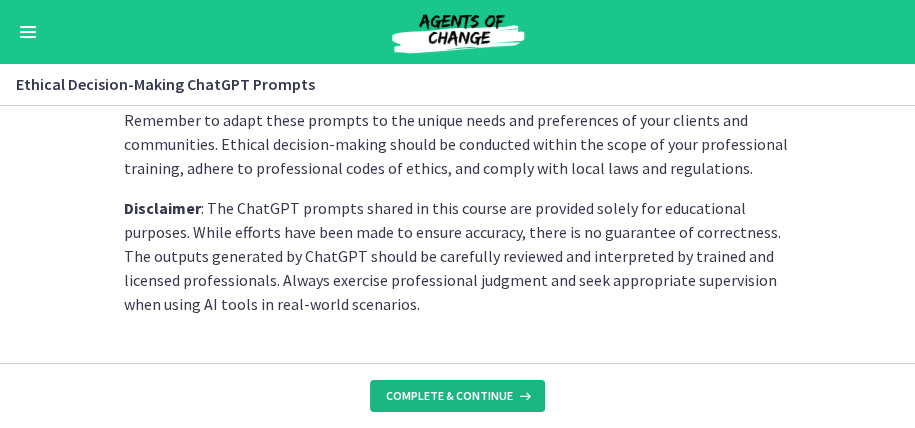 click on "Complete & continue" at bounding box center [449, 396] 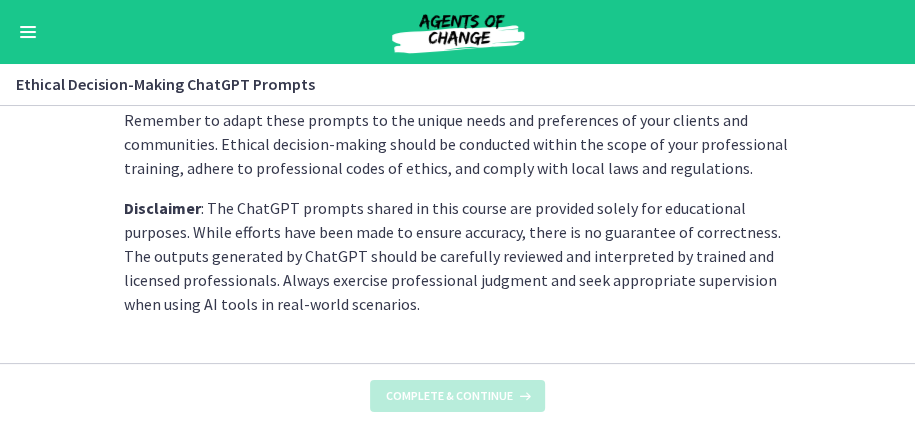 scroll, scrollTop: 0, scrollLeft: 0, axis: both 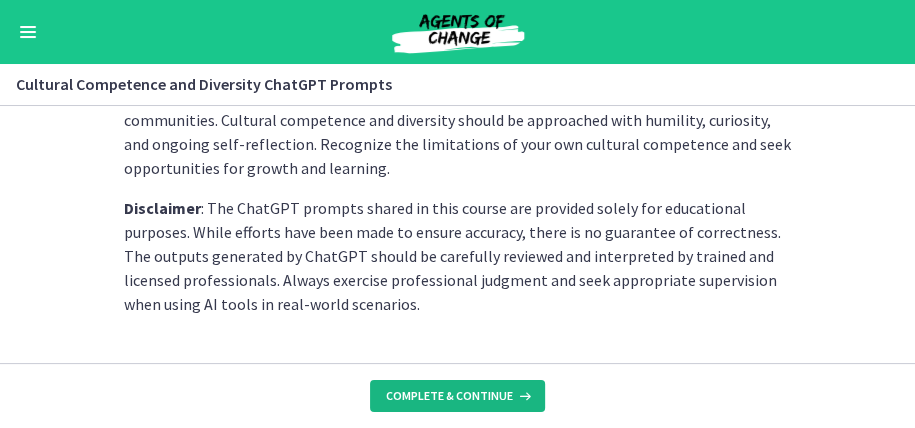 click on "Complete & continue" at bounding box center [449, 396] 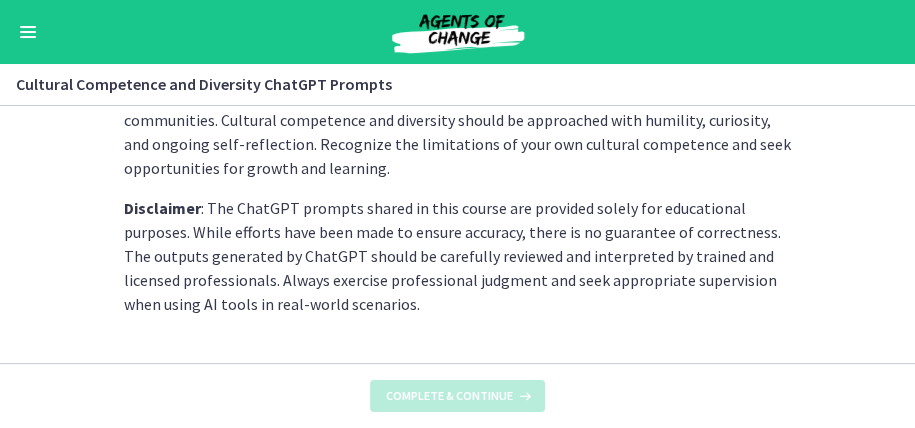 scroll, scrollTop: 0, scrollLeft: 0, axis: both 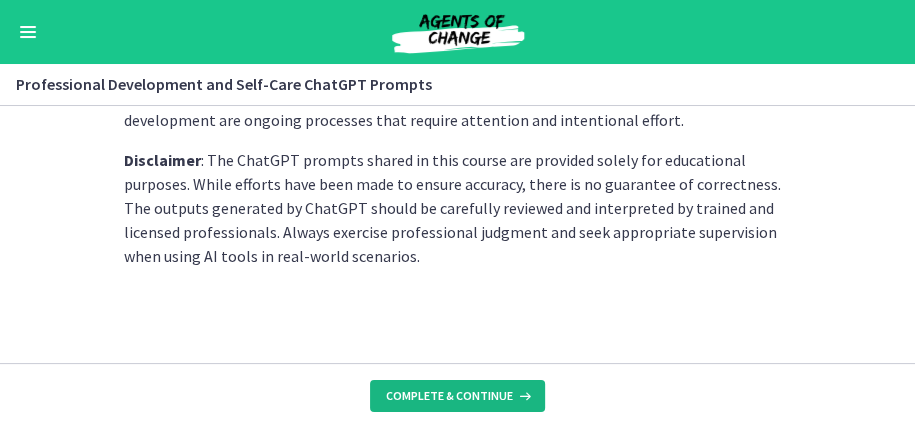 click on "Complete & continue" at bounding box center [449, 396] 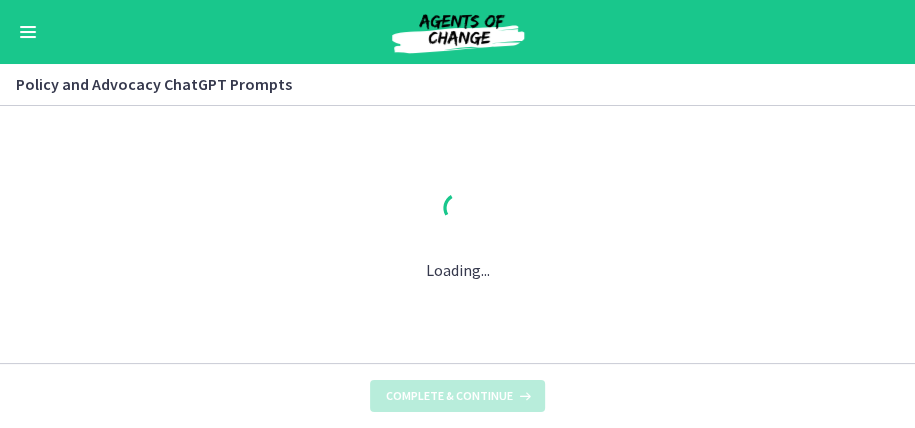 scroll, scrollTop: 0, scrollLeft: 0, axis: both 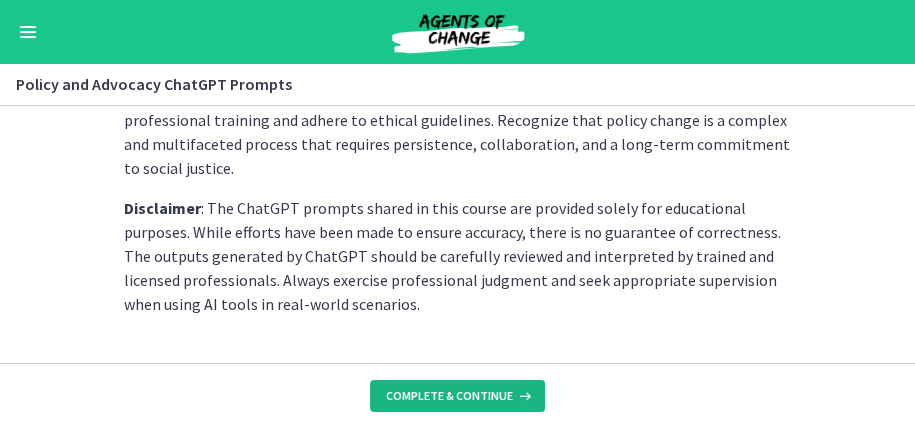 click on "Complete & continue" at bounding box center (449, 396) 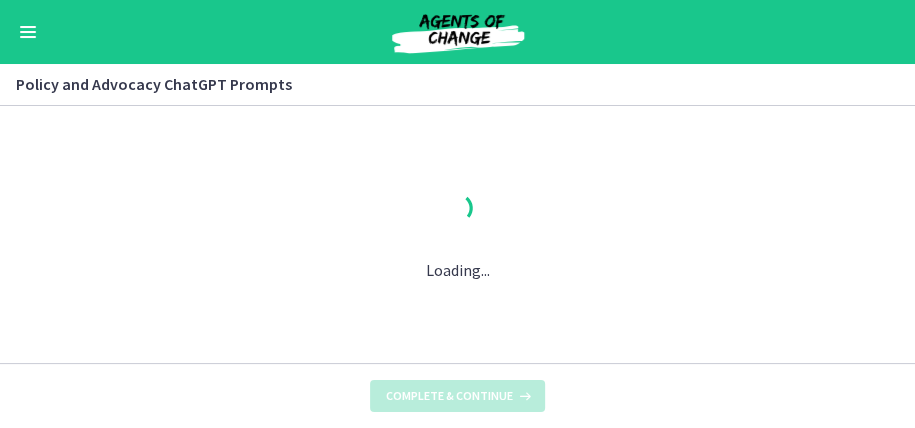 scroll, scrollTop: 0, scrollLeft: 0, axis: both 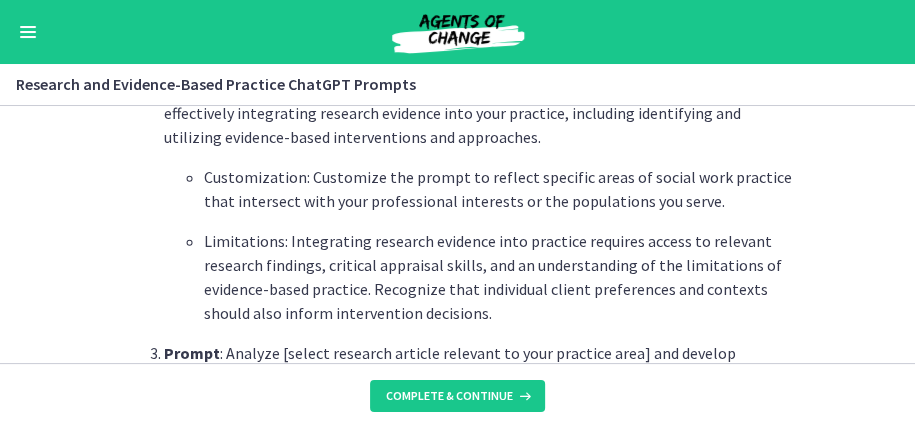 click at bounding box center [28, 27] 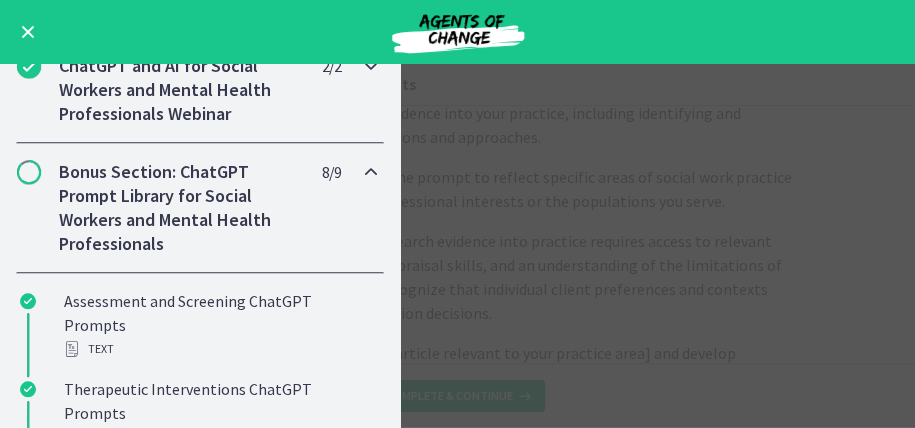 scroll, scrollTop: 873, scrollLeft: 0, axis: vertical 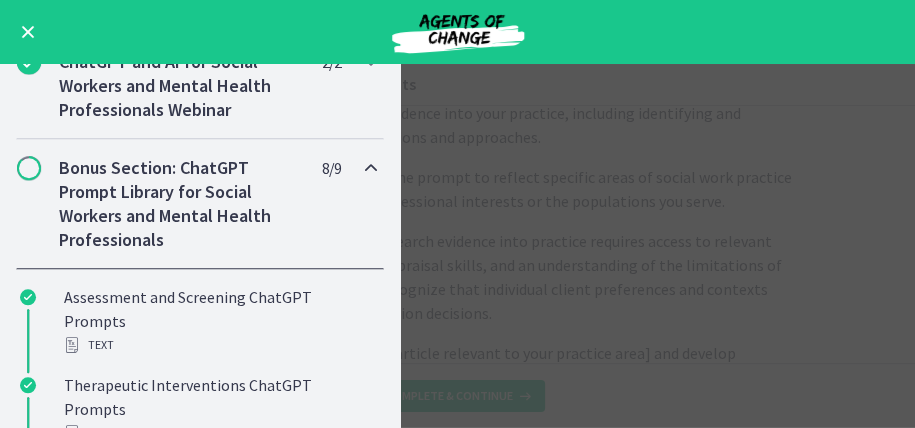 click at bounding box center [28, 32] 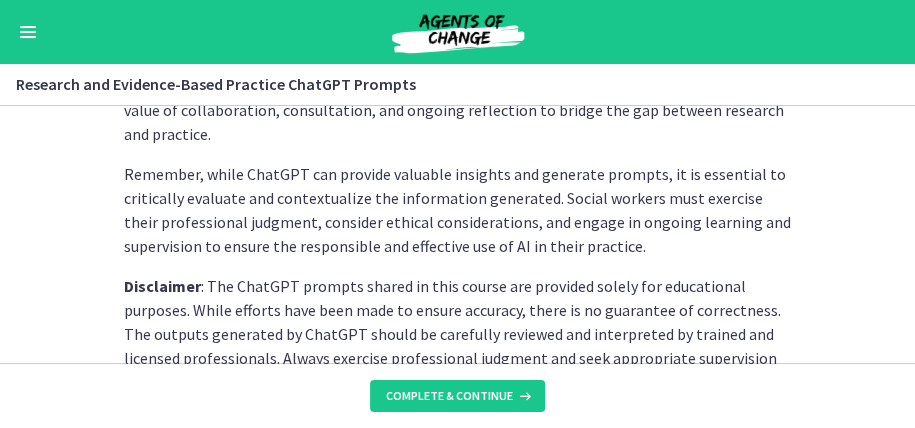 scroll, scrollTop: 3414, scrollLeft: 0, axis: vertical 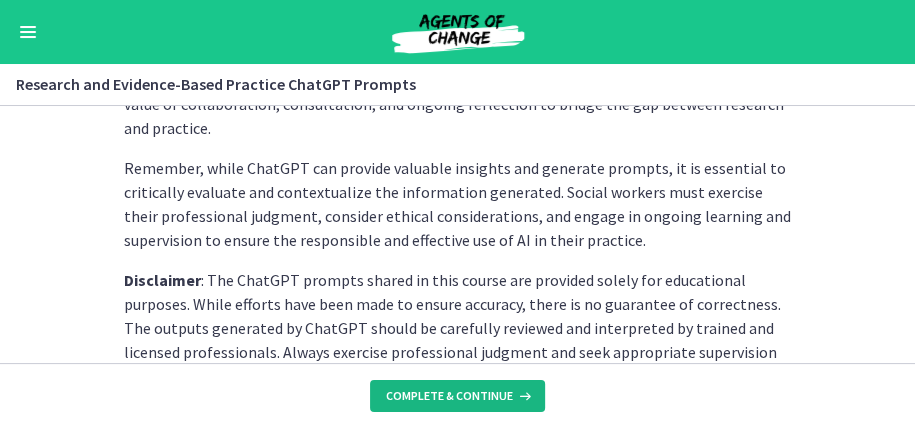 drag, startPoint x: 458, startPoint y: 398, endPoint x: 441, endPoint y: 382, distance: 23.345236 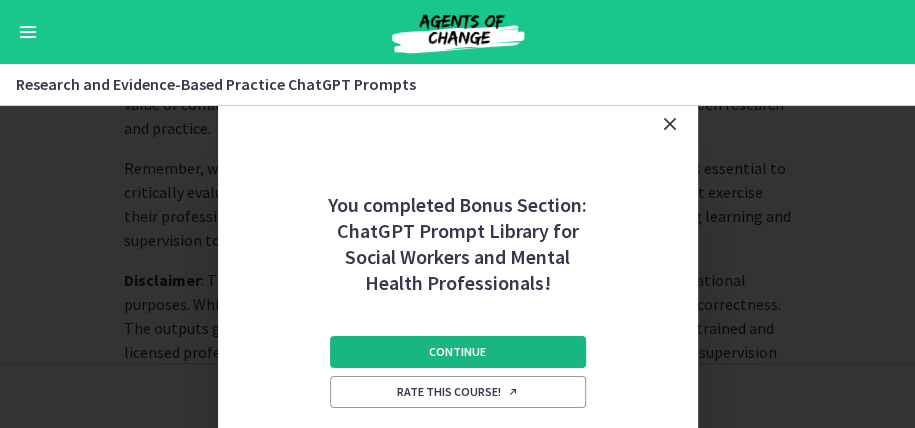 click on "Continue" at bounding box center (457, 352) 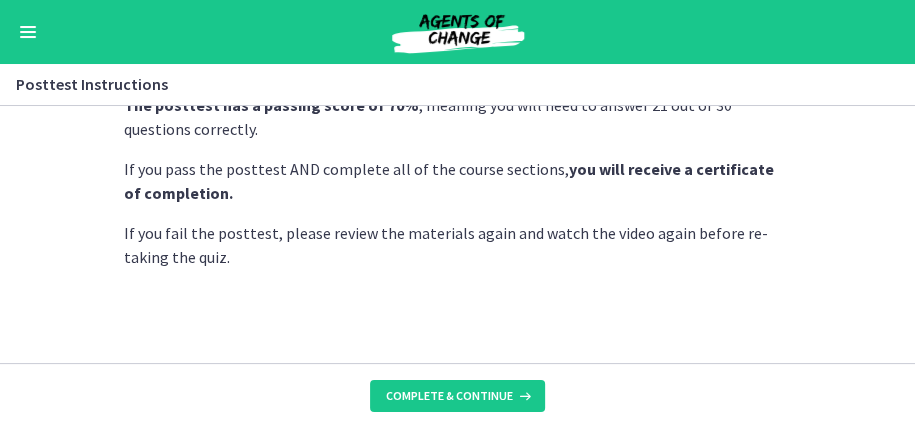 scroll, scrollTop: 134, scrollLeft: 0, axis: vertical 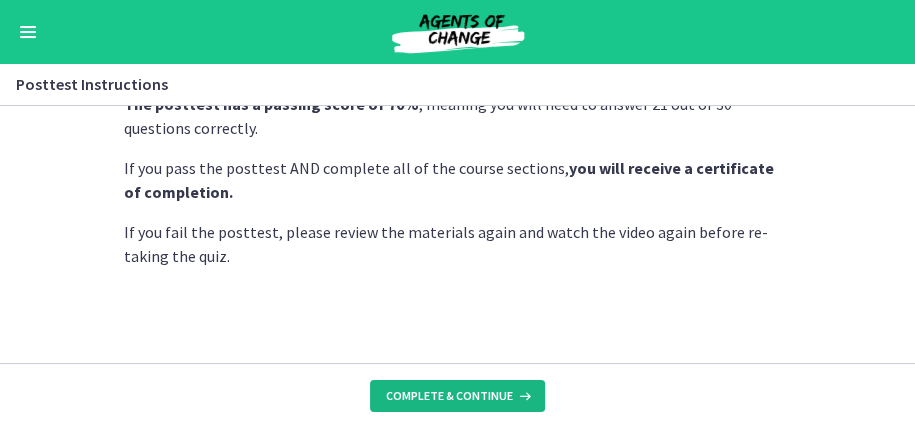 click on "Complete & continue" at bounding box center (449, 396) 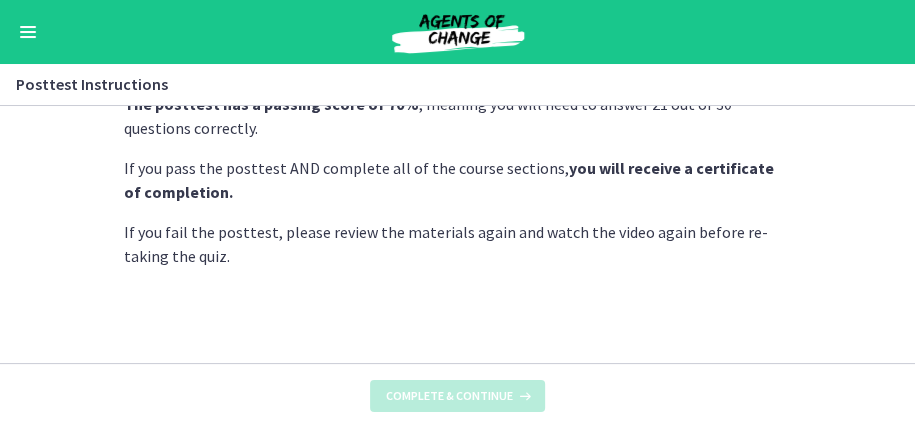 scroll, scrollTop: 0, scrollLeft: 0, axis: both 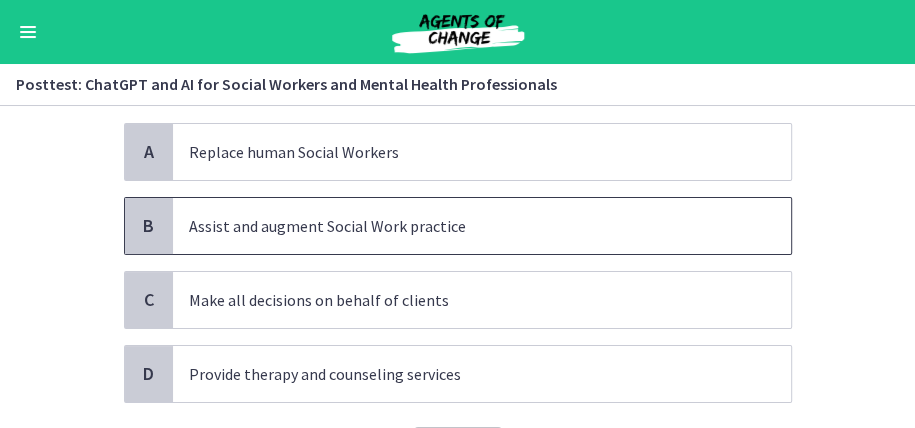 click on "B" at bounding box center [149, 226] 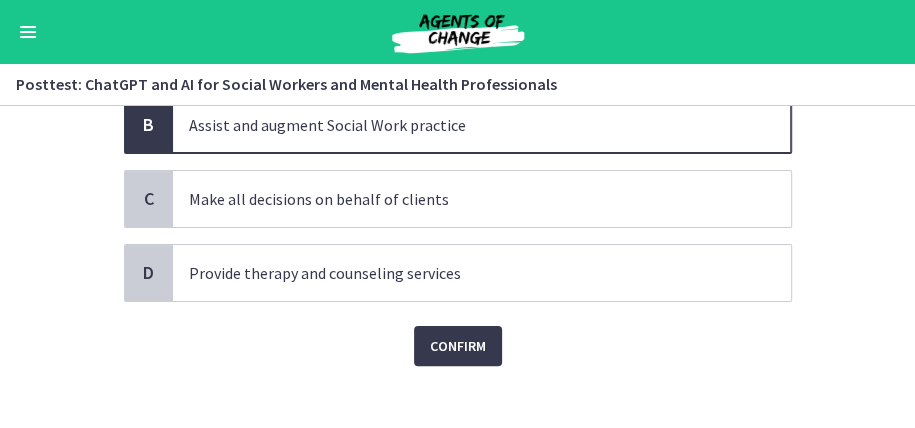 scroll, scrollTop: 251, scrollLeft: 0, axis: vertical 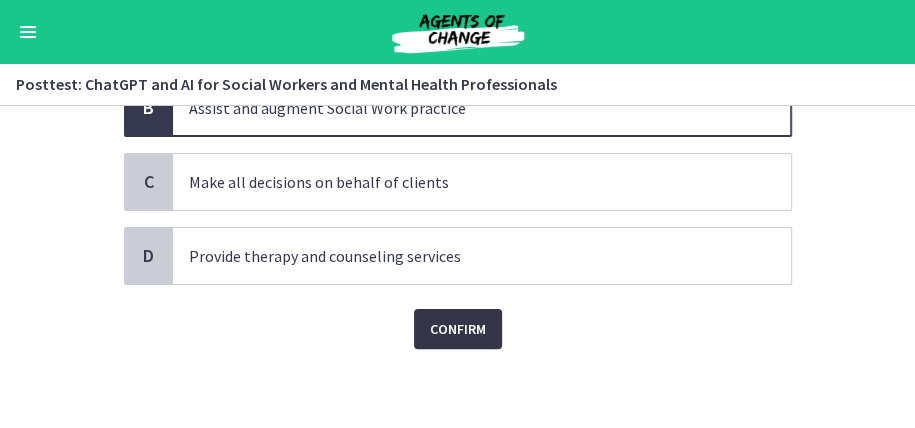 click on "Confirm" at bounding box center [458, 329] 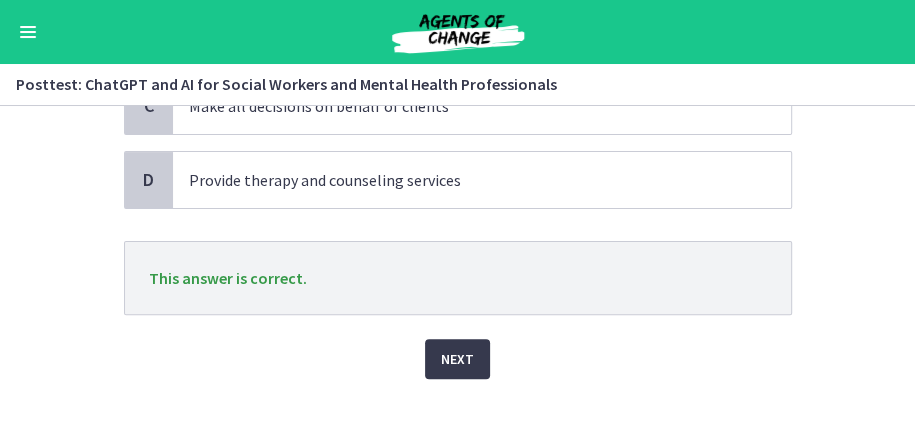 scroll, scrollTop: 357, scrollLeft: 0, axis: vertical 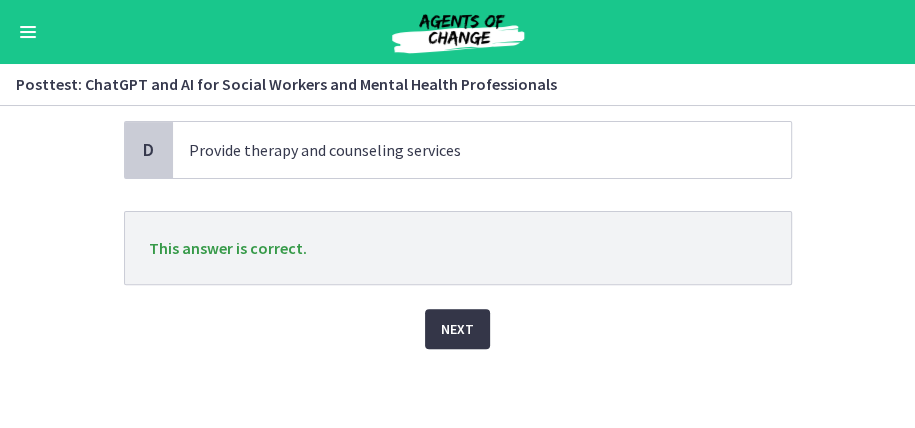 click on "Next" at bounding box center (457, 329) 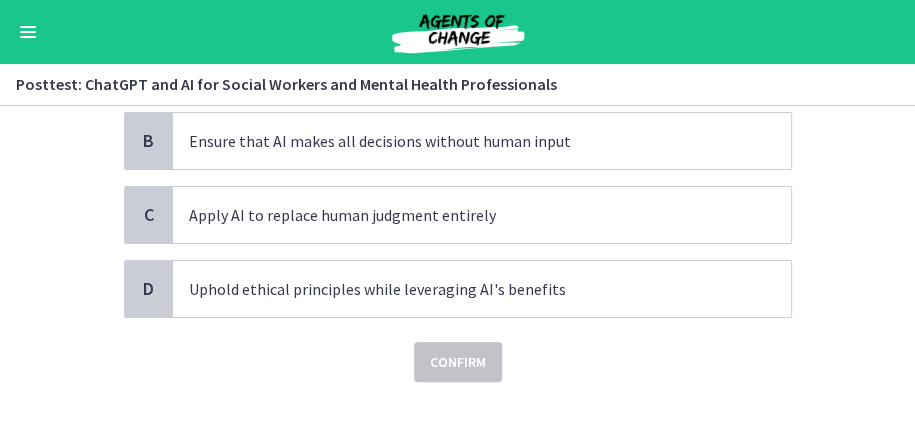 scroll, scrollTop: 266, scrollLeft: 0, axis: vertical 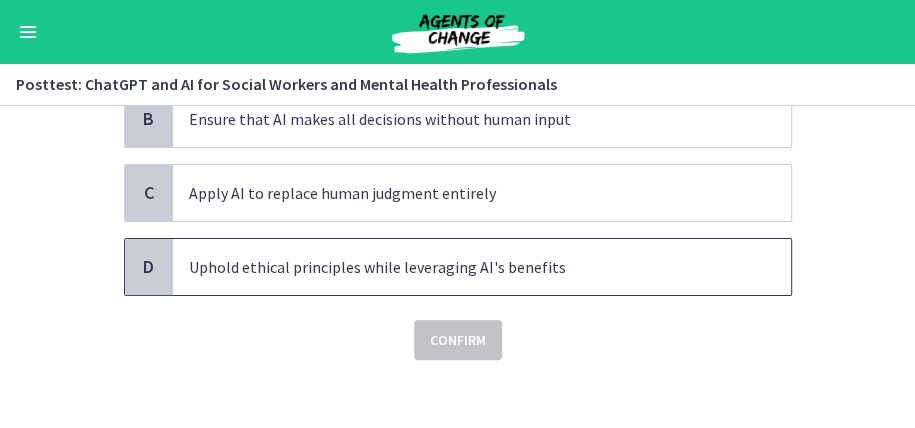 click on "D" at bounding box center [149, 267] 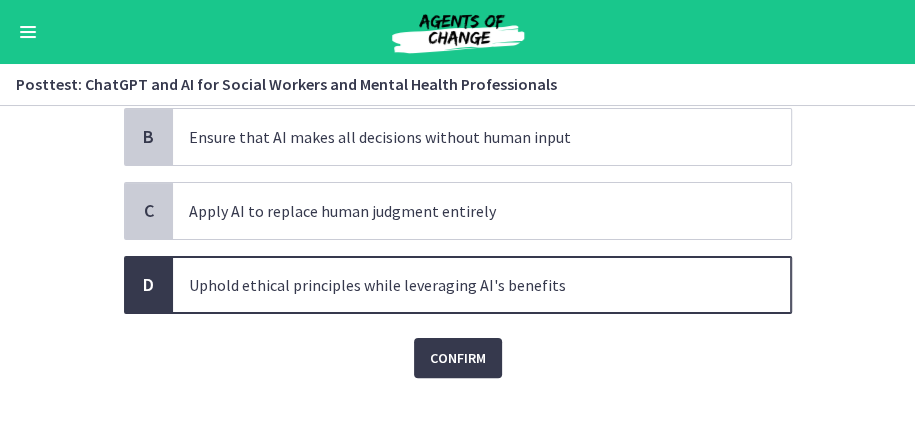 scroll, scrollTop: 266, scrollLeft: 0, axis: vertical 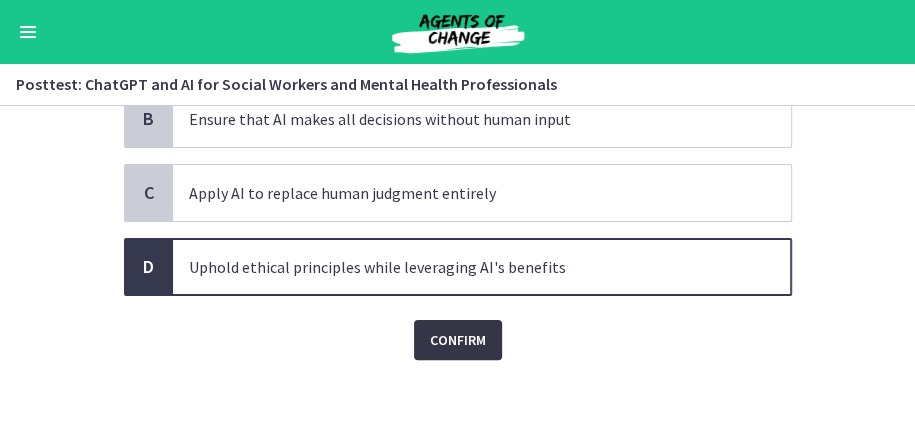 click on "Confirm" at bounding box center [458, 340] 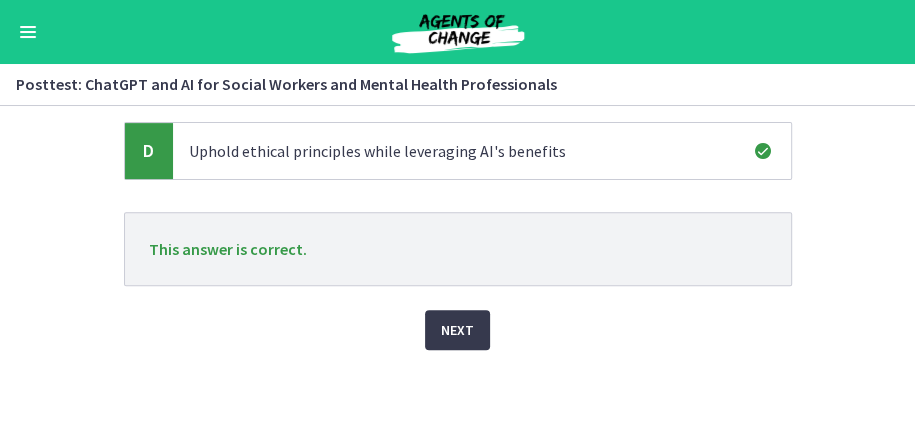 scroll, scrollTop: 383, scrollLeft: 0, axis: vertical 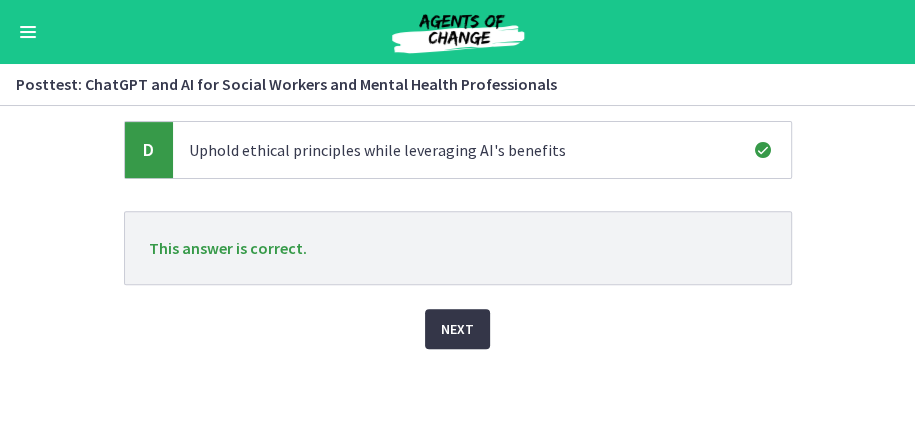 click on "Next" at bounding box center [457, 329] 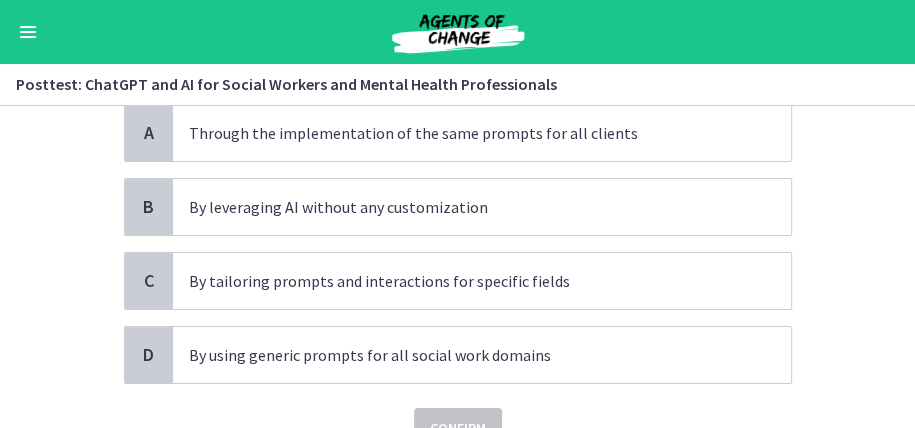 scroll, scrollTop: 200, scrollLeft: 0, axis: vertical 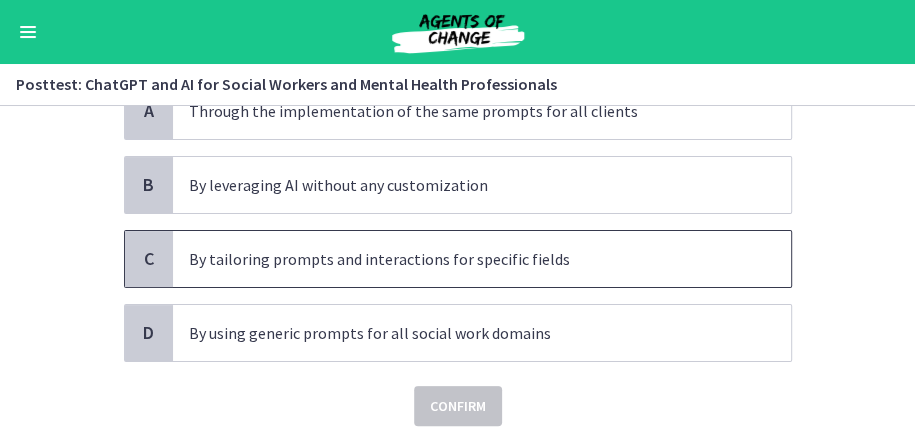 click on "C" at bounding box center [149, 259] 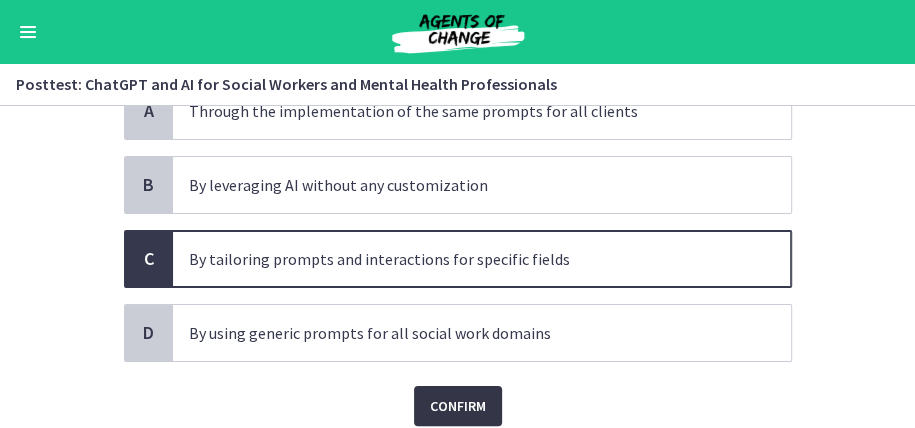 click on "Confirm" at bounding box center [458, 406] 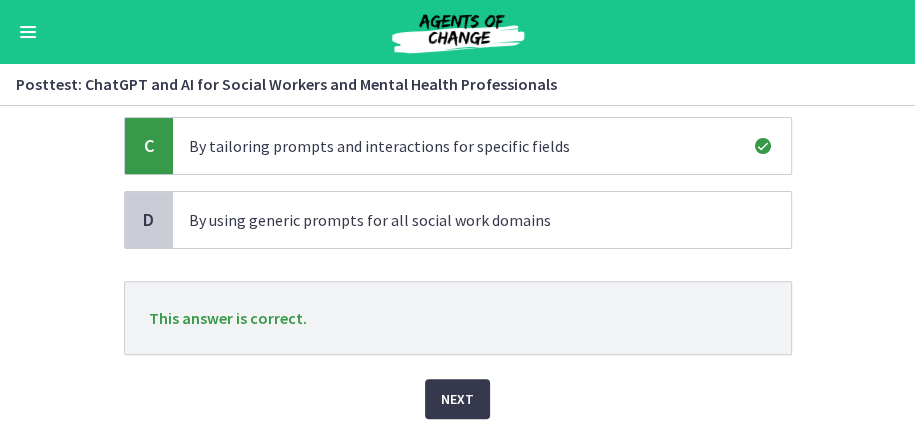 scroll, scrollTop: 333, scrollLeft: 0, axis: vertical 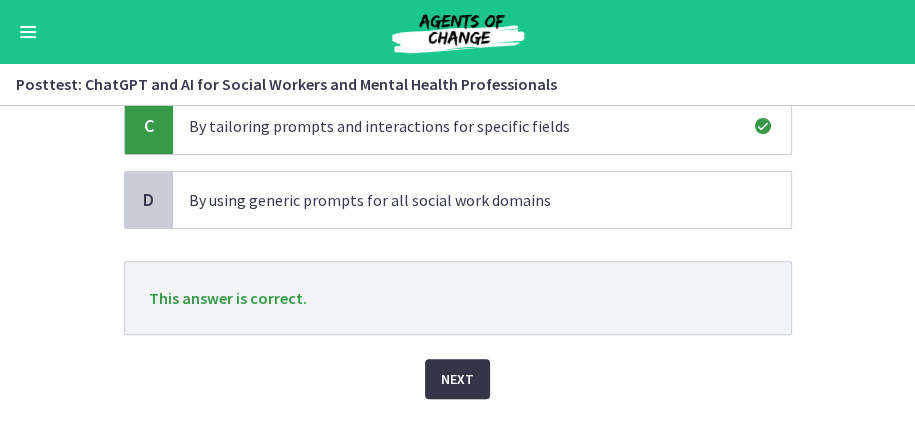 click on "Next" at bounding box center [457, 379] 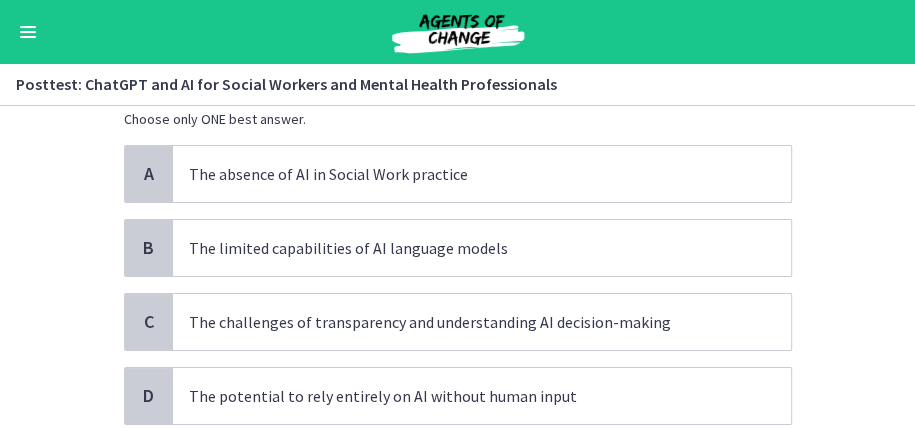 scroll, scrollTop: 133, scrollLeft: 0, axis: vertical 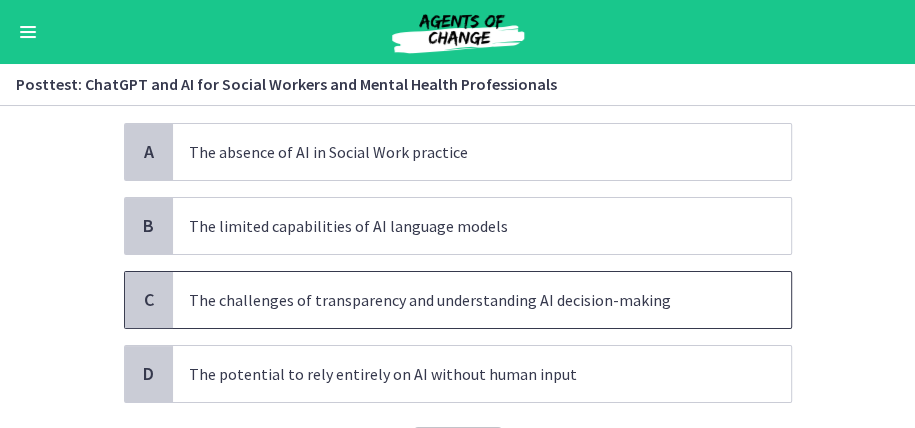 click on "C" at bounding box center [149, 300] 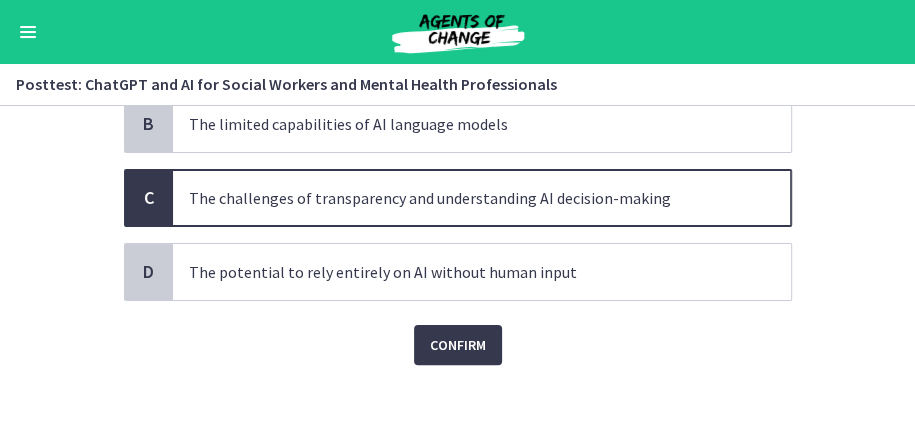 scroll, scrollTop: 251, scrollLeft: 0, axis: vertical 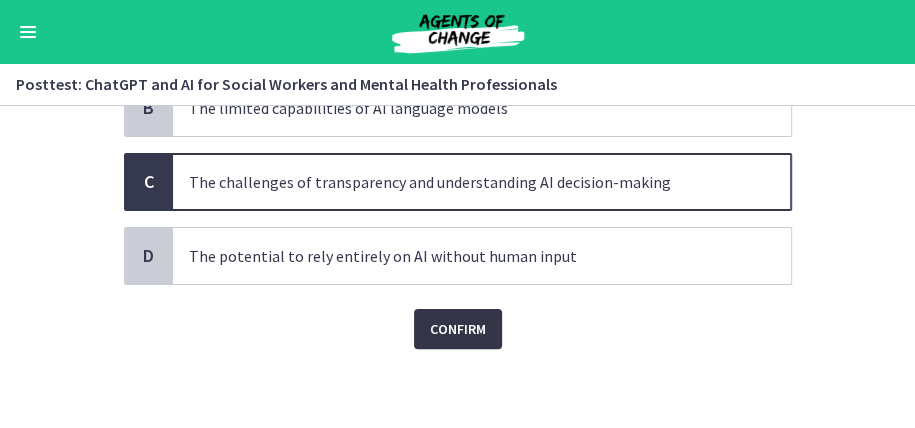 click on "Confirm" at bounding box center [458, 329] 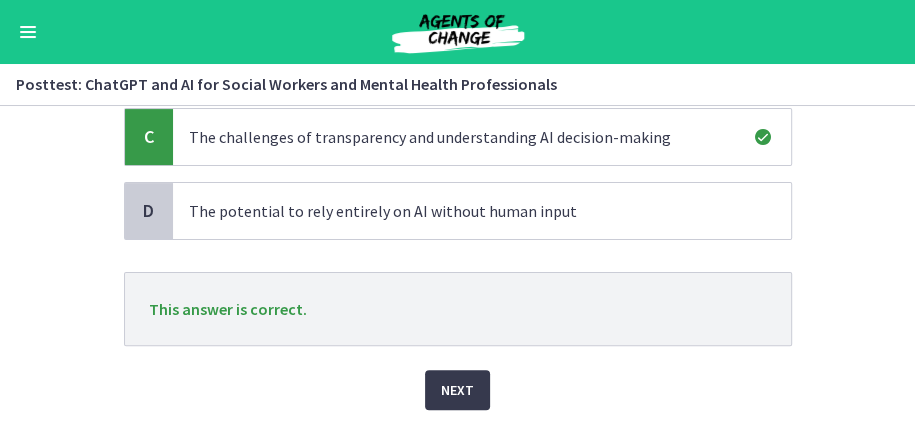 scroll, scrollTop: 318, scrollLeft: 0, axis: vertical 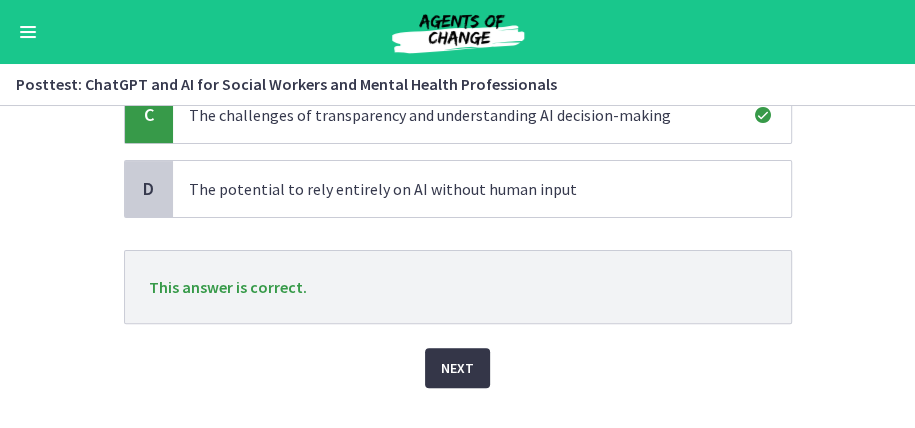 click on "Next" at bounding box center [457, 368] 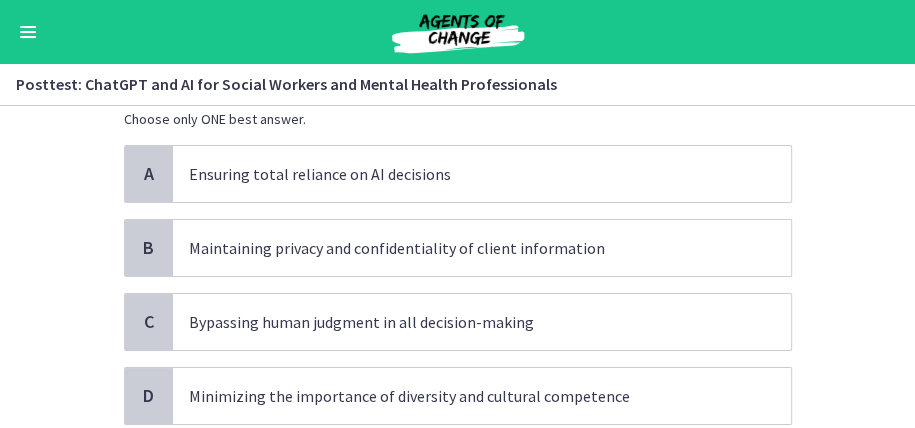 scroll, scrollTop: 133, scrollLeft: 0, axis: vertical 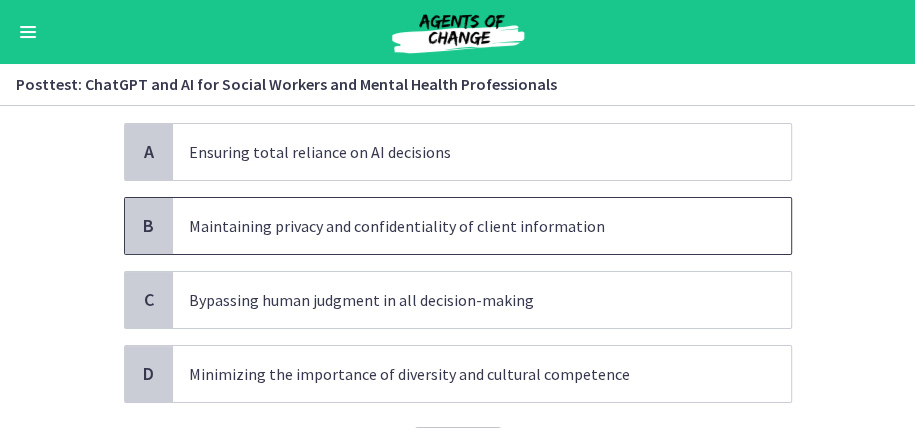 drag, startPoint x: 133, startPoint y: 229, endPoint x: 94, endPoint y: 232, distance: 39.115215 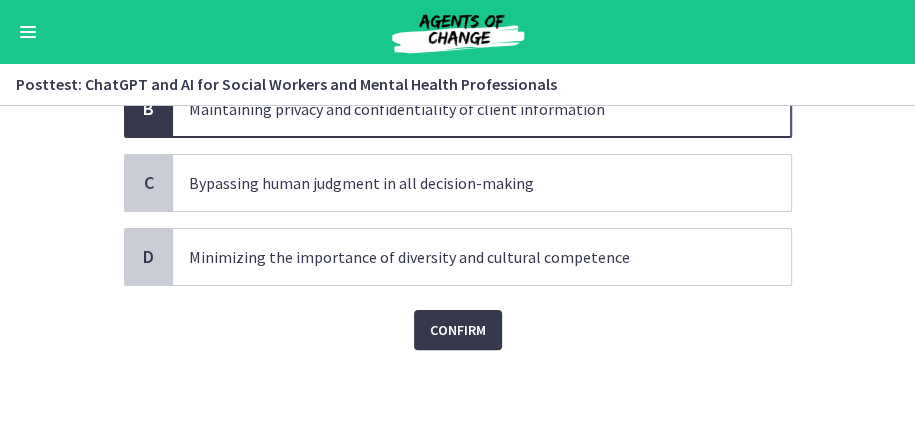 scroll, scrollTop: 251, scrollLeft: 0, axis: vertical 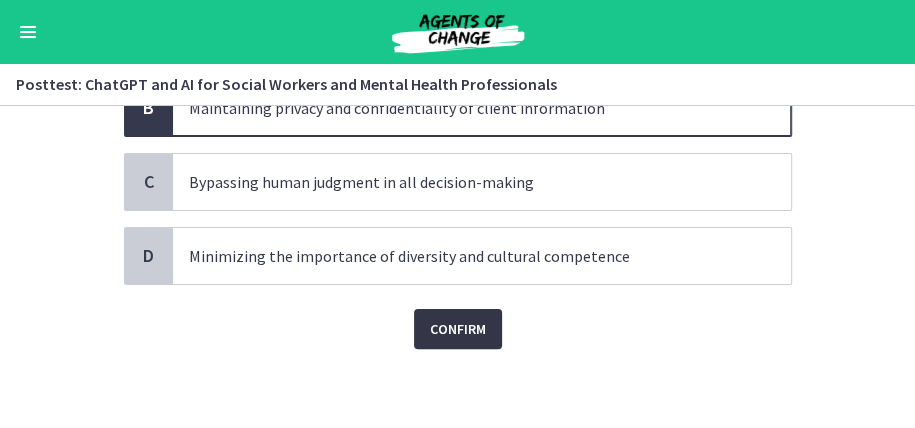 click on "Confirm" at bounding box center (458, 329) 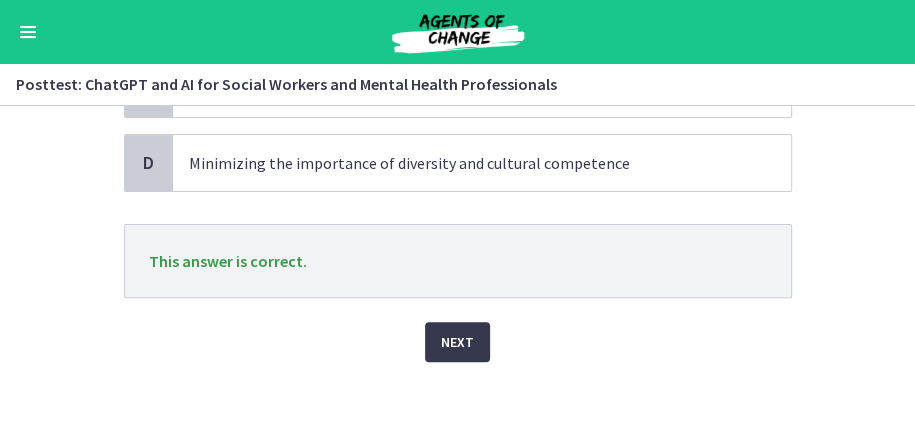 scroll, scrollTop: 357, scrollLeft: 0, axis: vertical 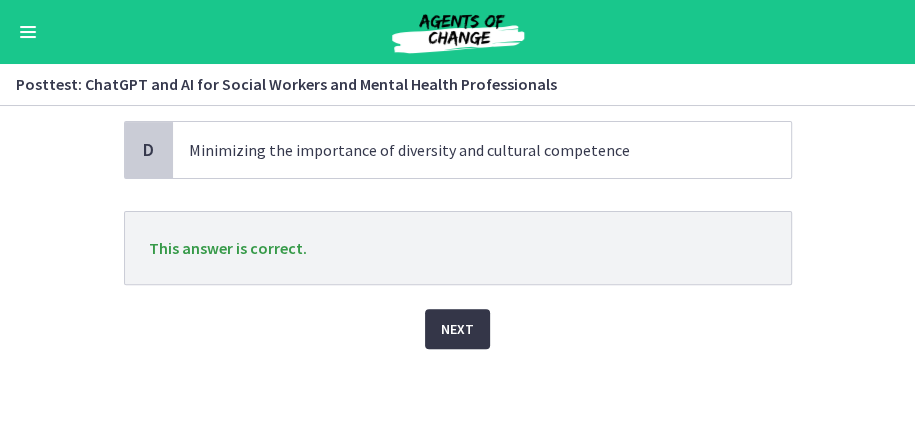 click on "Next" at bounding box center (457, 329) 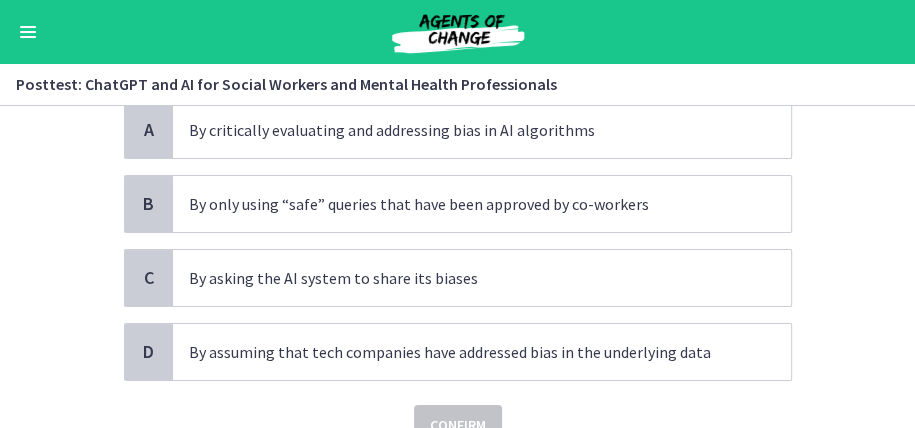 scroll, scrollTop: 133, scrollLeft: 0, axis: vertical 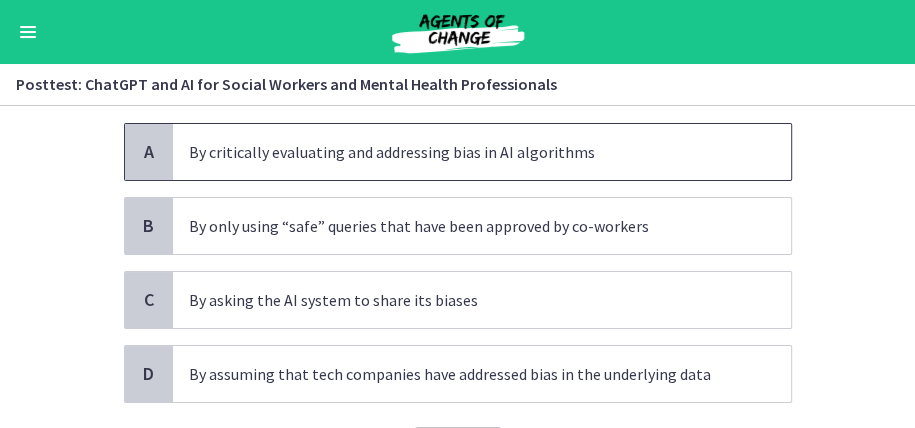 click on "A" at bounding box center [149, 152] 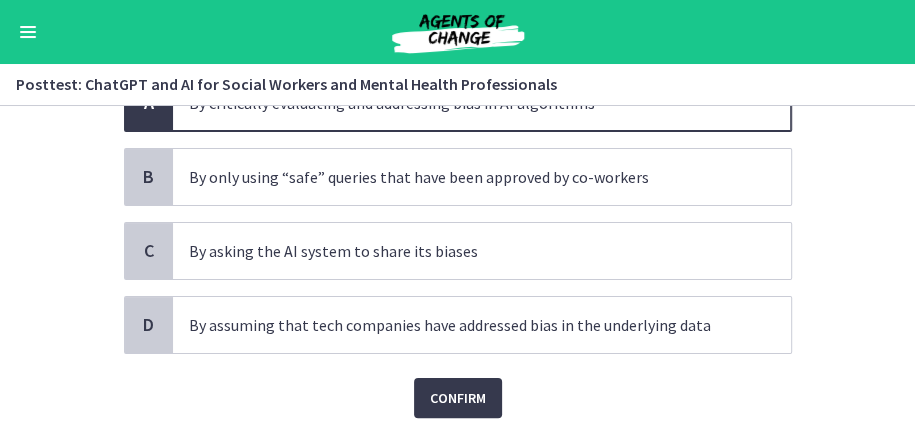 scroll, scrollTop: 251, scrollLeft: 0, axis: vertical 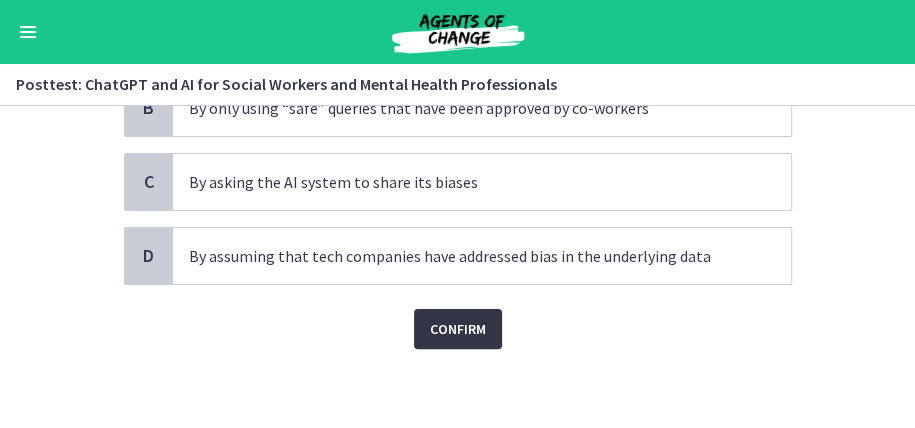 click on "Confirm" at bounding box center [458, 329] 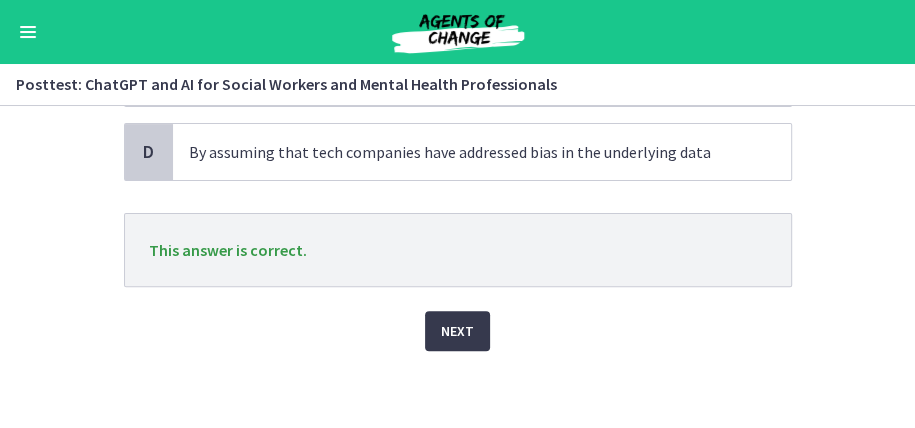 scroll, scrollTop: 357, scrollLeft: 0, axis: vertical 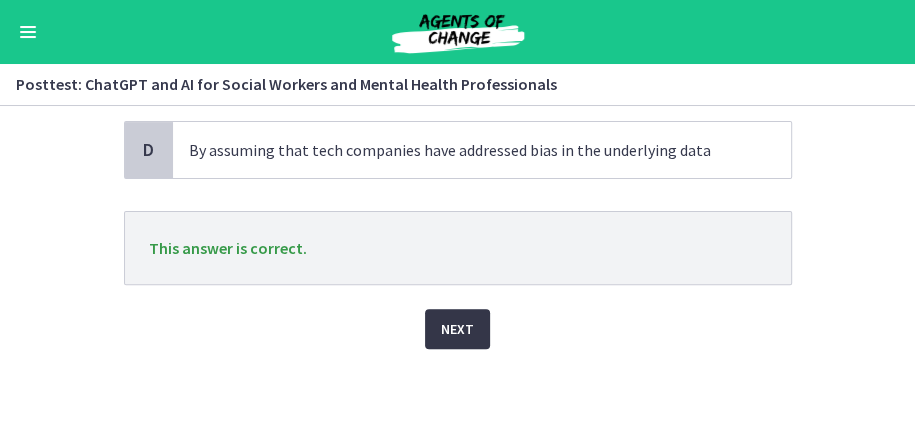 click on "Next" at bounding box center [457, 329] 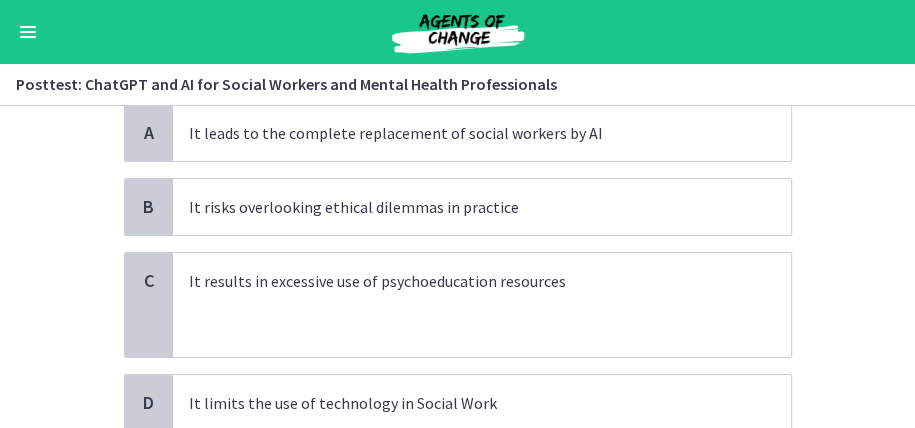 scroll, scrollTop: 200, scrollLeft: 0, axis: vertical 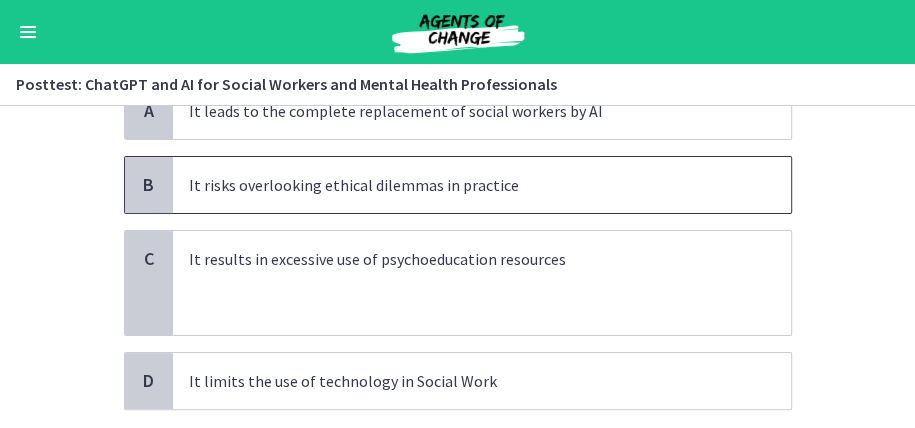 click on "B" at bounding box center (149, 185) 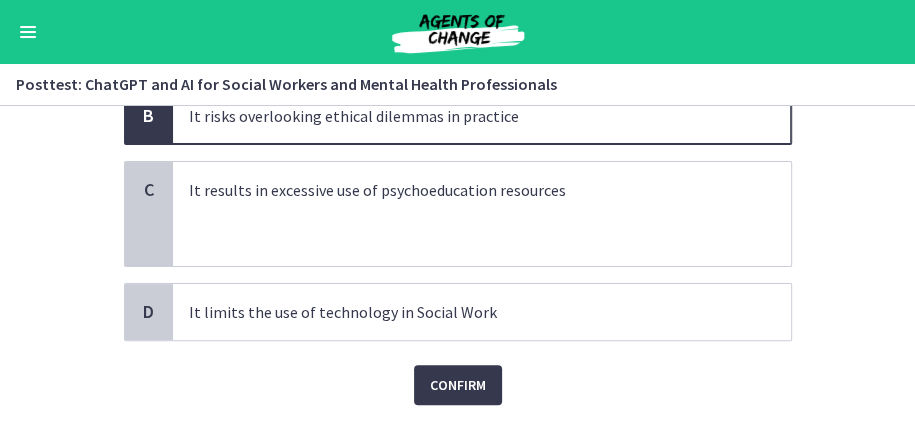 scroll, scrollTop: 325, scrollLeft: 0, axis: vertical 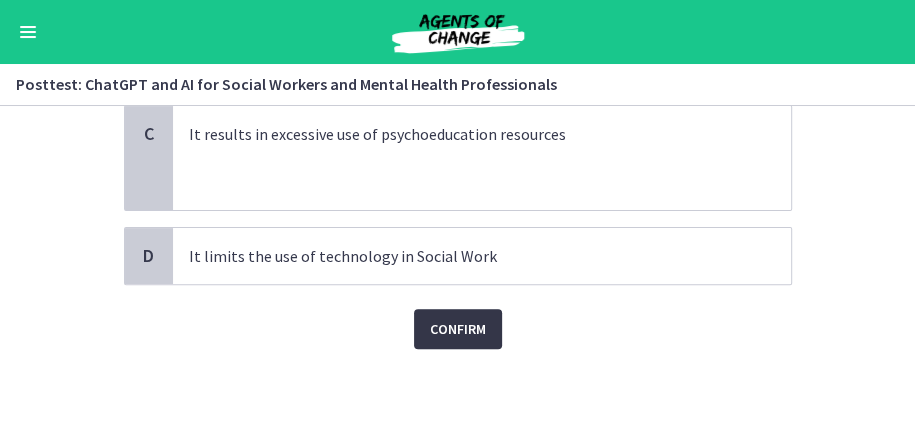 click on "Confirm" at bounding box center (458, 329) 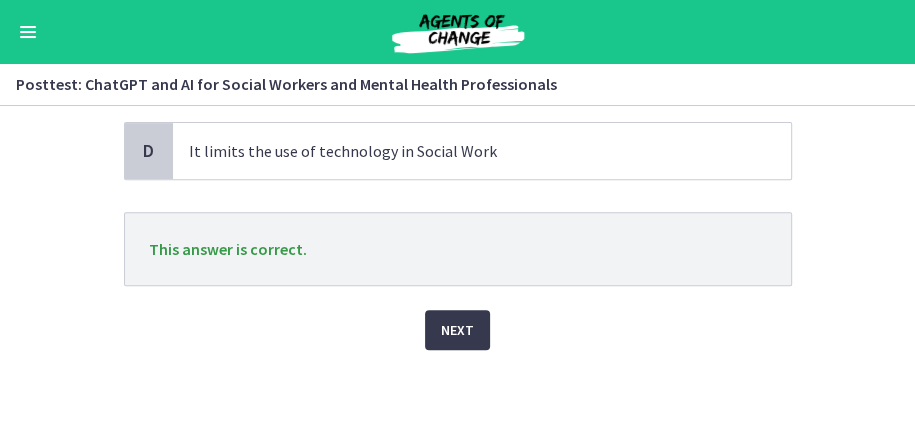 scroll, scrollTop: 431, scrollLeft: 0, axis: vertical 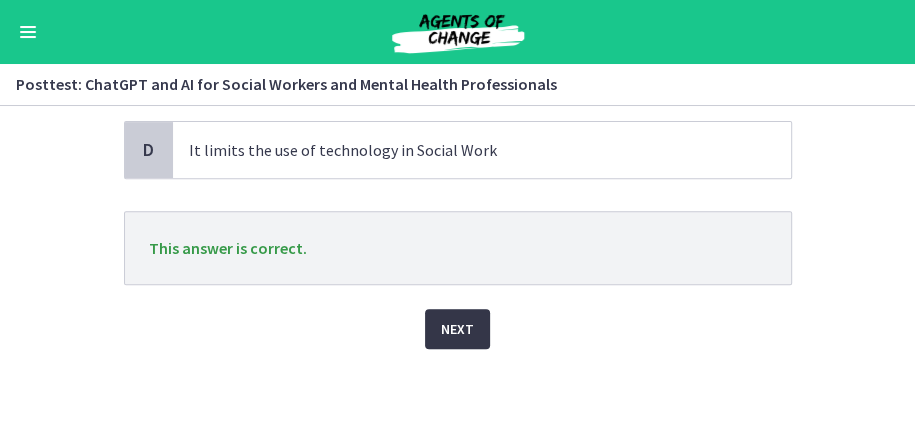 click on "Next" at bounding box center [457, 329] 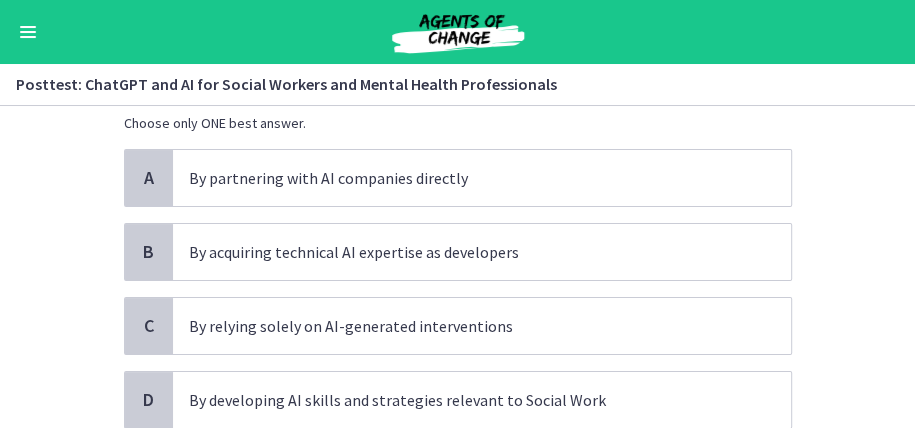 scroll, scrollTop: 200, scrollLeft: 0, axis: vertical 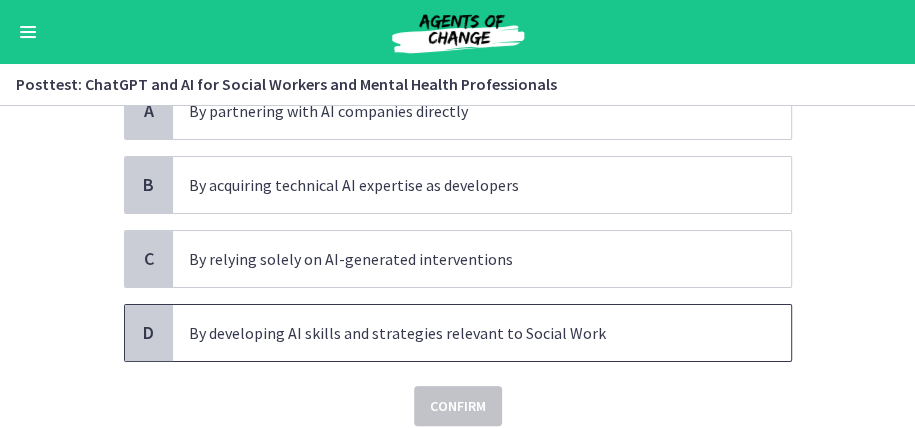 click on "D" at bounding box center [149, 333] 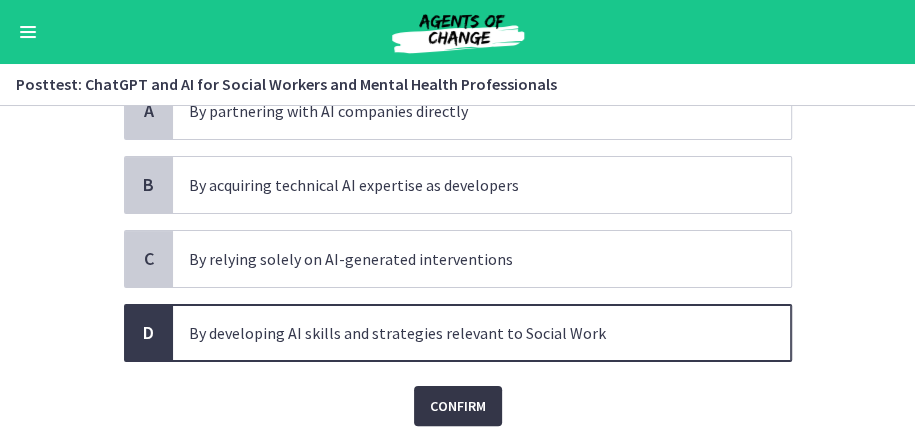 click on "Confirm" at bounding box center [458, 406] 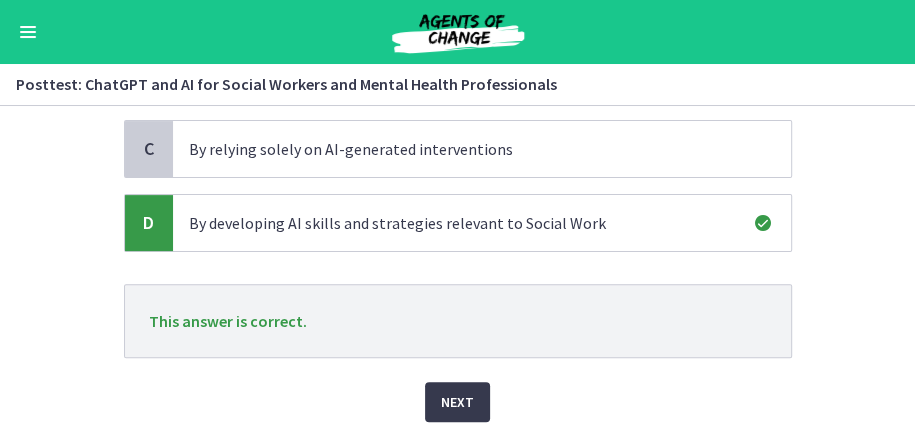 scroll, scrollTop: 333, scrollLeft: 0, axis: vertical 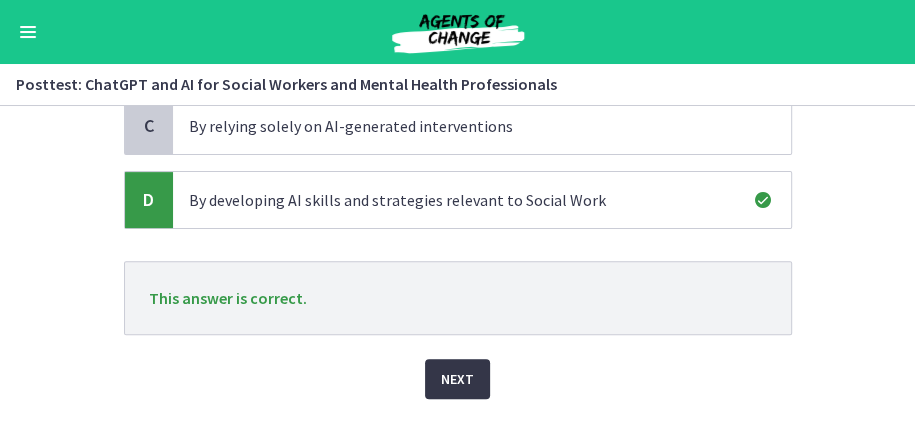 click on "Next" at bounding box center (457, 379) 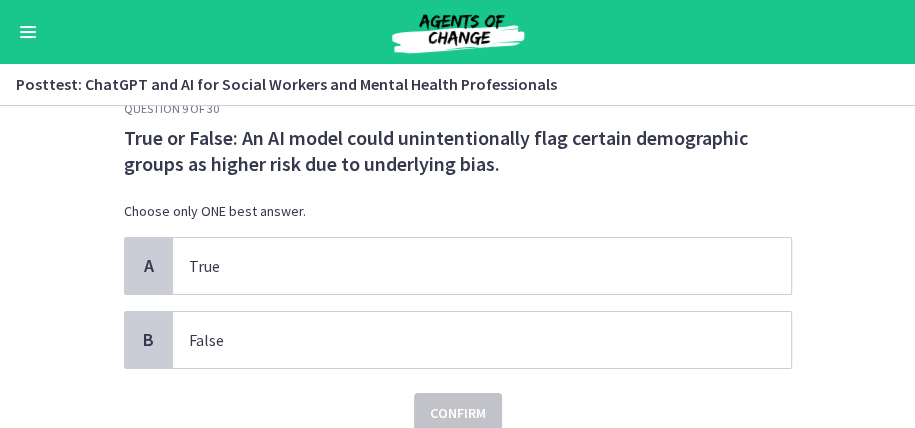 scroll, scrollTop: 66, scrollLeft: 0, axis: vertical 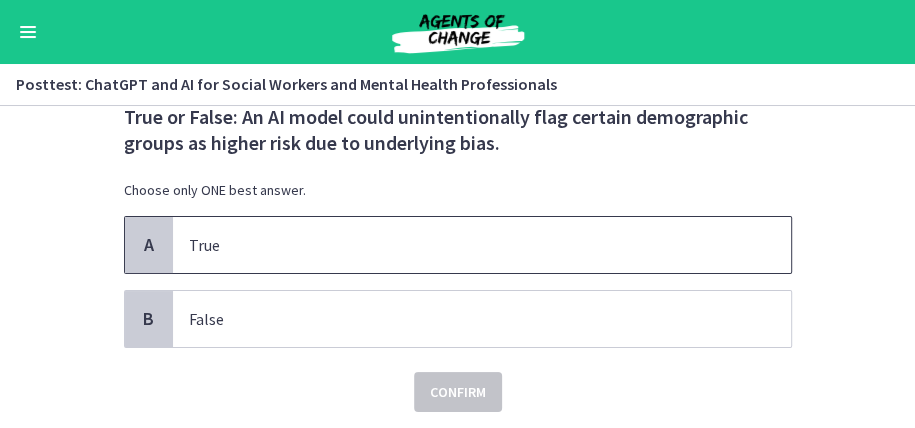 click on "A" at bounding box center [149, 245] 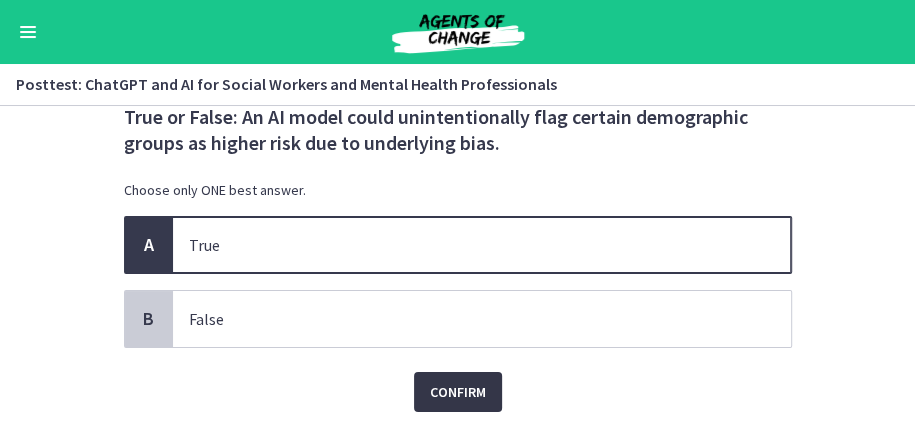 click on "Confirm" at bounding box center [458, 392] 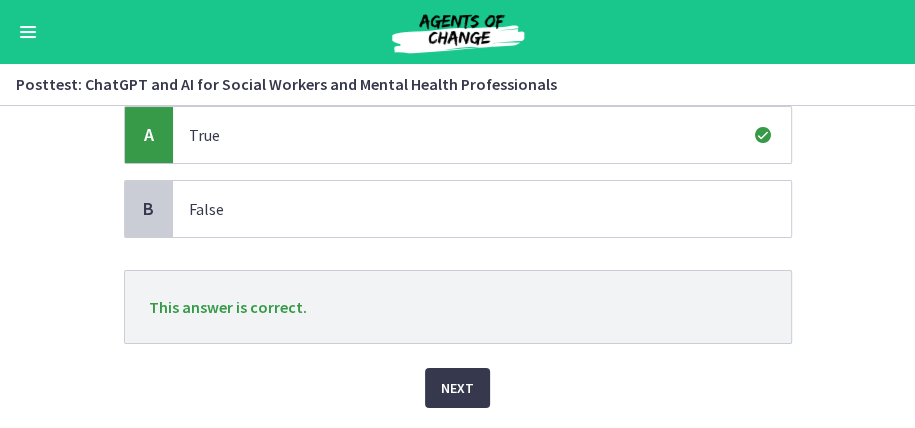 scroll, scrollTop: 200, scrollLeft: 0, axis: vertical 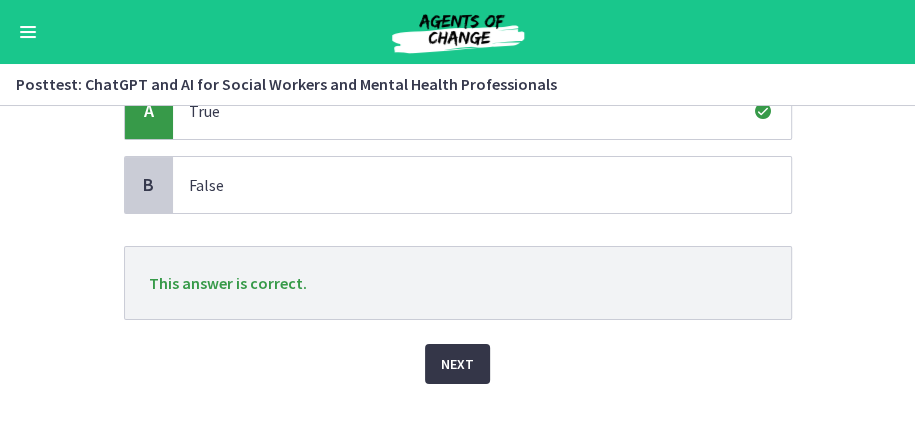click on "Next" at bounding box center [457, 364] 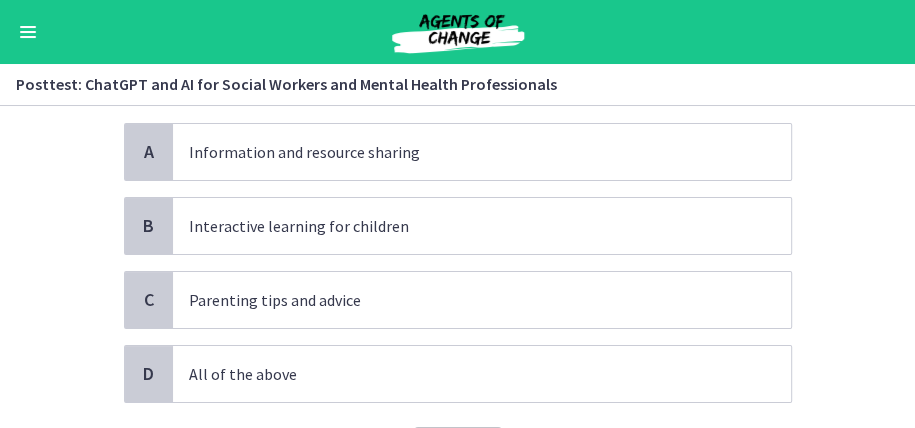 scroll, scrollTop: 200, scrollLeft: 0, axis: vertical 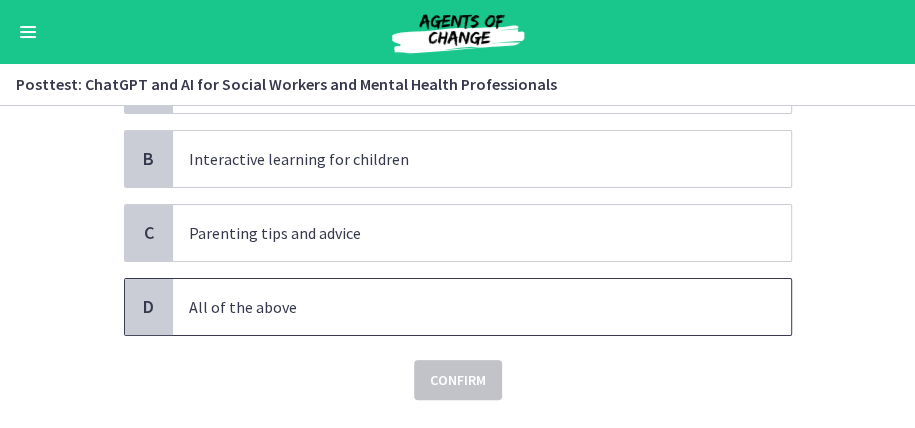 click on "D" at bounding box center [149, 307] 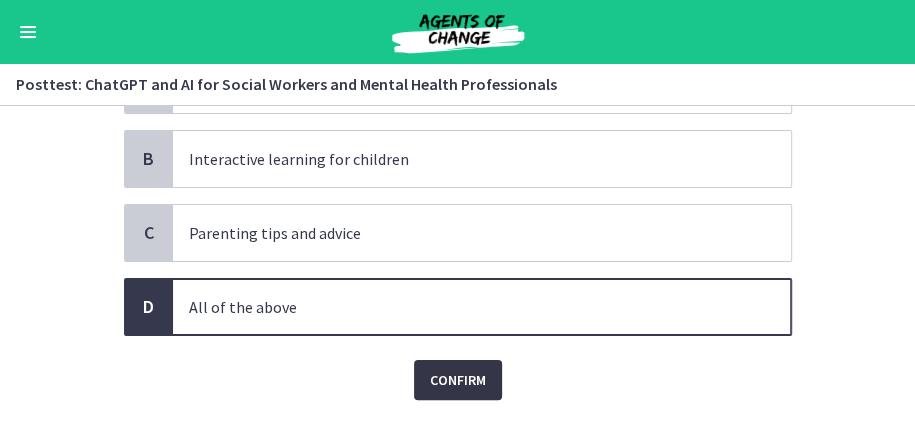click on "Confirm" at bounding box center [458, 380] 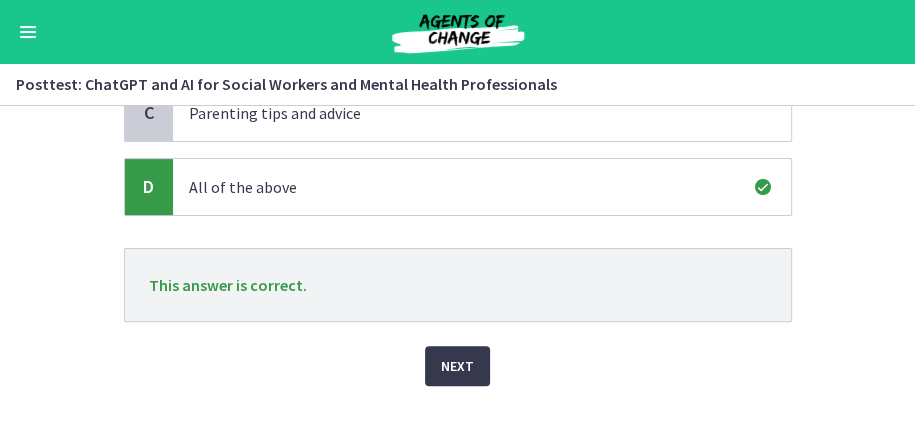 scroll, scrollTop: 333, scrollLeft: 0, axis: vertical 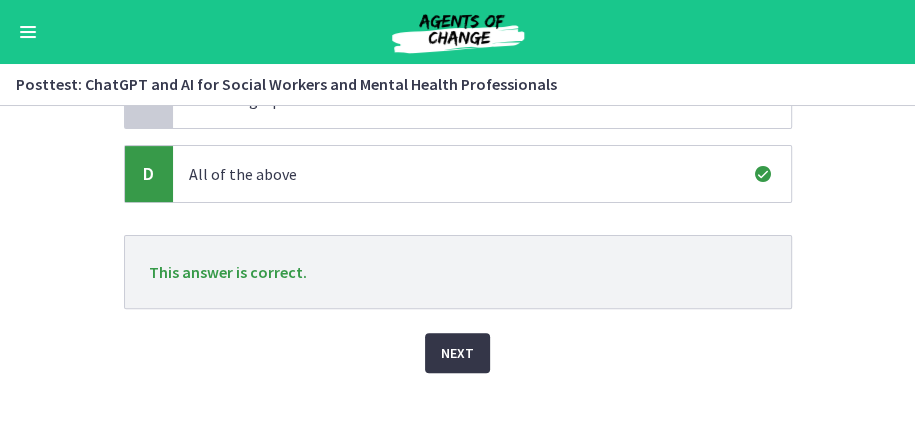click on "Next" at bounding box center (457, 353) 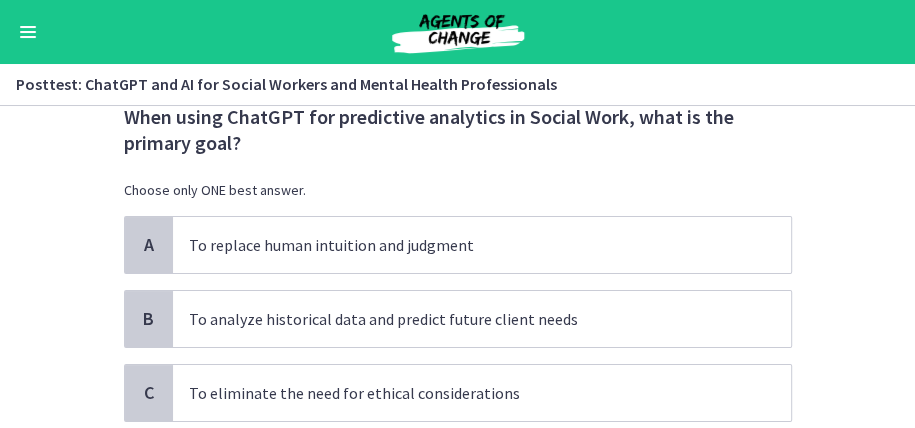scroll, scrollTop: 133, scrollLeft: 0, axis: vertical 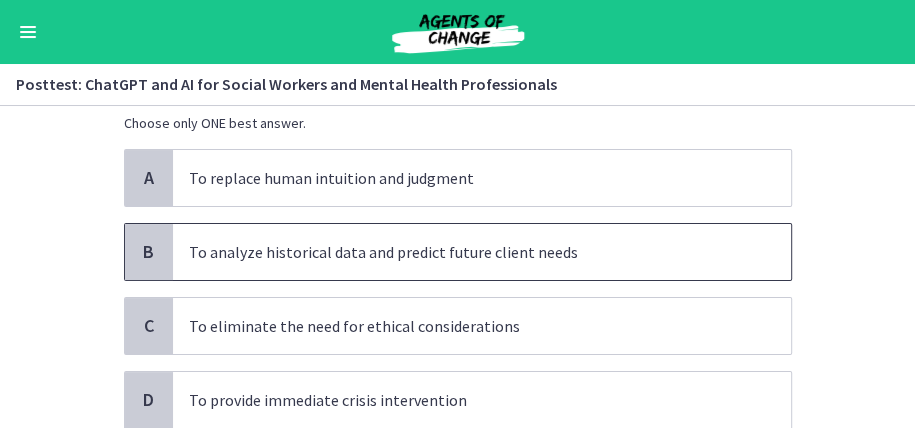 click on "B" at bounding box center (149, 252) 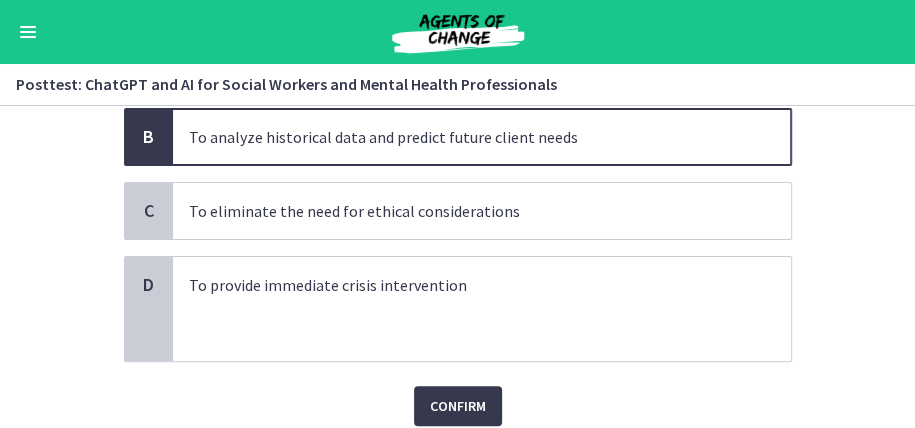 scroll, scrollTop: 266, scrollLeft: 0, axis: vertical 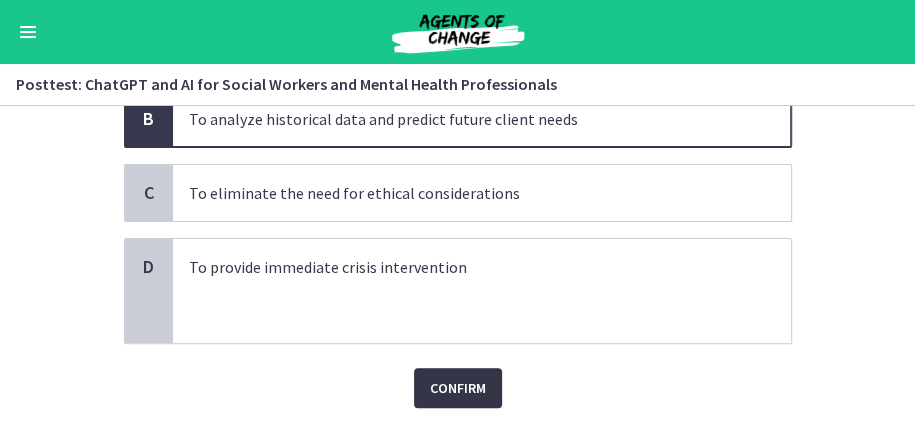 click on "Confirm" at bounding box center (458, 388) 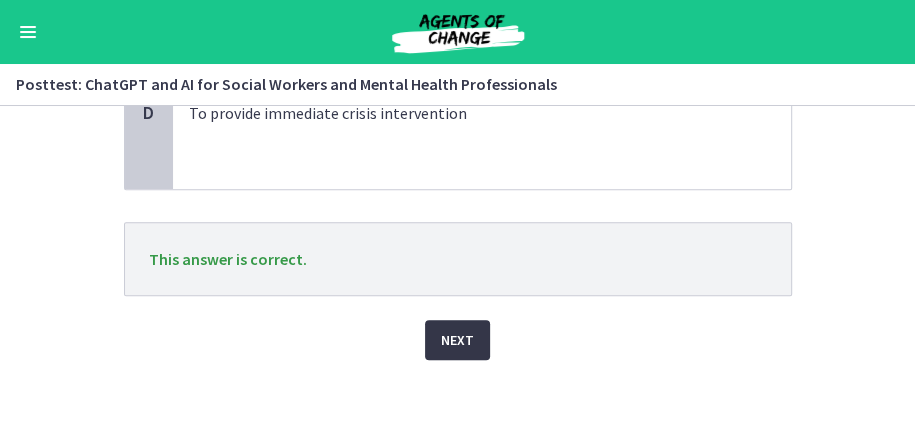 scroll, scrollTop: 431, scrollLeft: 0, axis: vertical 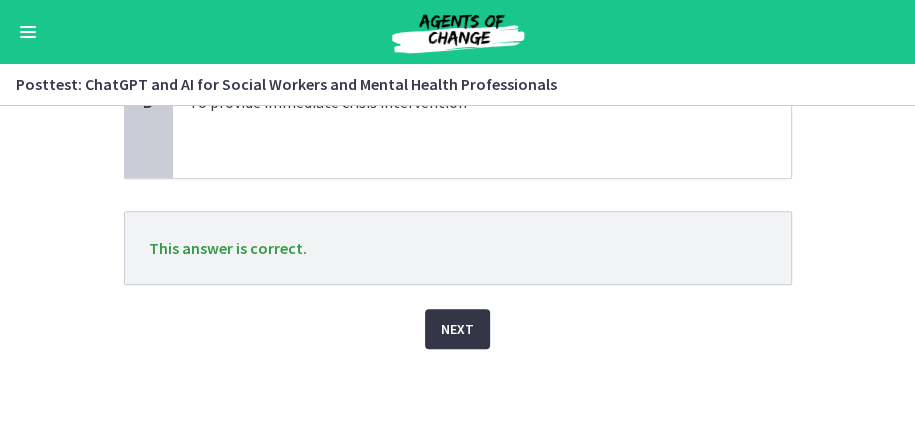 click on "Next" at bounding box center (457, 329) 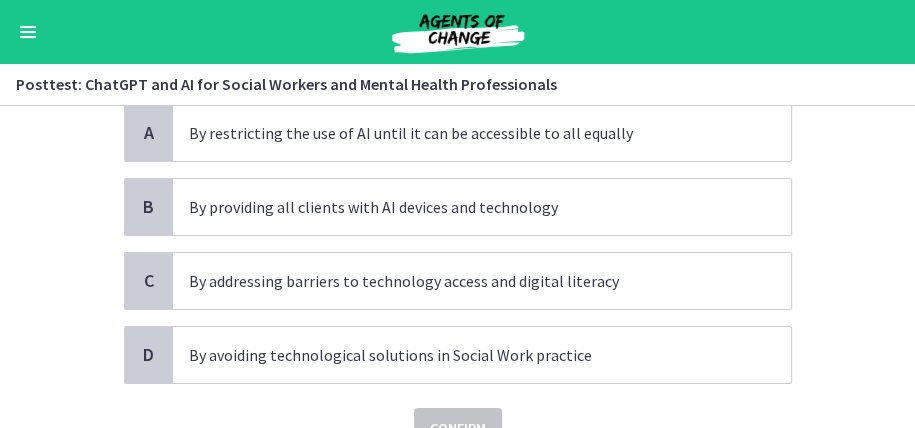 scroll, scrollTop: 200, scrollLeft: 0, axis: vertical 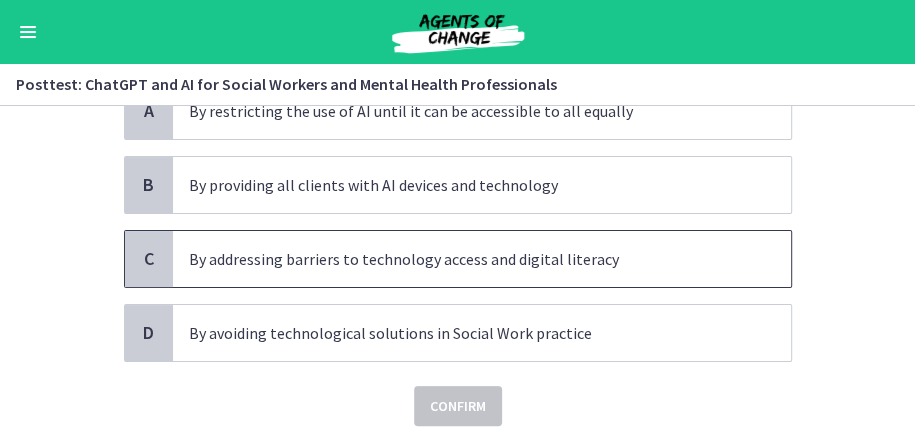 click on "C" at bounding box center (149, 259) 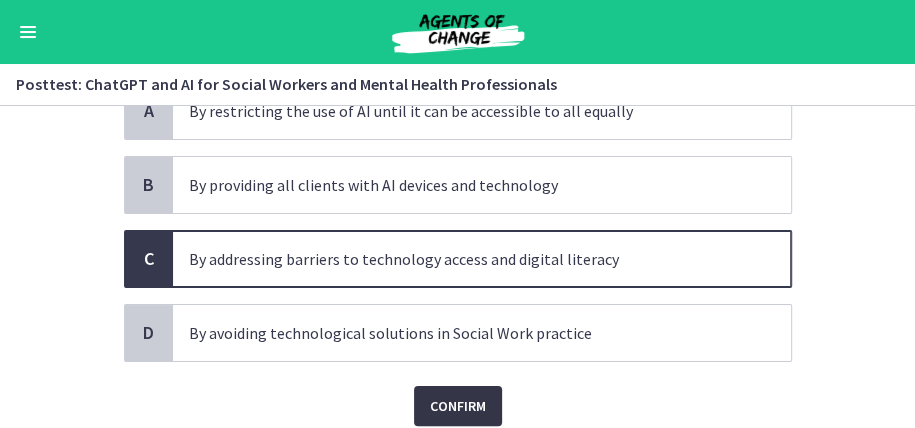 click on "Confirm" at bounding box center [458, 406] 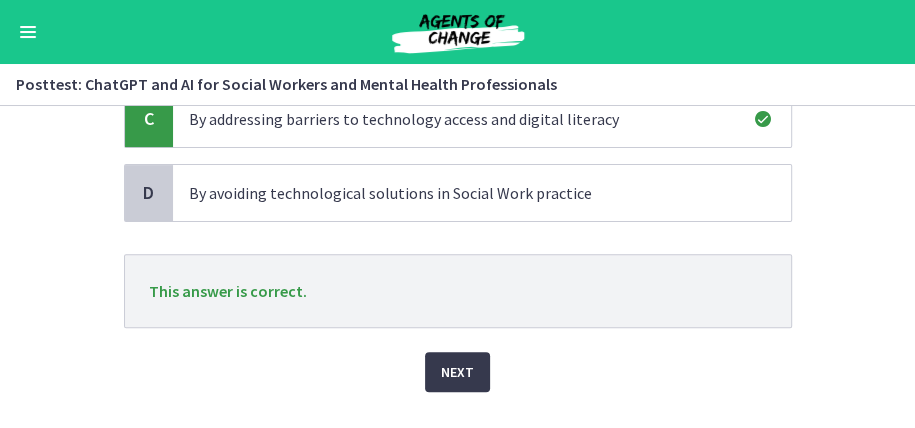 scroll, scrollTop: 383, scrollLeft: 0, axis: vertical 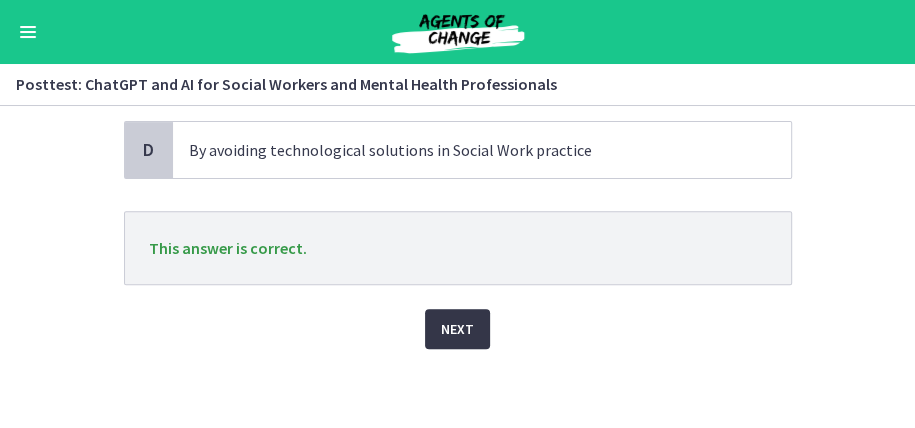 click on "Next" at bounding box center (457, 329) 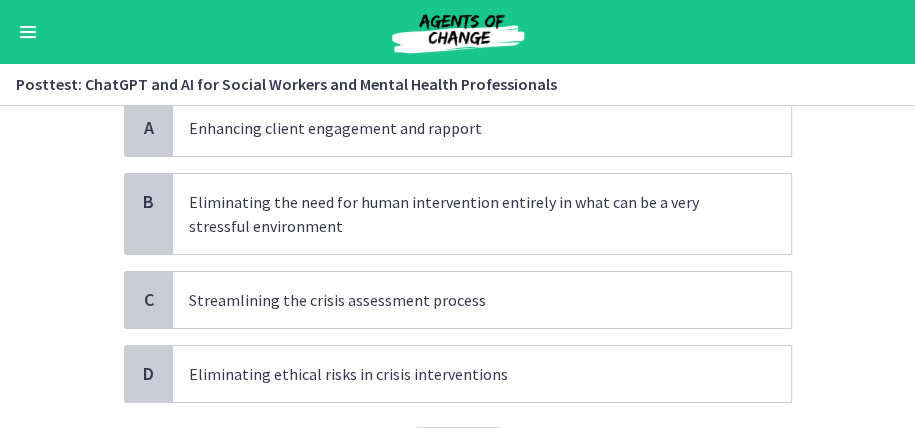 scroll, scrollTop: 200, scrollLeft: 0, axis: vertical 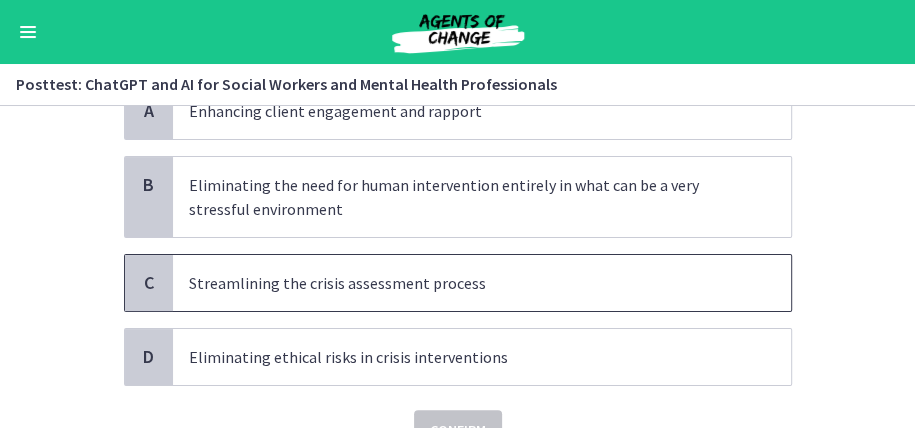 click on "C" at bounding box center [149, 283] 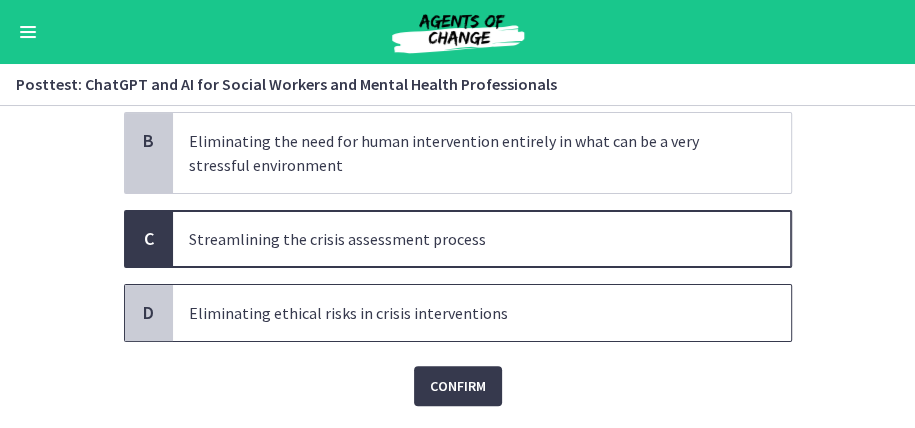 scroll, scrollTop: 266, scrollLeft: 0, axis: vertical 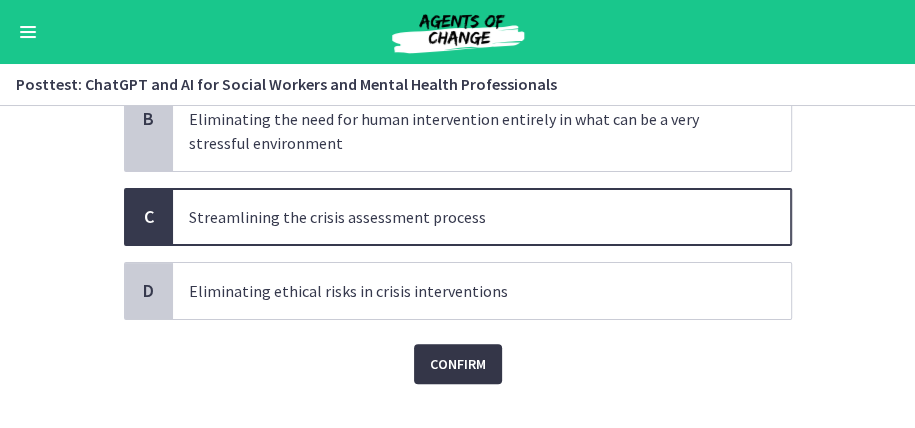click on "Confirm" at bounding box center (458, 364) 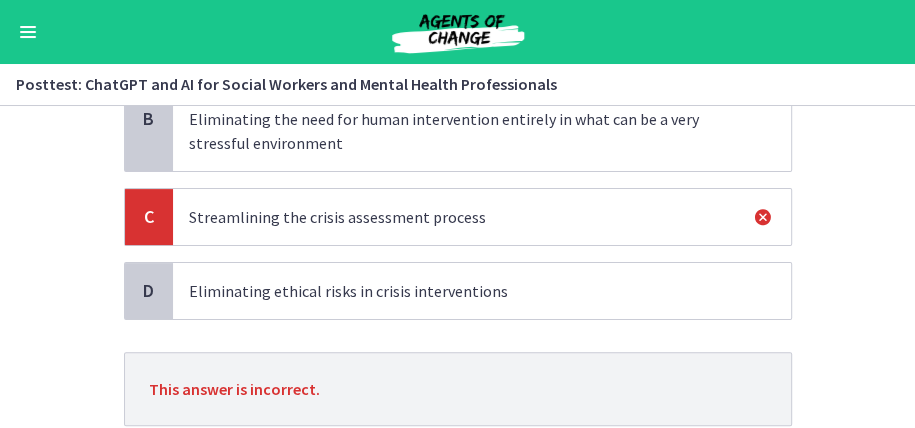 click on "D" at bounding box center [149, 291] 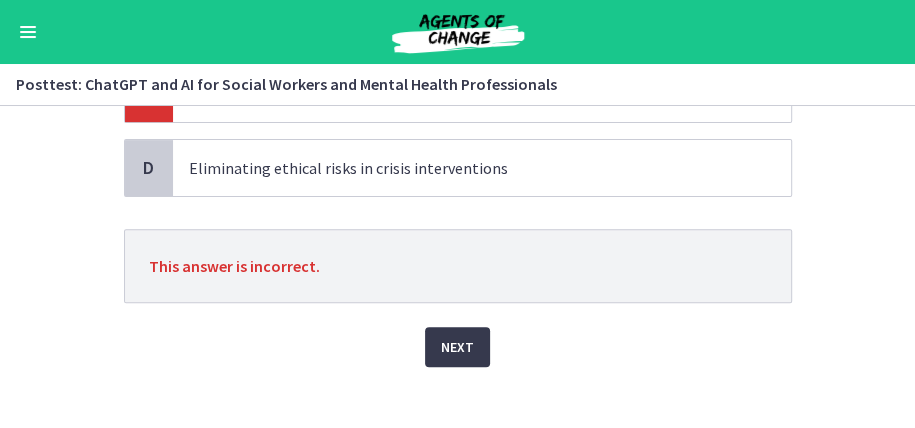 scroll, scrollTop: 407, scrollLeft: 0, axis: vertical 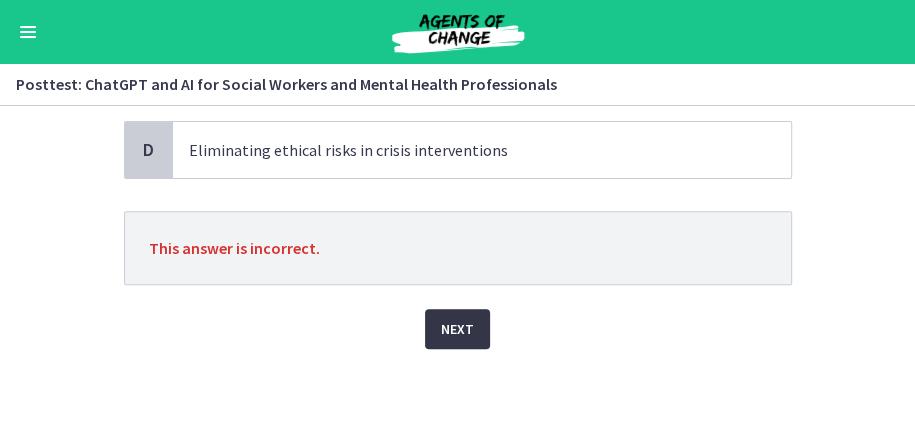 click on "Next" at bounding box center [457, 329] 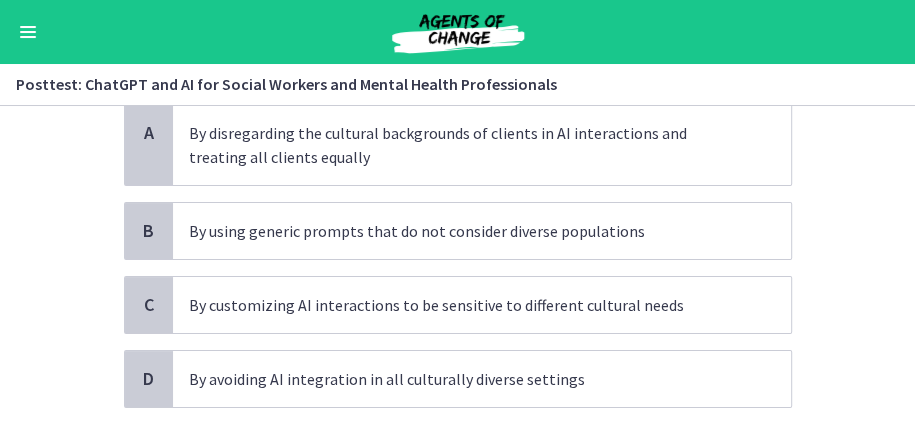 scroll, scrollTop: 200, scrollLeft: 0, axis: vertical 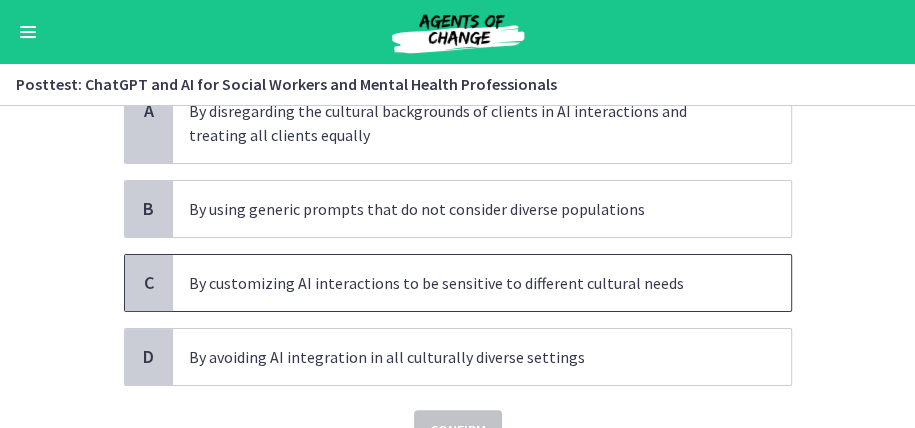 click on "C" at bounding box center (149, 283) 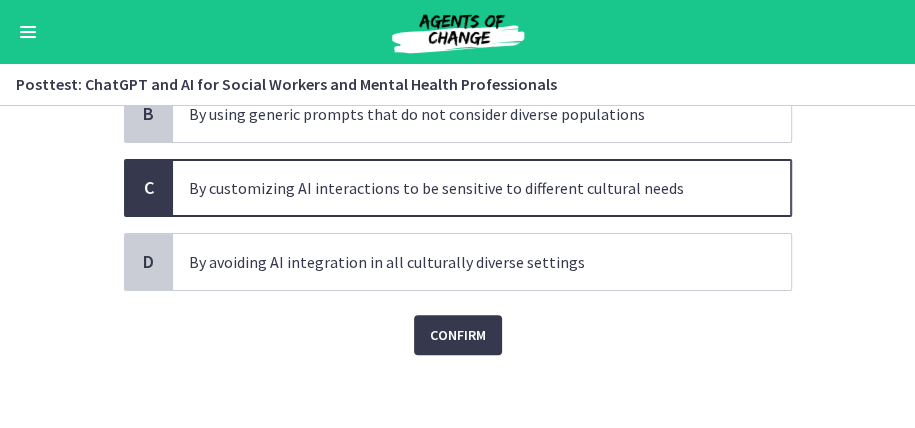 scroll, scrollTop: 301, scrollLeft: 0, axis: vertical 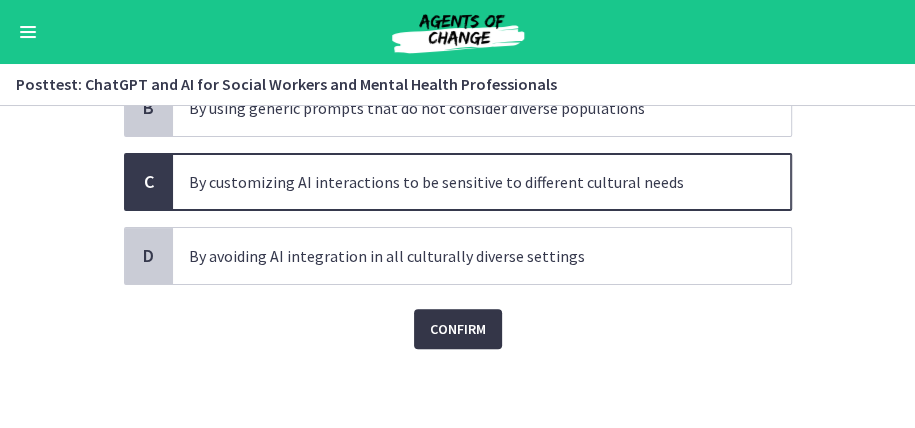 click on "Confirm" at bounding box center [458, 329] 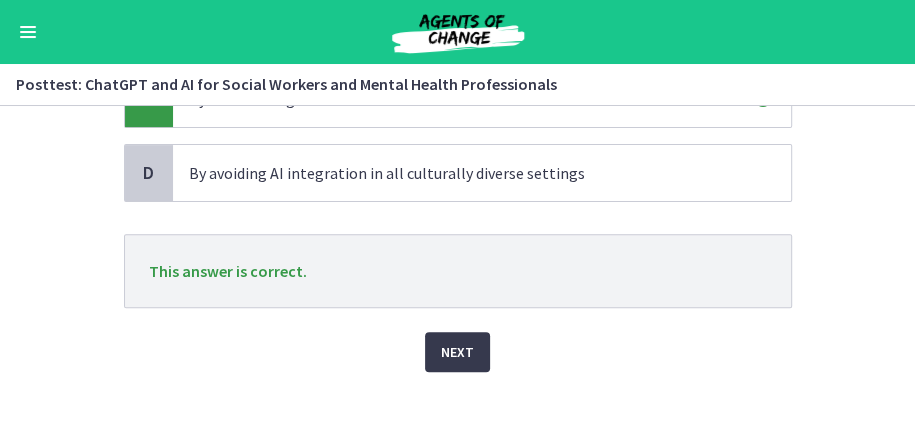 scroll, scrollTop: 407, scrollLeft: 0, axis: vertical 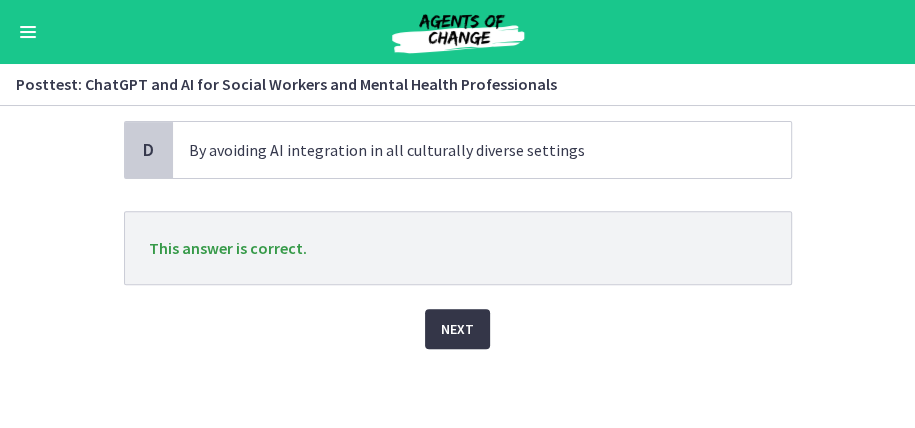 click on "Next" at bounding box center [457, 329] 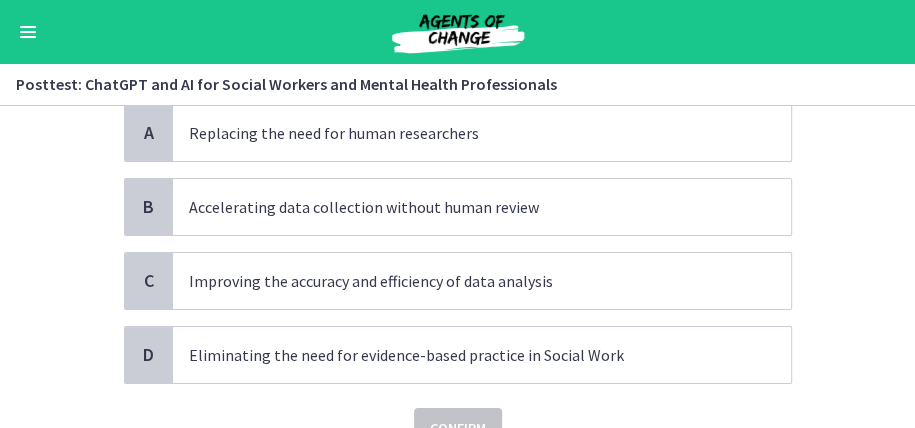 scroll, scrollTop: 200, scrollLeft: 0, axis: vertical 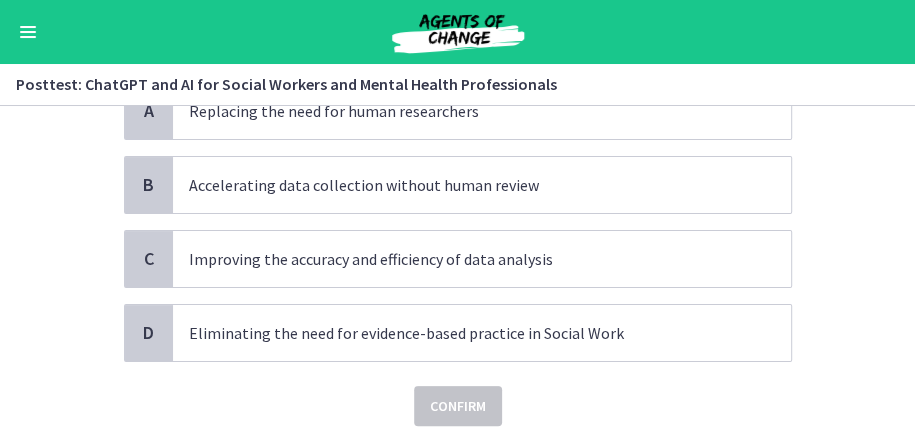 click on "Question   15   of   30
What are the potential benefits of utilizing AI in research and evidence-based practice?
Choose only ONE best answer.
A
Replacing the need for human researchers
B
Accelerating data collection without human review
C
Improving the accuracy and efficiency of data analysis
D
Eliminating the need for evidence-based practice in Social Work
Confirm" at bounding box center (457, 267) 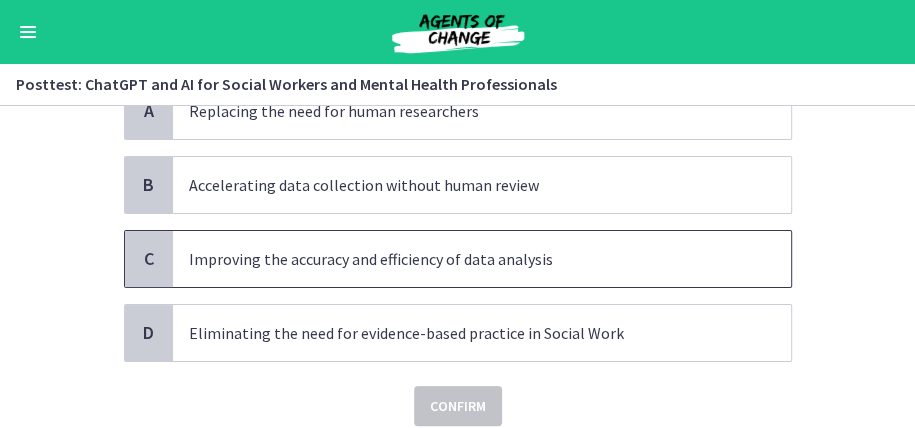 click on "C" at bounding box center (149, 259) 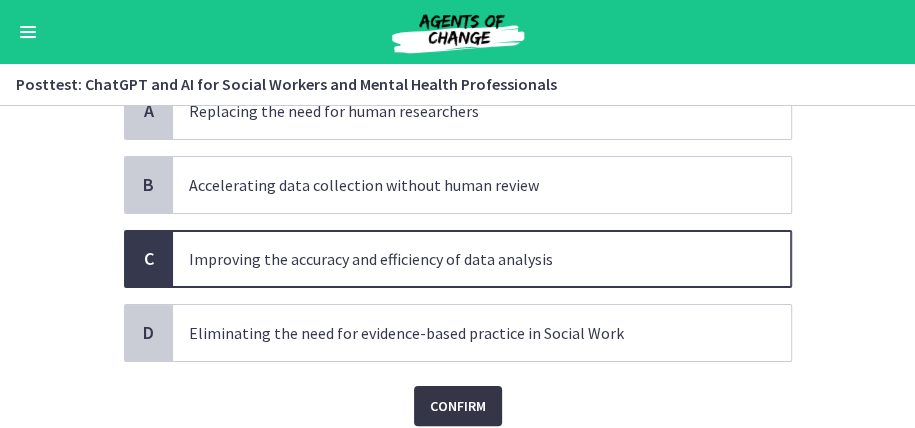 click on "Confirm" at bounding box center [458, 406] 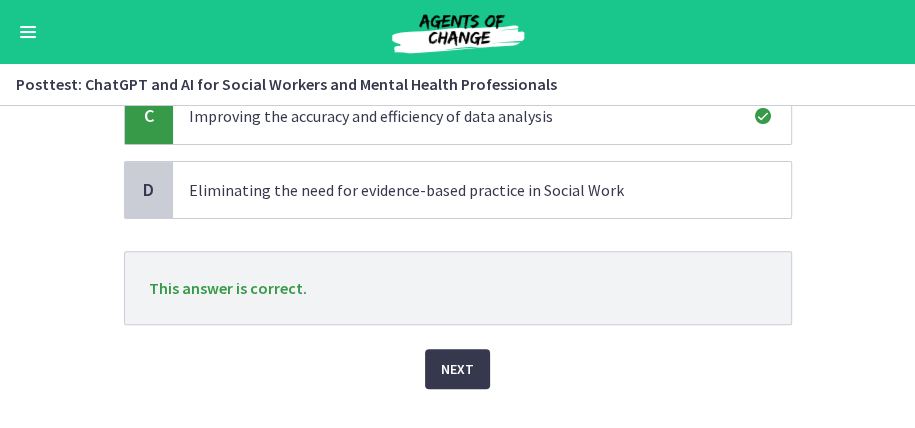 scroll, scrollTop: 383, scrollLeft: 0, axis: vertical 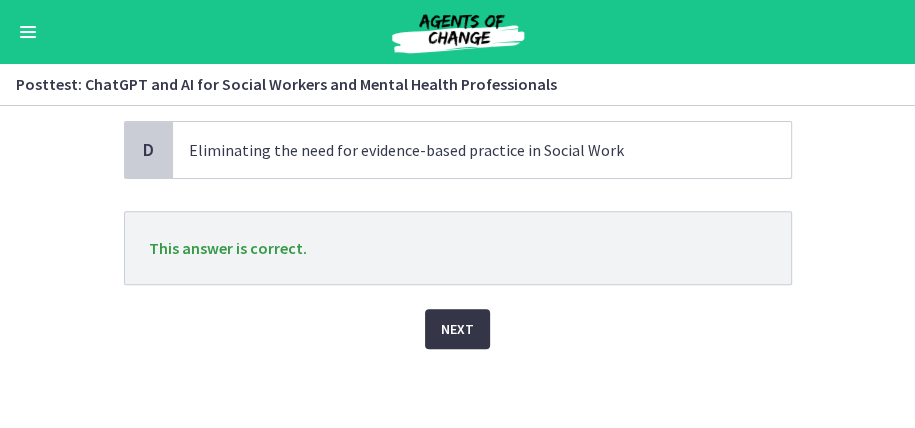 click on "Next" at bounding box center (457, 329) 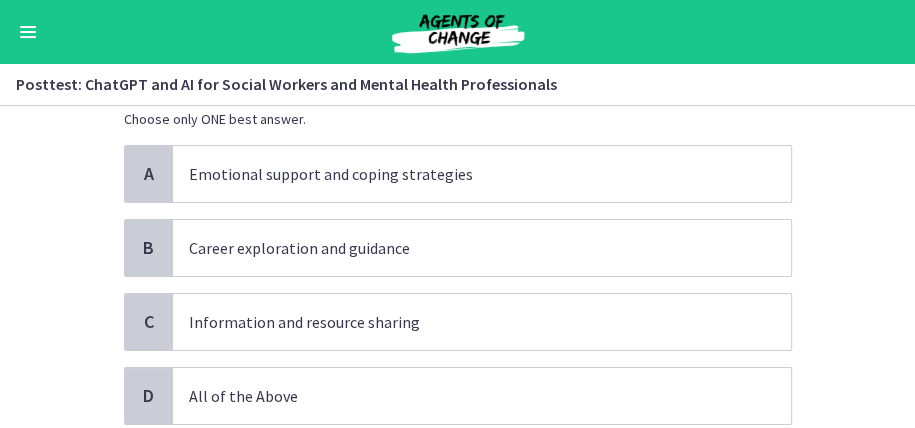 scroll, scrollTop: 133, scrollLeft: 0, axis: vertical 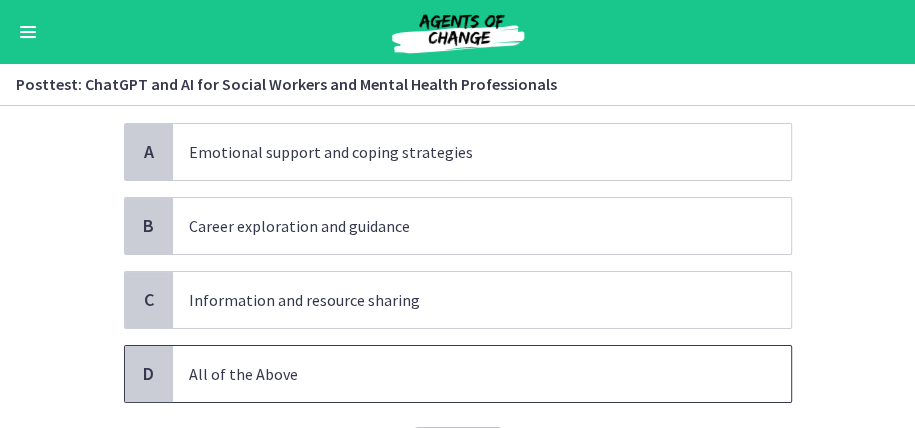 click on "D" at bounding box center [149, 374] 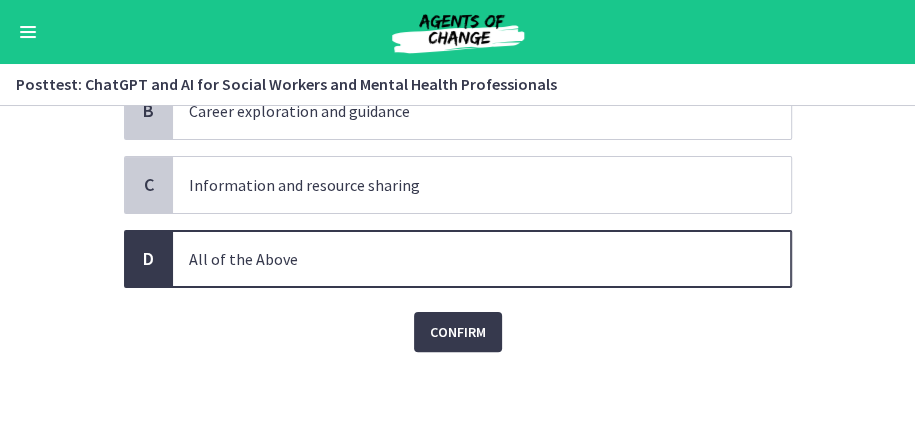 scroll, scrollTop: 251, scrollLeft: 0, axis: vertical 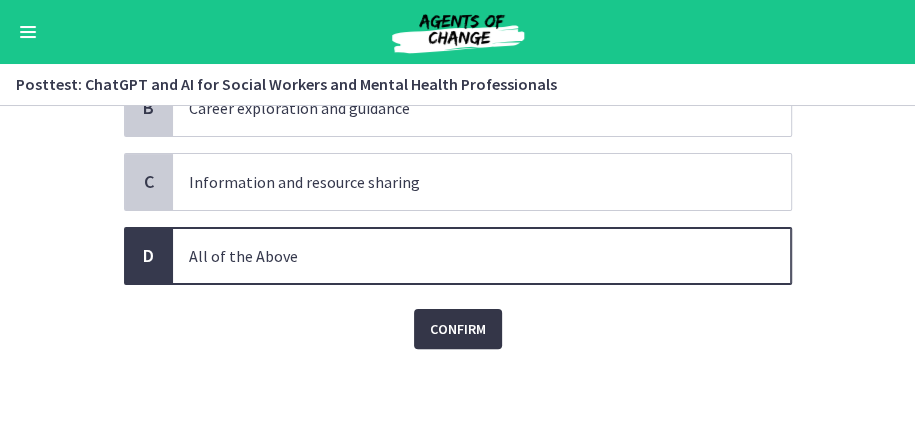 click on "Confirm" at bounding box center (458, 329) 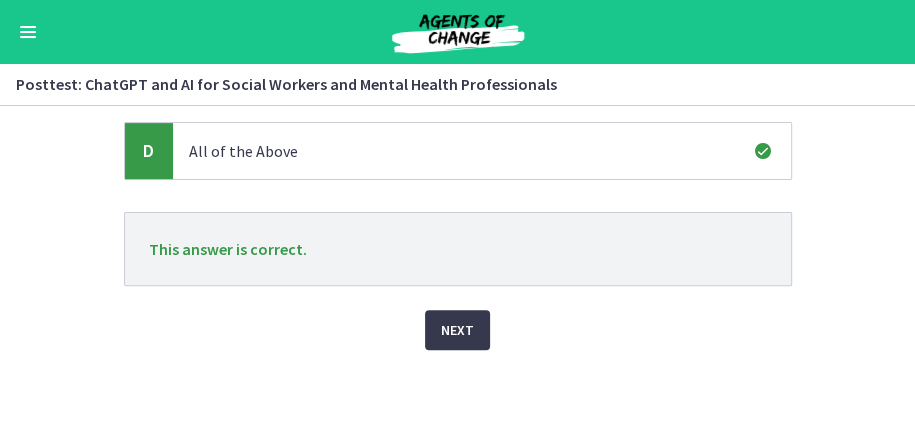 scroll, scrollTop: 357, scrollLeft: 0, axis: vertical 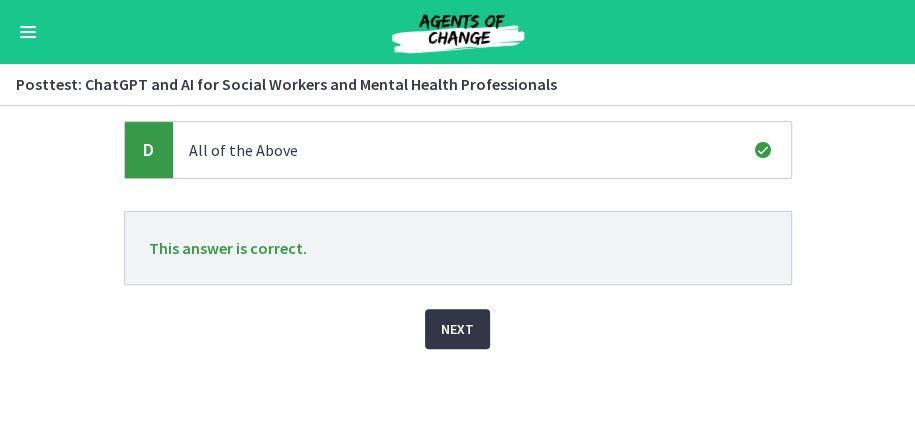 click on "Next" at bounding box center (457, 329) 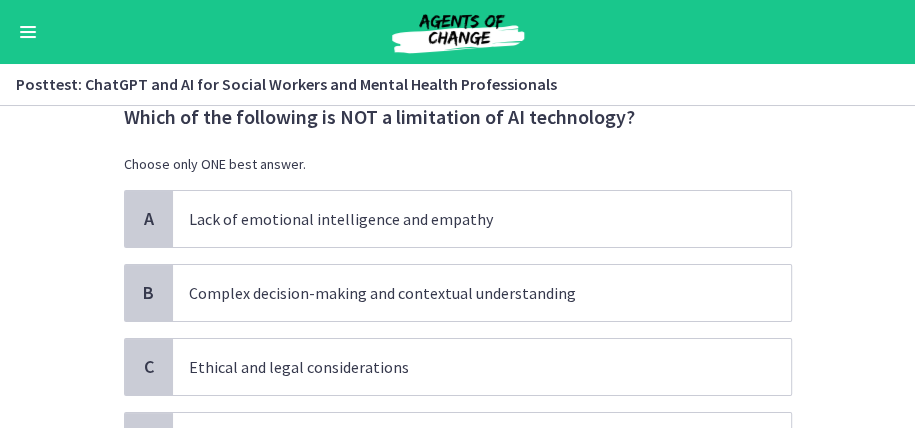 scroll, scrollTop: 133, scrollLeft: 0, axis: vertical 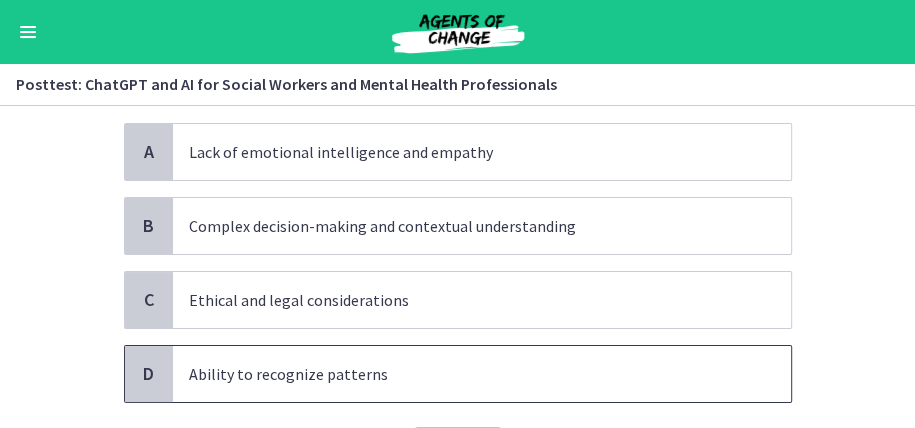 drag, startPoint x: 140, startPoint y: 376, endPoint x: 103, endPoint y: 315, distance: 71.34424 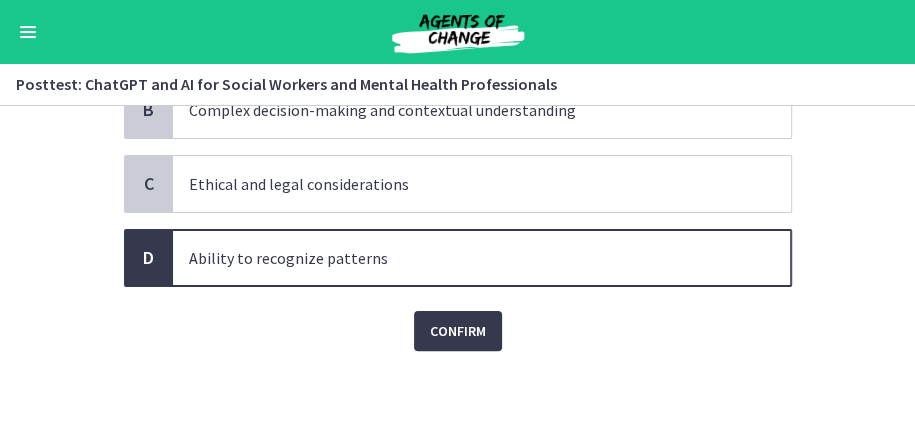 scroll, scrollTop: 251, scrollLeft: 0, axis: vertical 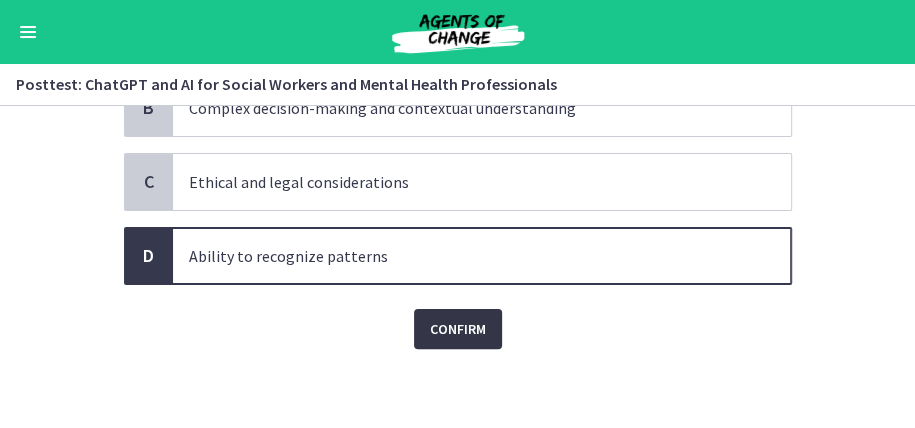 click on "Confirm" at bounding box center (458, 329) 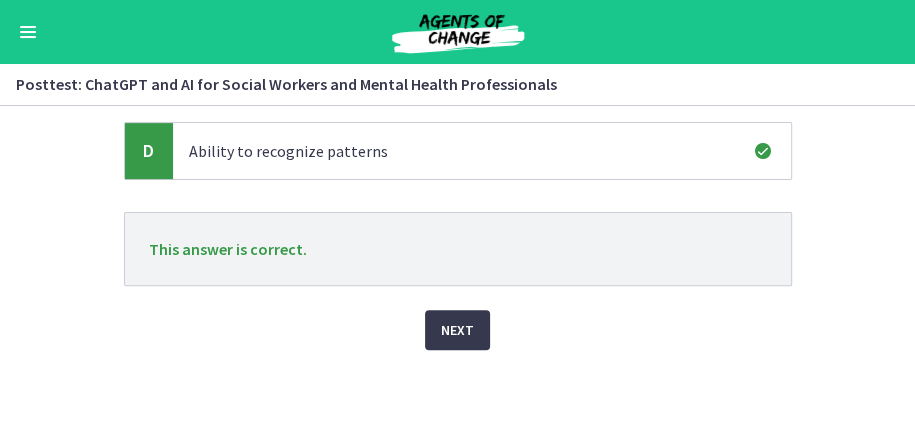scroll, scrollTop: 357, scrollLeft: 0, axis: vertical 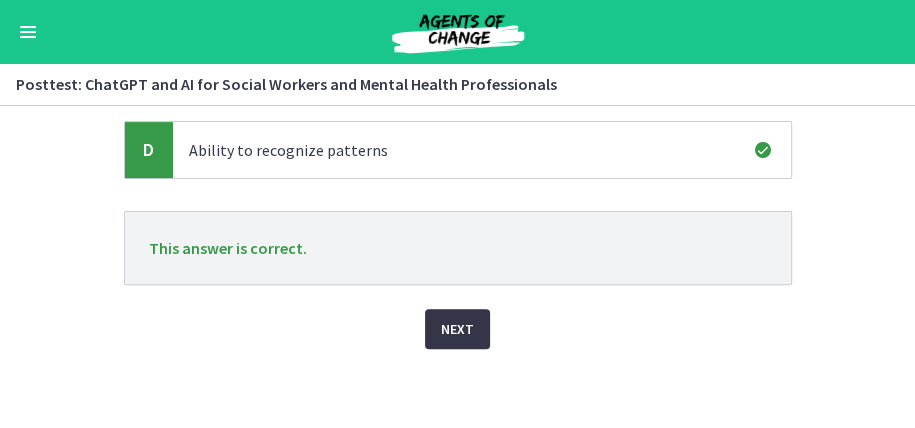 click on "Next" at bounding box center (457, 329) 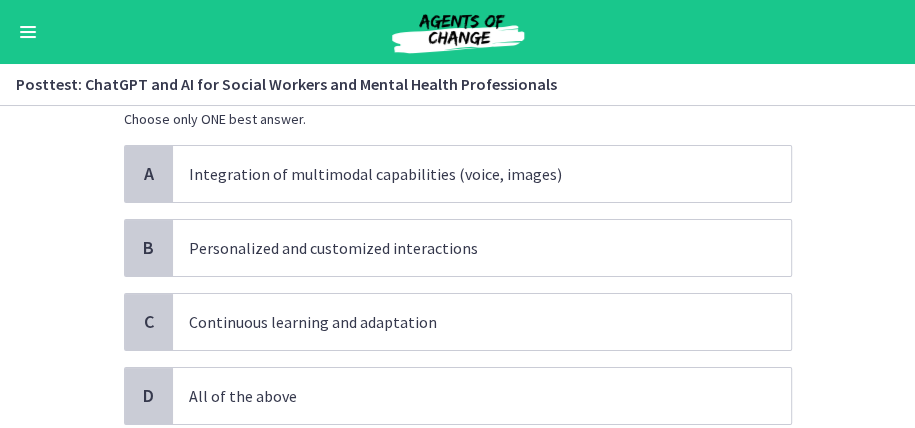 scroll, scrollTop: 133, scrollLeft: 0, axis: vertical 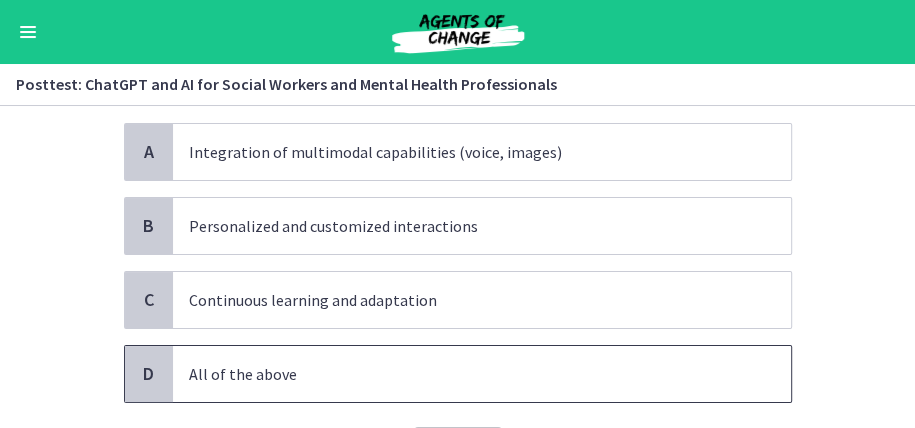 click on "D" at bounding box center (149, 374) 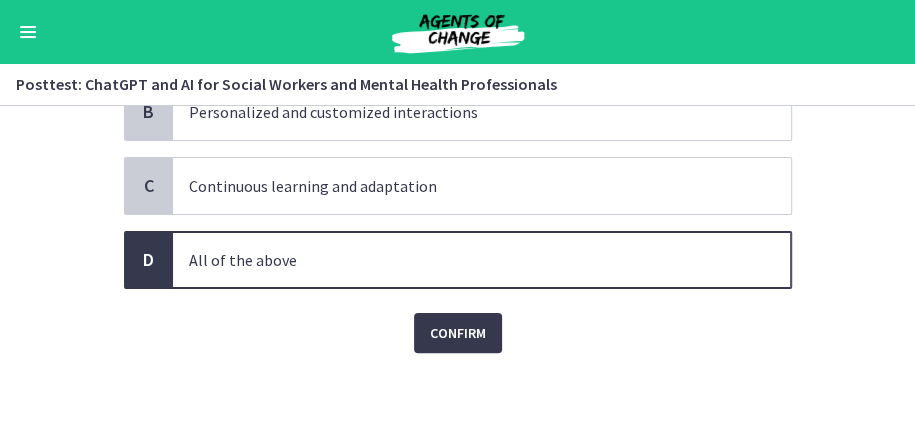 scroll, scrollTop: 251, scrollLeft: 0, axis: vertical 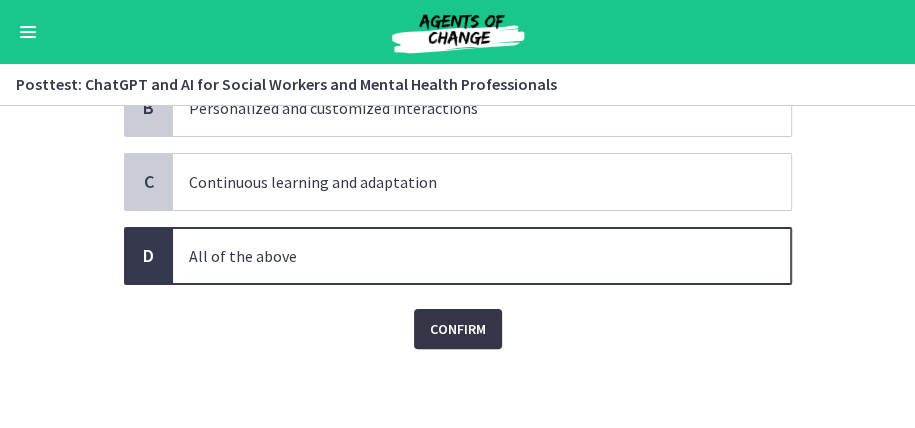 click on "Confirm" at bounding box center (458, 329) 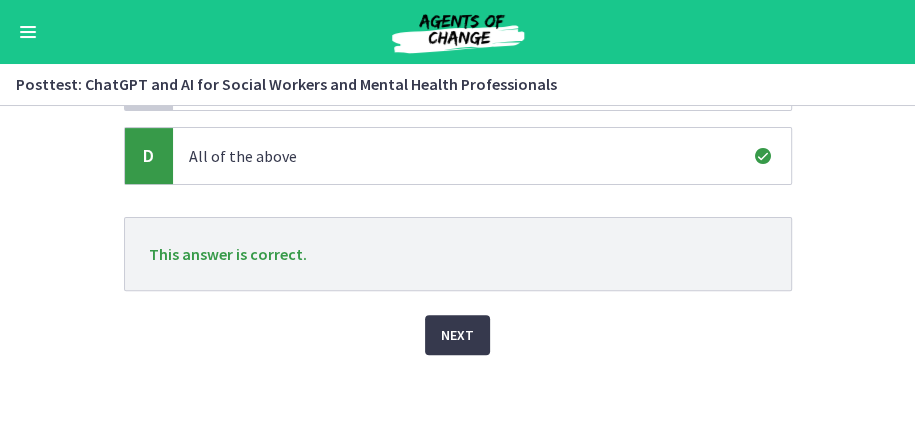 scroll, scrollTop: 357, scrollLeft: 0, axis: vertical 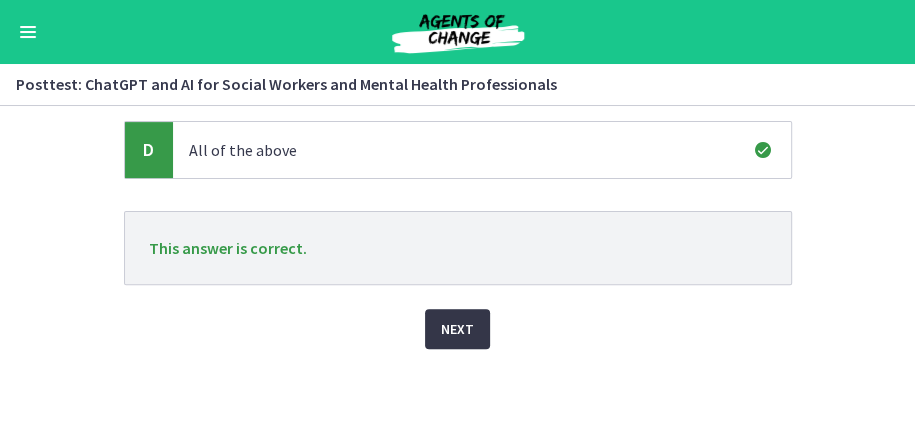 click on "Next" at bounding box center [457, 329] 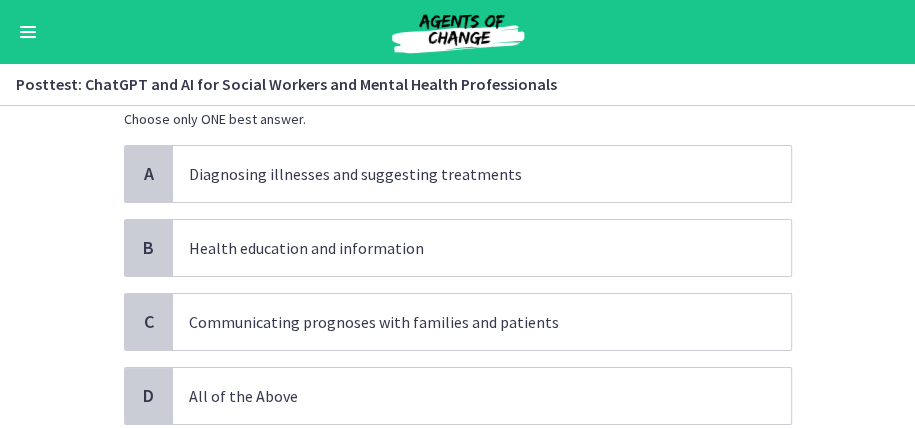 scroll, scrollTop: 133, scrollLeft: 0, axis: vertical 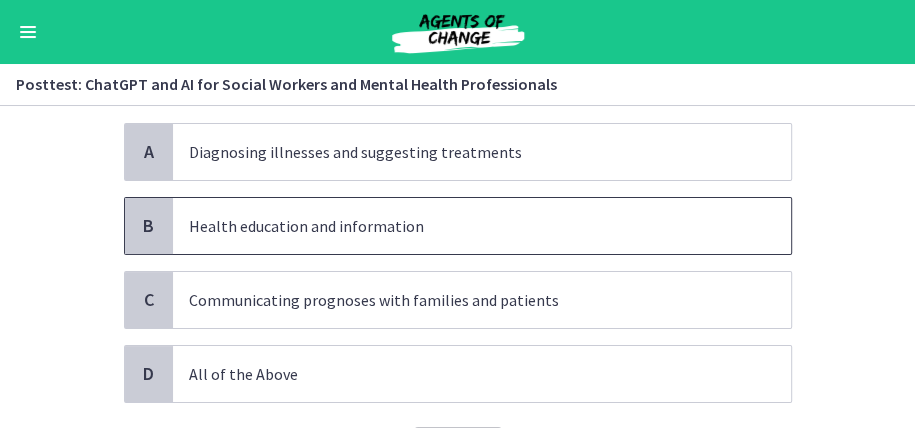 click on "B" at bounding box center (149, 226) 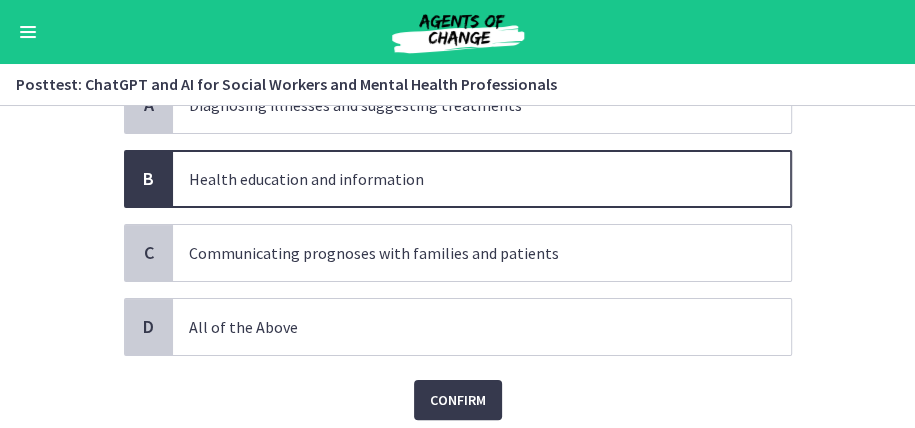scroll, scrollTop: 251, scrollLeft: 0, axis: vertical 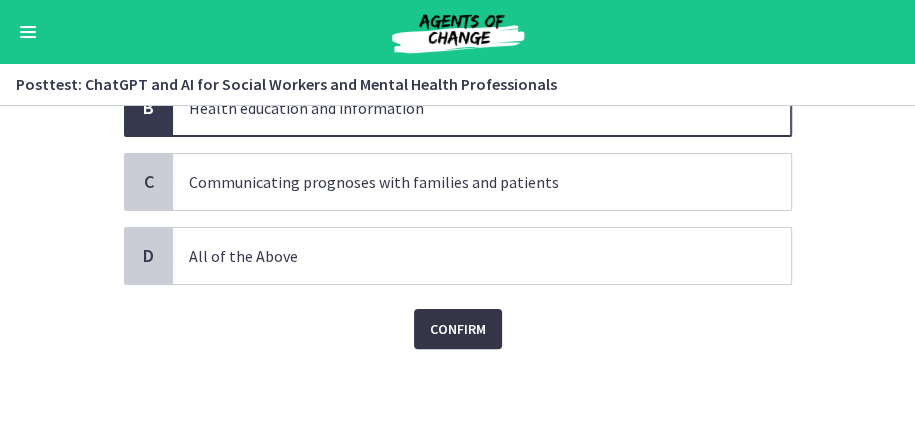 click on "Confirm" at bounding box center [458, 329] 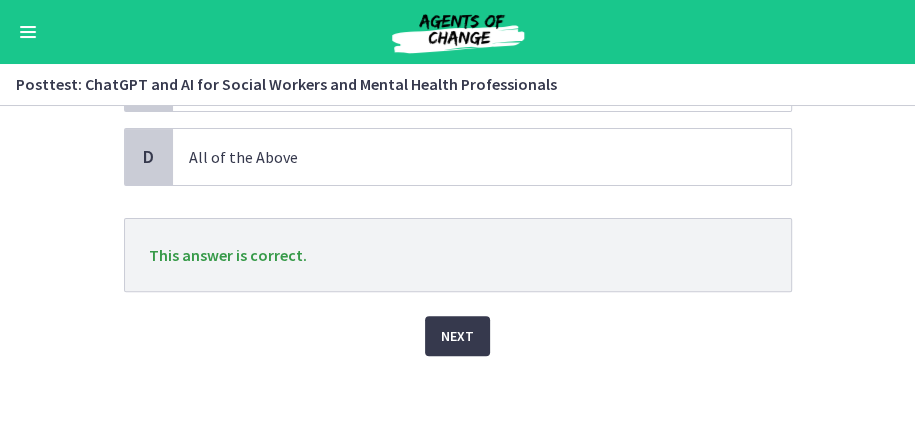 scroll, scrollTop: 357, scrollLeft: 0, axis: vertical 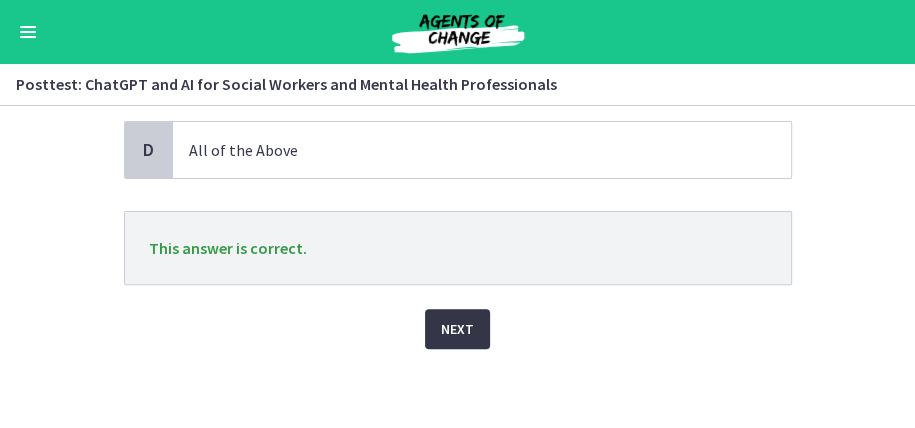 click on "Next" at bounding box center (457, 329) 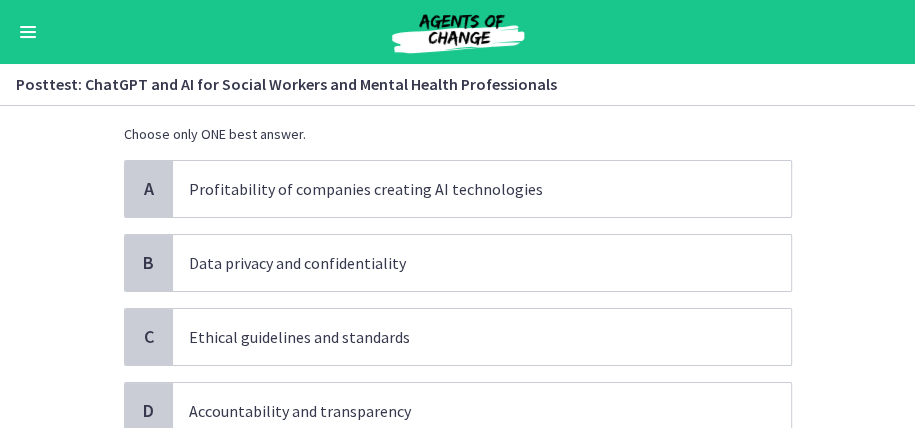 scroll, scrollTop: 66, scrollLeft: 0, axis: vertical 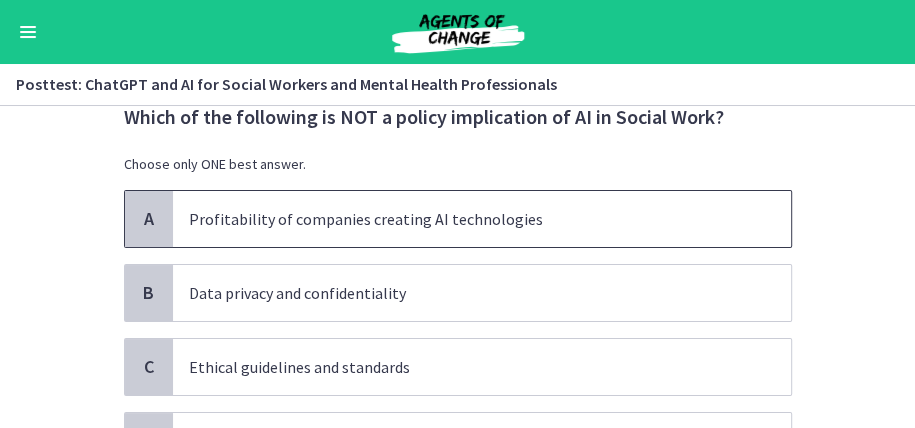 drag, startPoint x: 140, startPoint y: 219, endPoint x: 129, endPoint y: 219, distance: 11 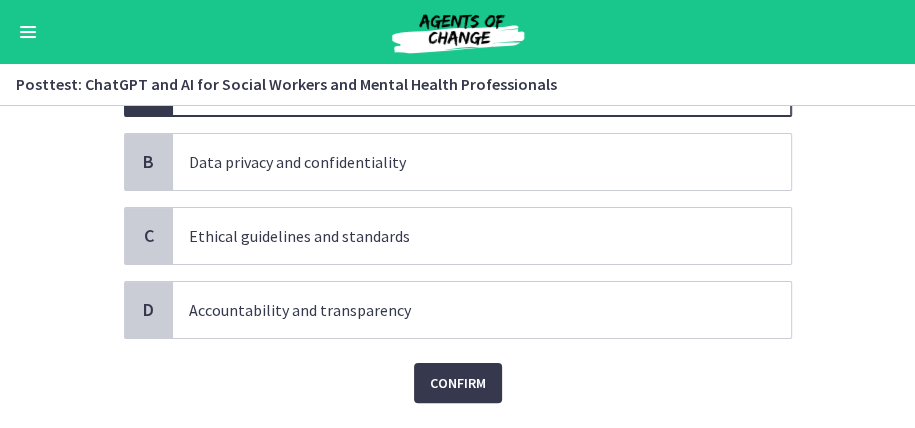 scroll, scrollTop: 200, scrollLeft: 0, axis: vertical 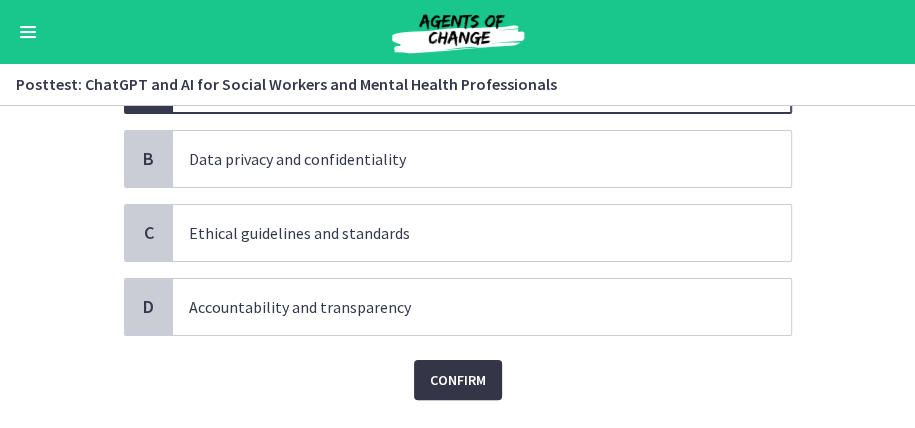 click on "Confirm" at bounding box center [458, 380] 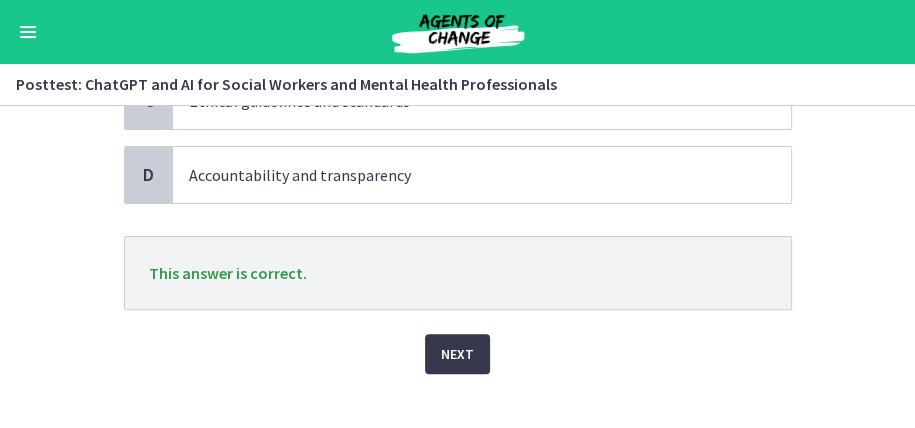 scroll, scrollTop: 333, scrollLeft: 0, axis: vertical 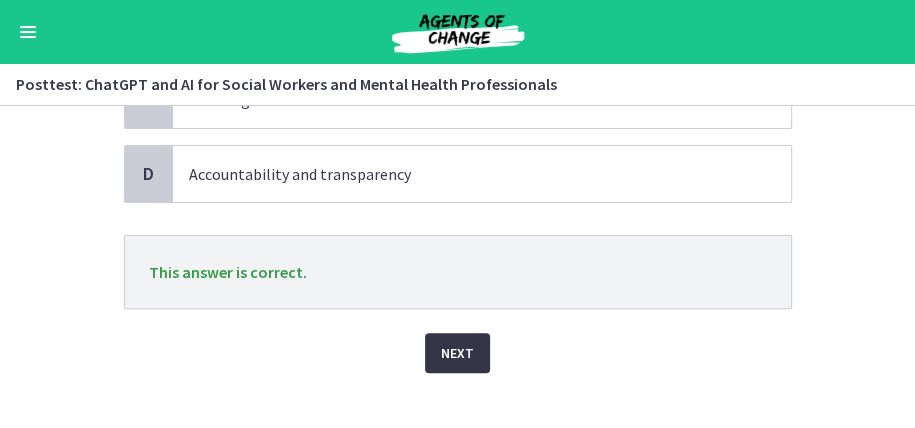 click on "Next" at bounding box center (457, 353) 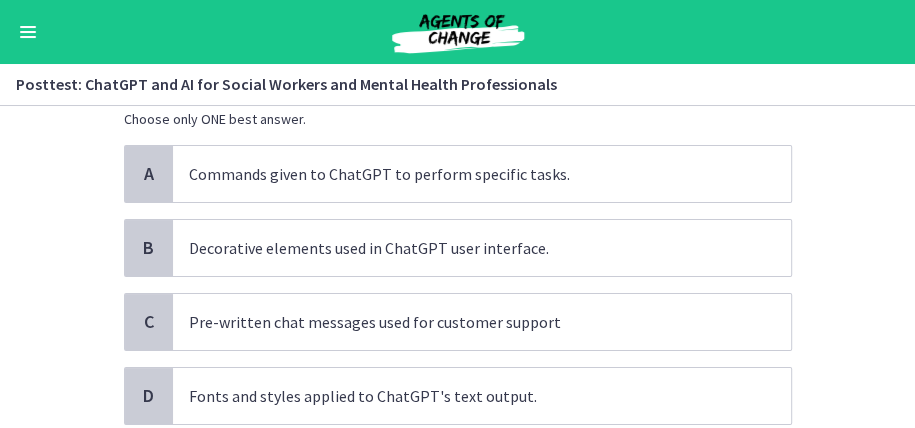 scroll, scrollTop: 133, scrollLeft: 0, axis: vertical 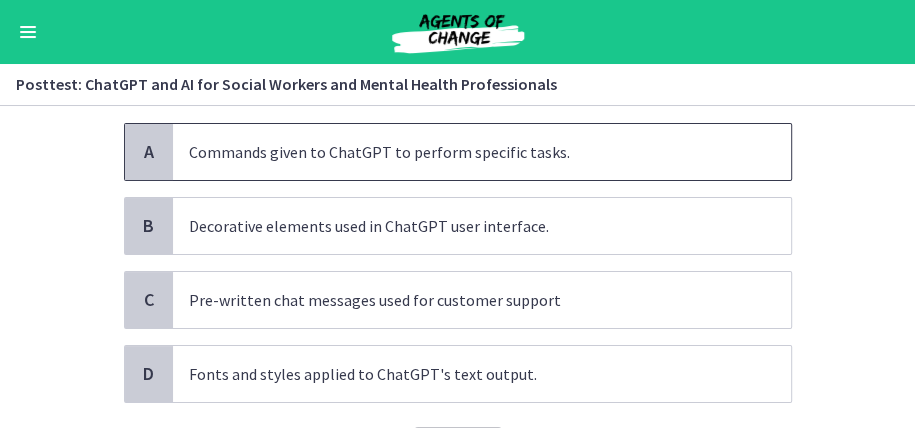 click on "A" at bounding box center (149, 152) 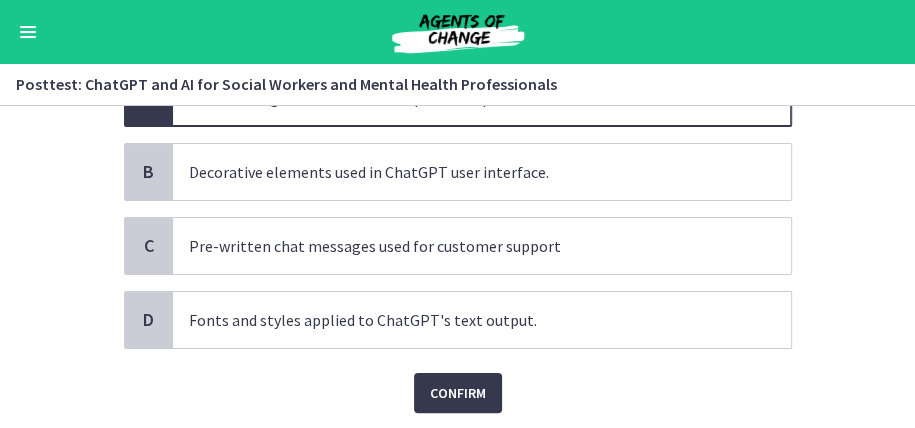 scroll, scrollTop: 251, scrollLeft: 0, axis: vertical 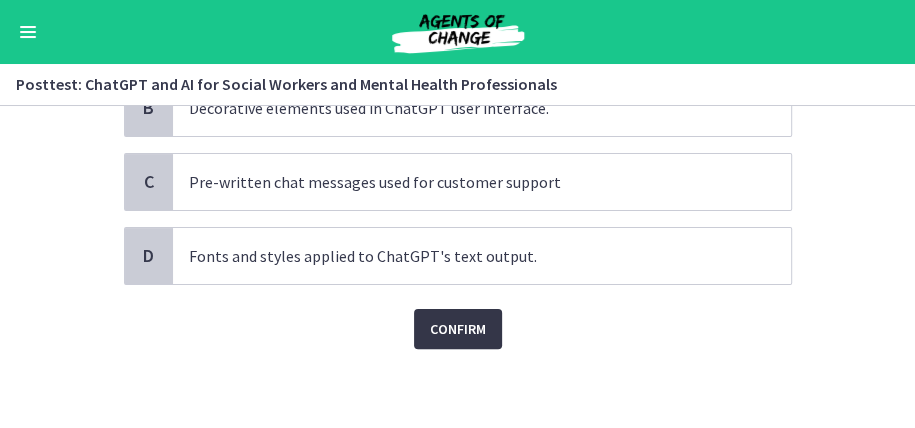 click on "Confirm" at bounding box center [458, 329] 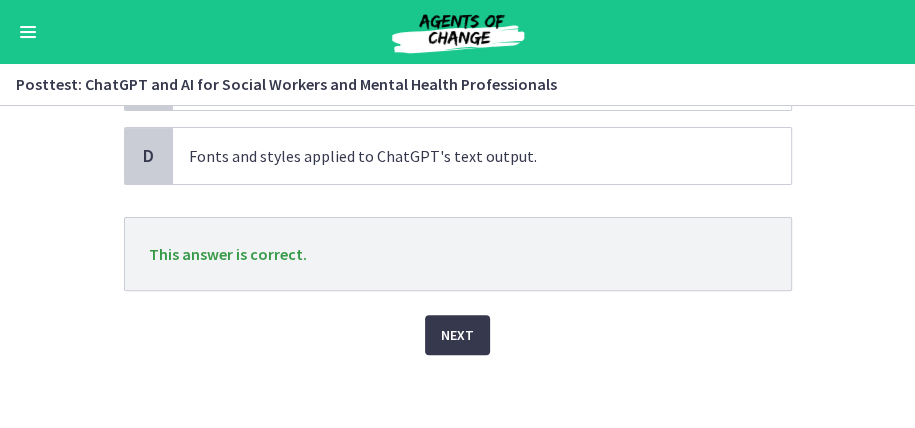 scroll, scrollTop: 357, scrollLeft: 0, axis: vertical 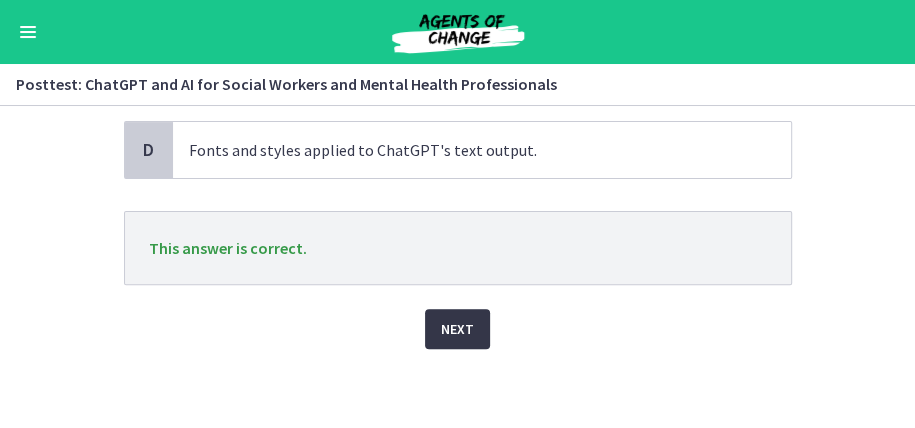 click on "Next" at bounding box center [457, 329] 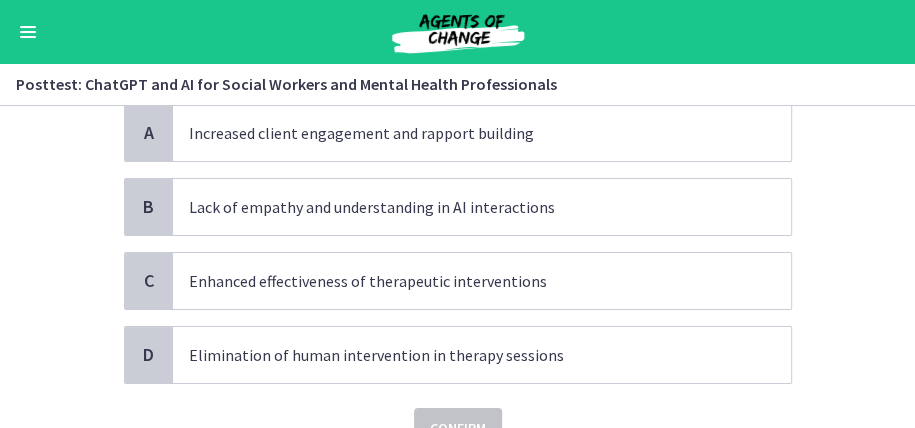 scroll, scrollTop: 200, scrollLeft: 0, axis: vertical 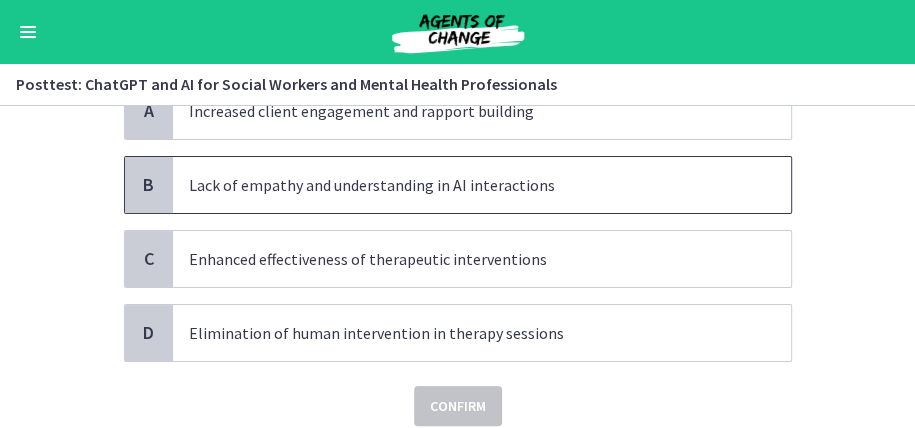 click on "B" at bounding box center (149, 185) 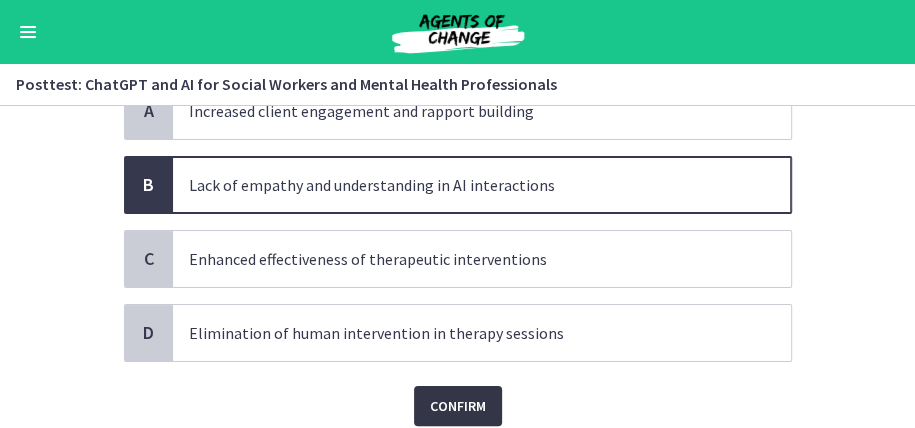 click on "Confirm" at bounding box center [458, 406] 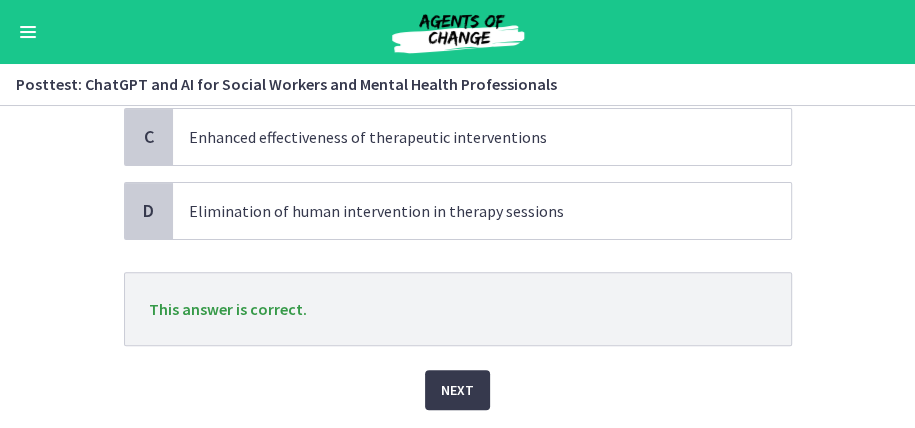 scroll, scrollTop: 333, scrollLeft: 0, axis: vertical 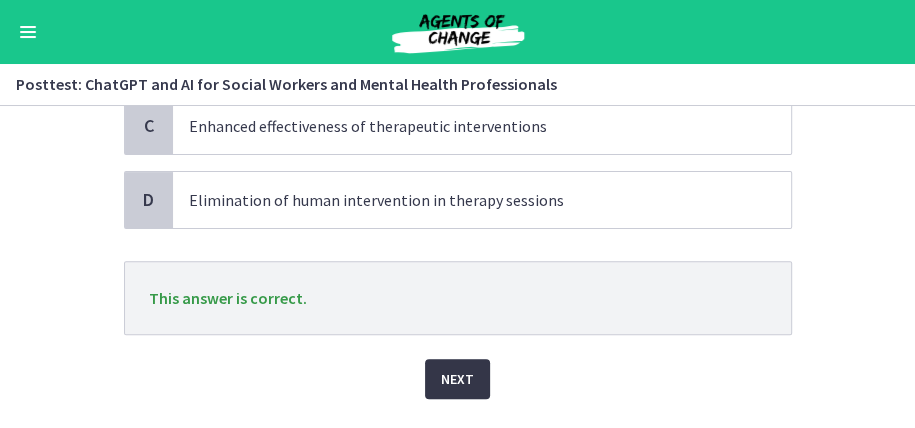 click on "Next" at bounding box center [457, 379] 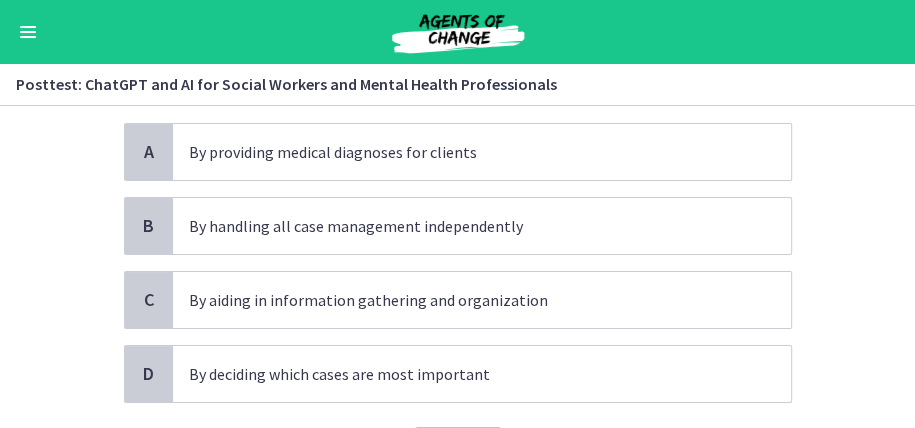 scroll, scrollTop: 200, scrollLeft: 0, axis: vertical 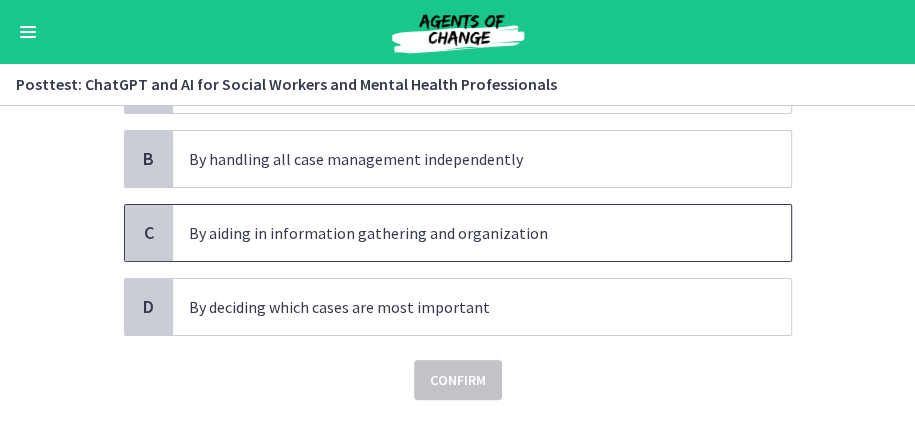 click on "C" at bounding box center (149, 233) 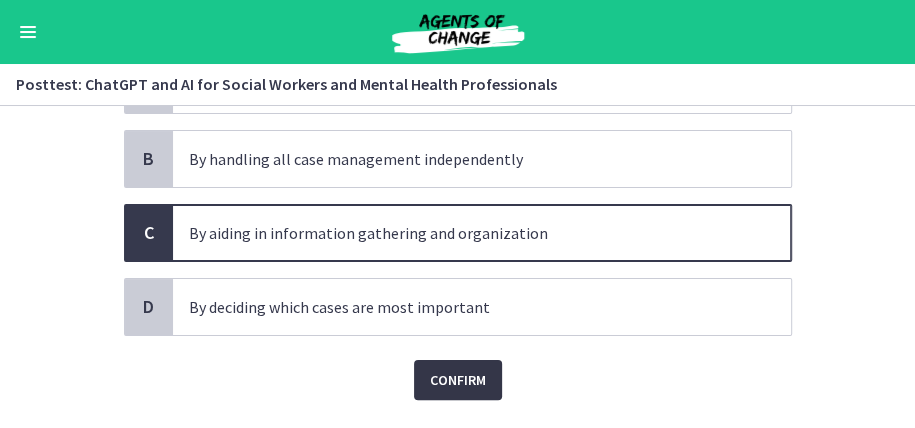 click on "Confirm" at bounding box center (458, 380) 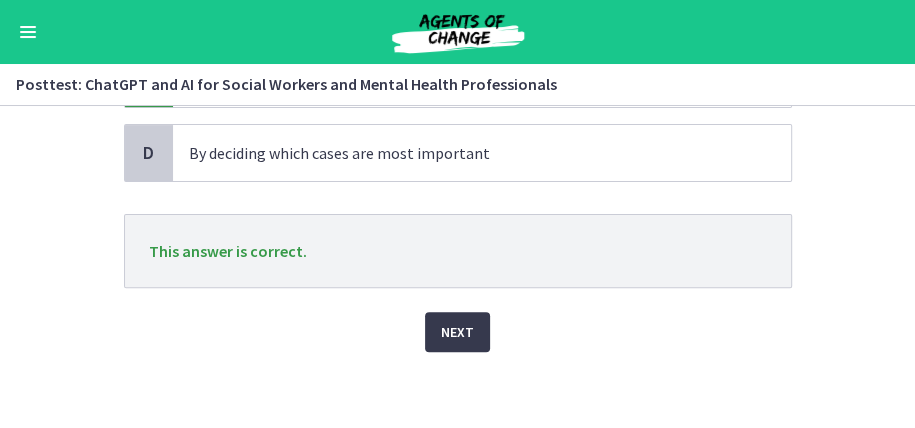 scroll, scrollTop: 357, scrollLeft: 0, axis: vertical 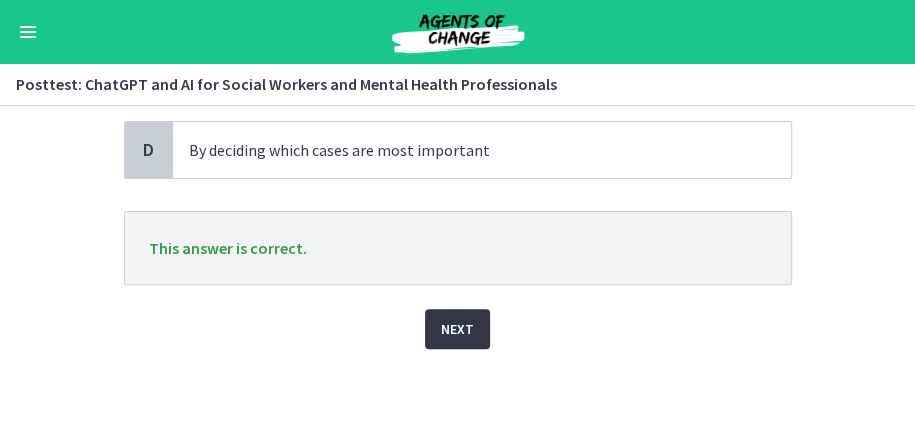 click on "Next" at bounding box center (457, 329) 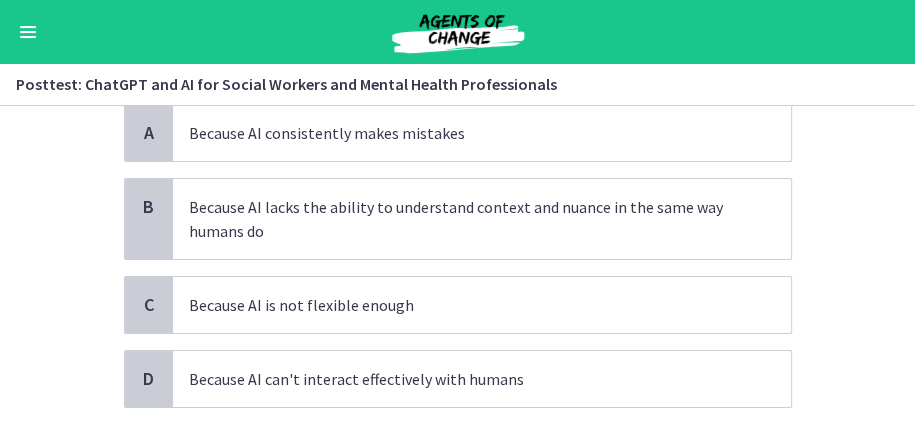 scroll, scrollTop: 200, scrollLeft: 0, axis: vertical 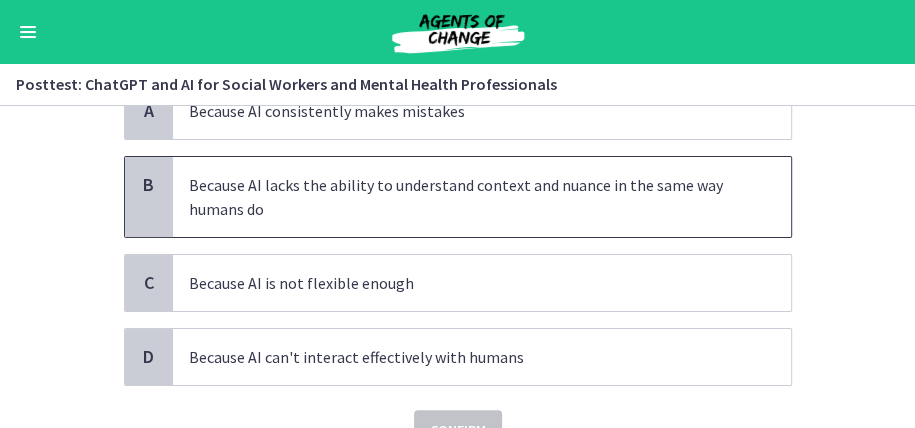 click on "B" at bounding box center [149, 197] 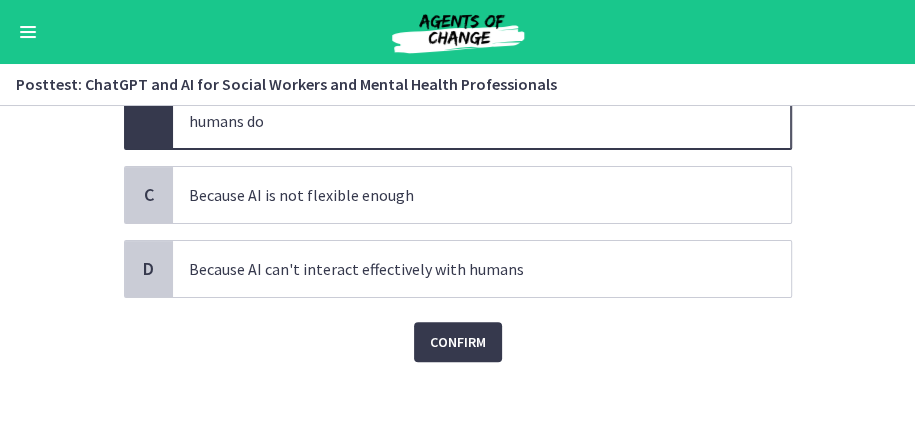 scroll, scrollTop: 301, scrollLeft: 0, axis: vertical 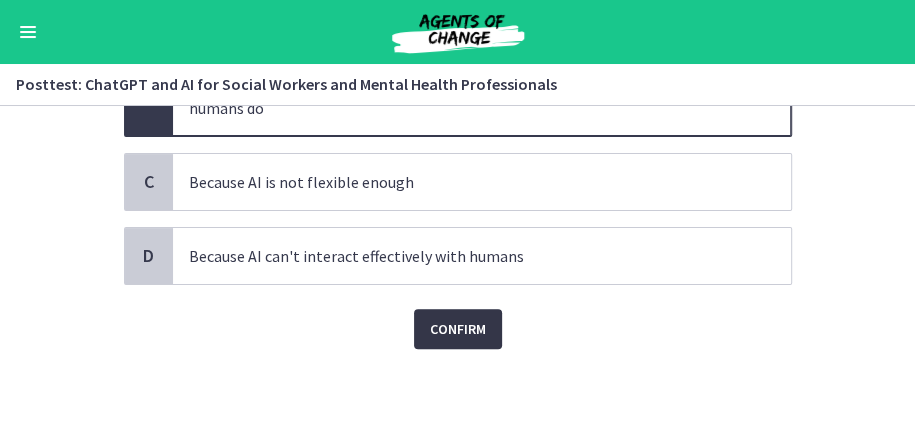 click on "Confirm" at bounding box center (458, 329) 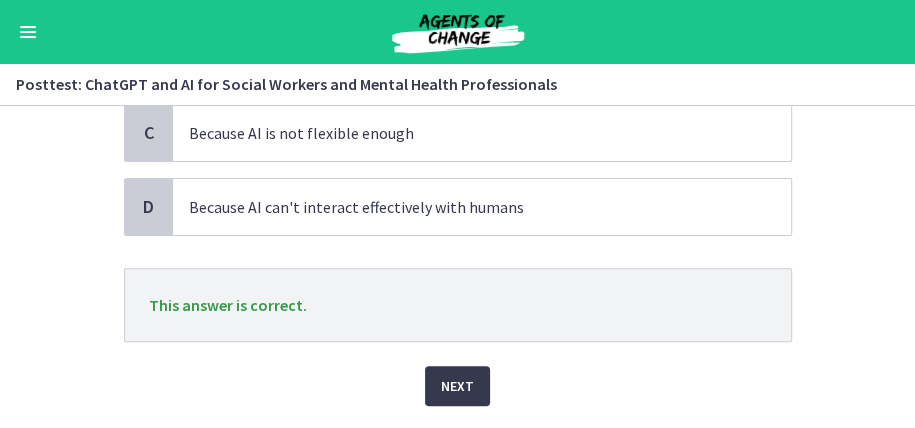 scroll, scrollTop: 407, scrollLeft: 0, axis: vertical 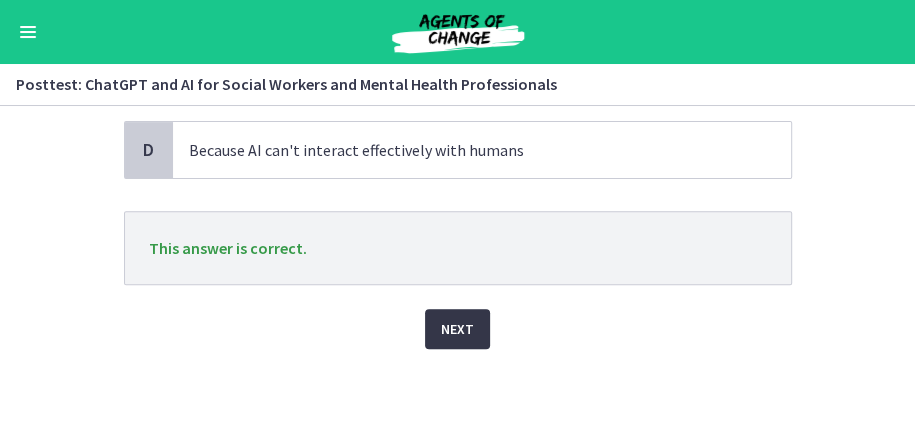 click on "Next" at bounding box center [457, 329] 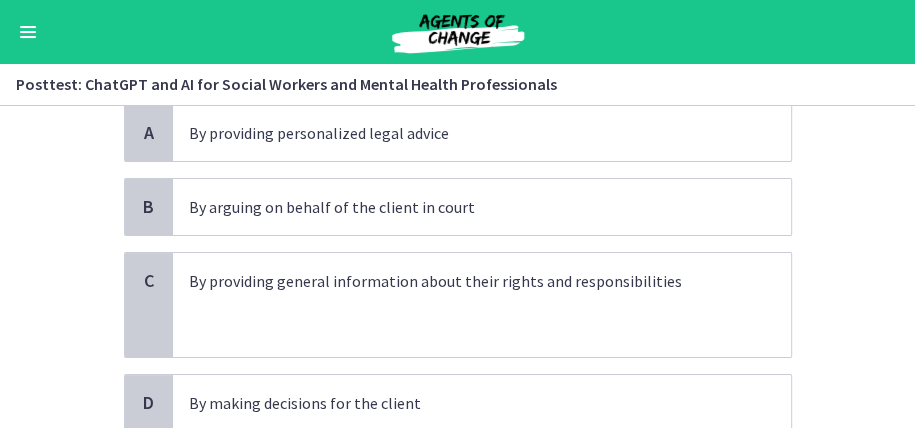 scroll, scrollTop: 200, scrollLeft: 0, axis: vertical 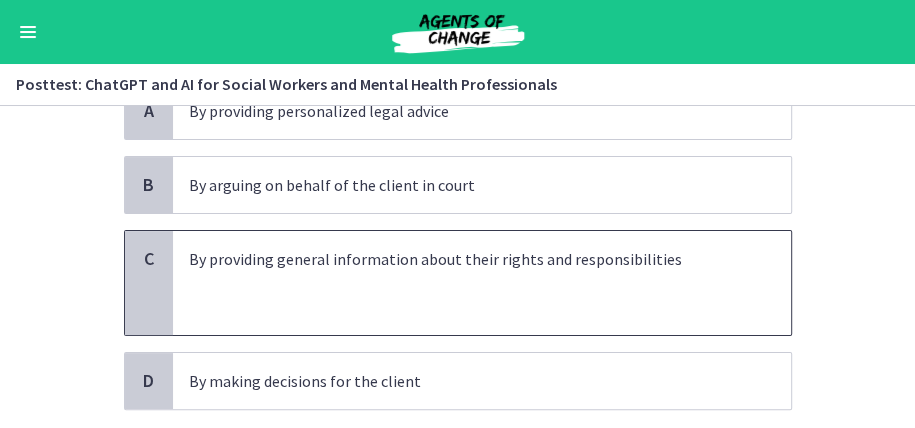 click on "C" at bounding box center [149, 283] 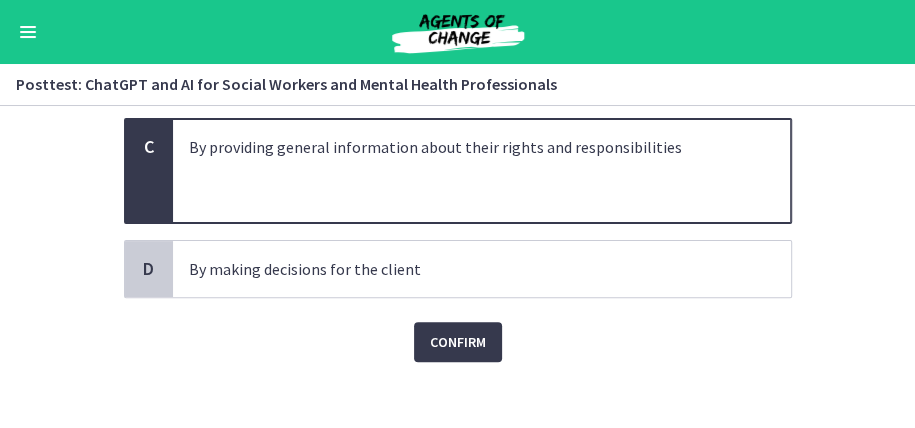 scroll, scrollTop: 325, scrollLeft: 0, axis: vertical 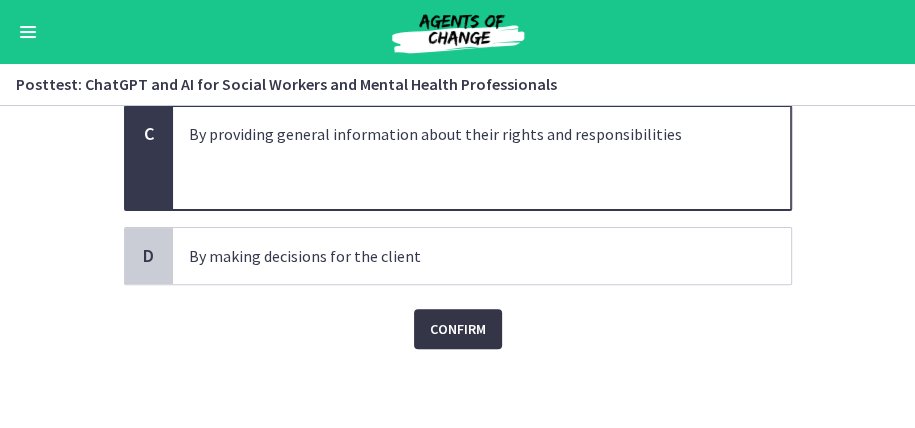 click on "Confirm" at bounding box center [458, 329] 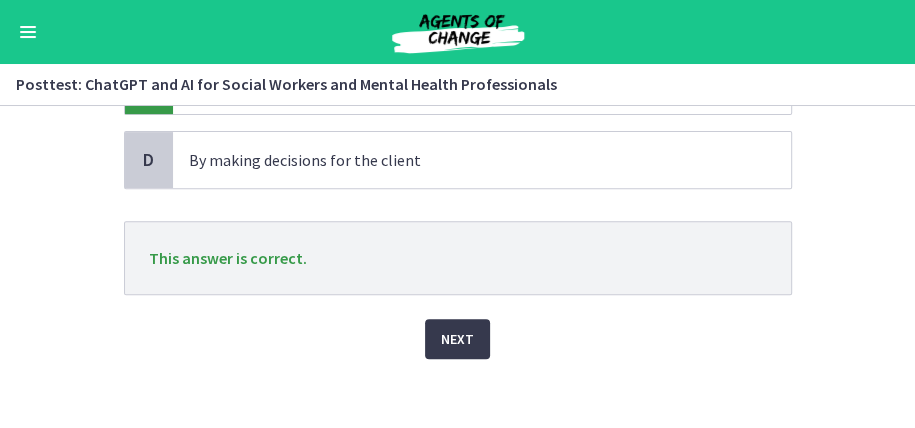 scroll, scrollTop: 431, scrollLeft: 0, axis: vertical 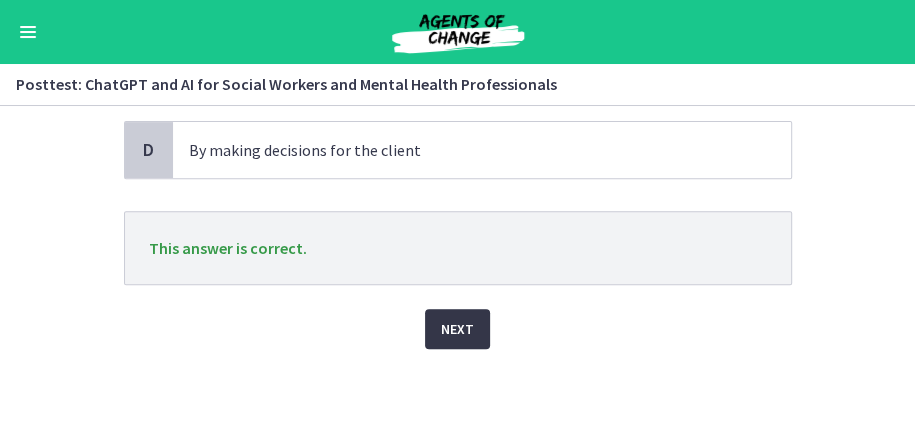 click on "Next" at bounding box center [457, 329] 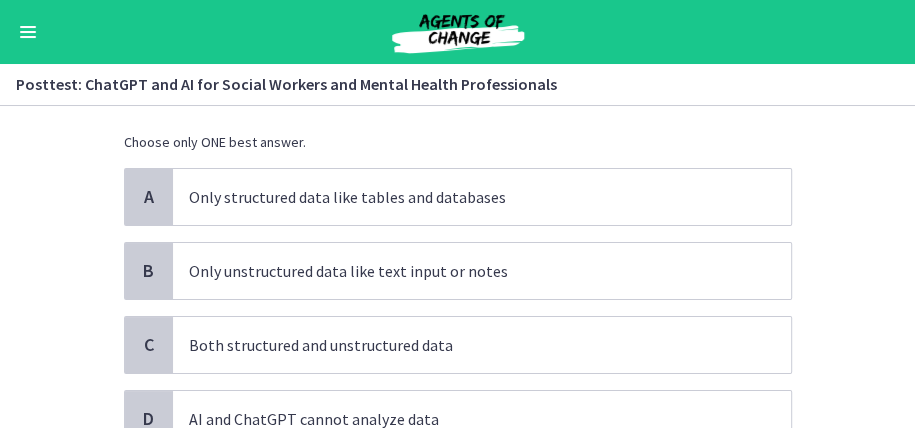 scroll, scrollTop: 66, scrollLeft: 0, axis: vertical 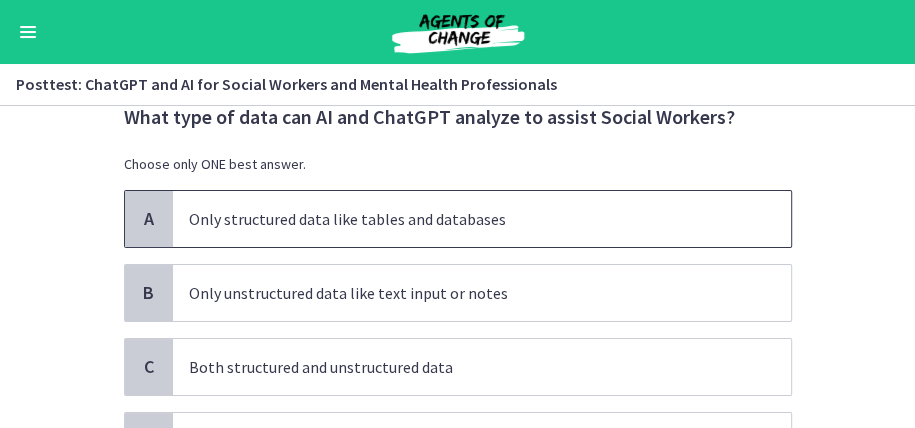 click on "A" at bounding box center [149, 219] 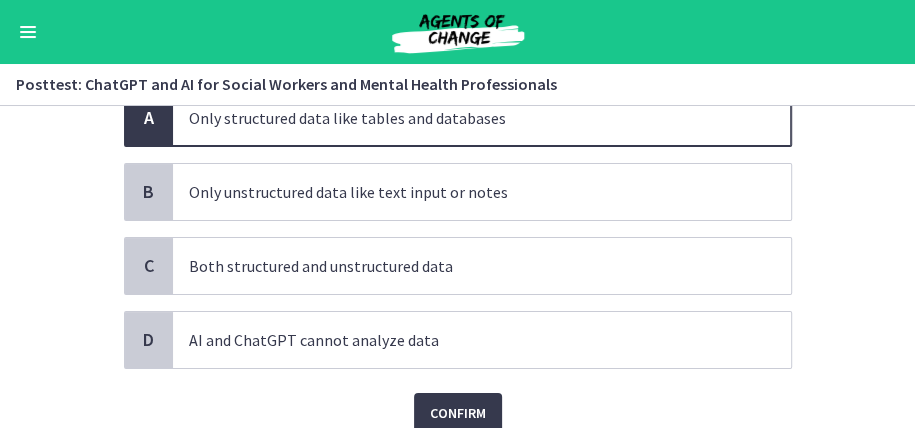 scroll, scrollTop: 200, scrollLeft: 0, axis: vertical 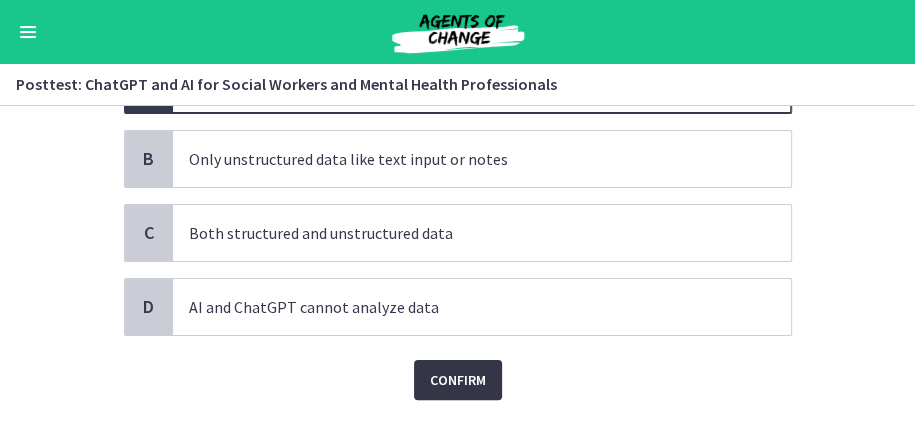 click on "Confirm" at bounding box center [458, 380] 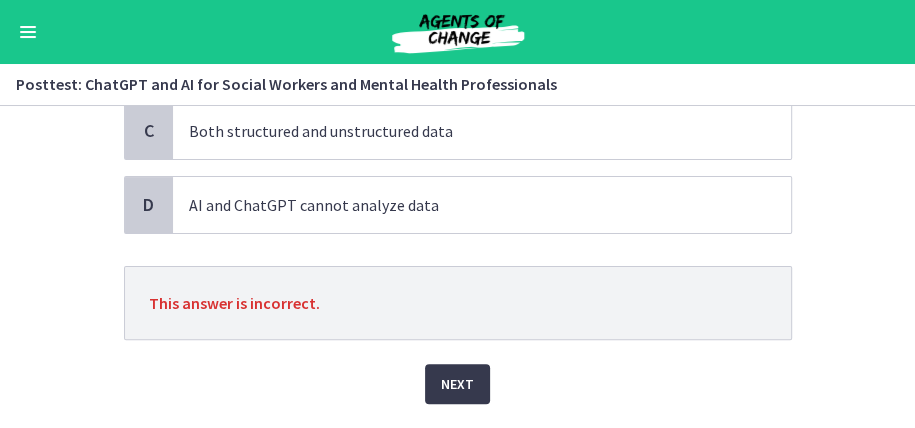 scroll, scrollTop: 333, scrollLeft: 0, axis: vertical 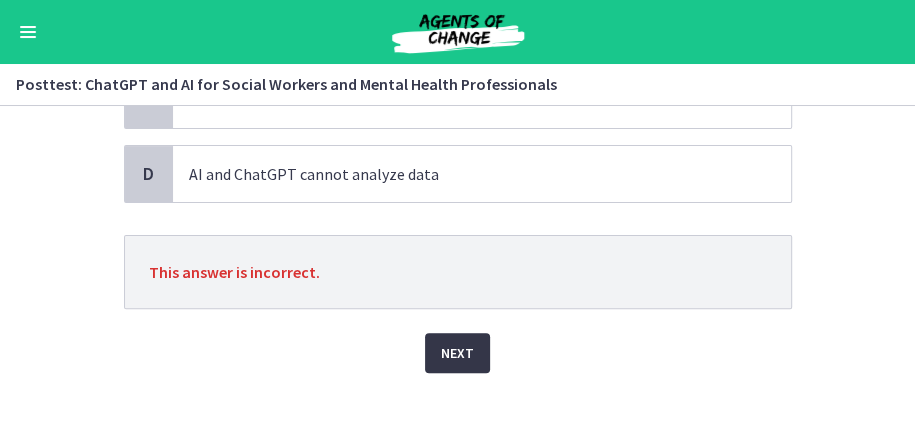 click on "Next" at bounding box center (457, 353) 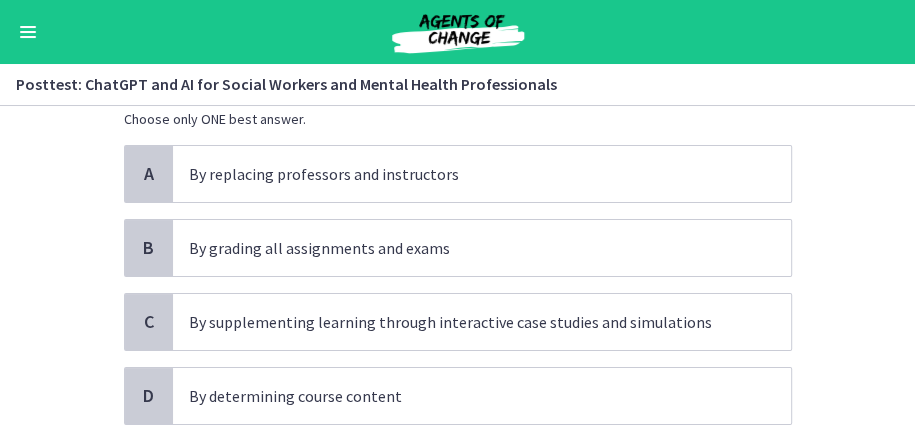 scroll, scrollTop: 133, scrollLeft: 0, axis: vertical 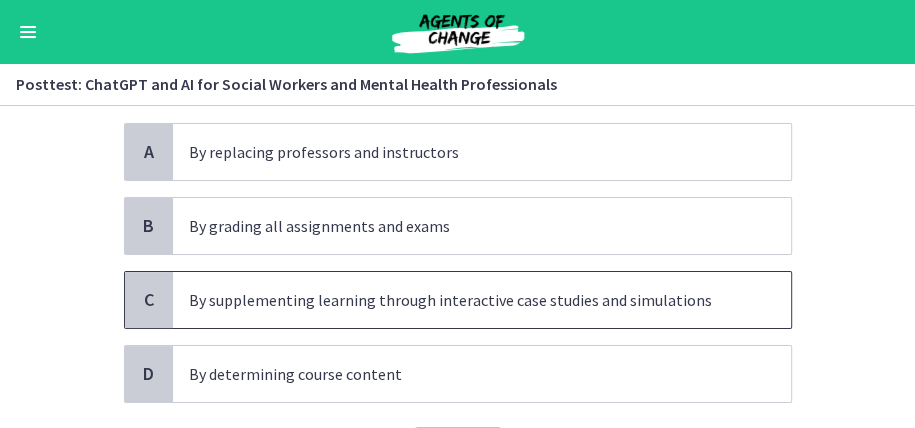 click on "C" at bounding box center [149, 300] 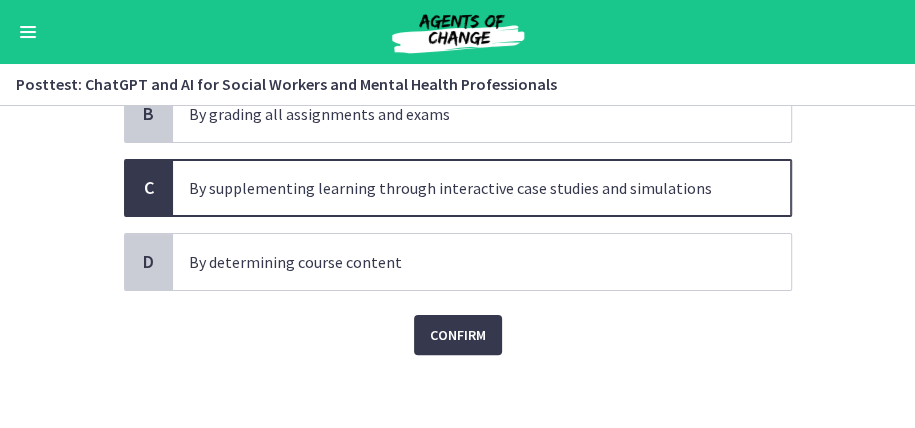 scroll, scrollTop: 251, scrollLeft: 0, axis: vertical 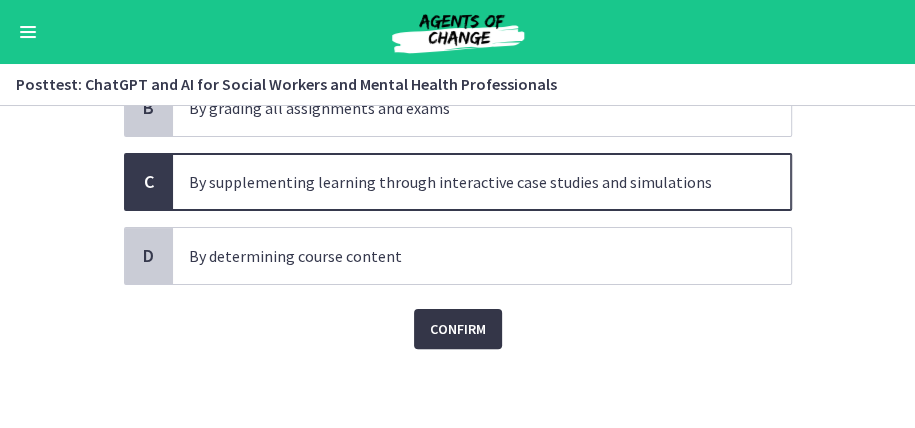 click on "Confirm" at bounding box center [458, 329] 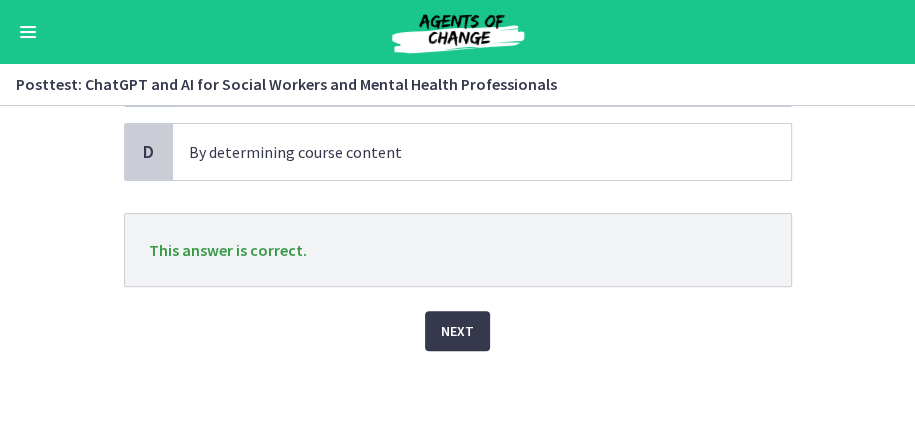 scroll, scrollTop: 357, scrollLeft: 0, axis: vertical 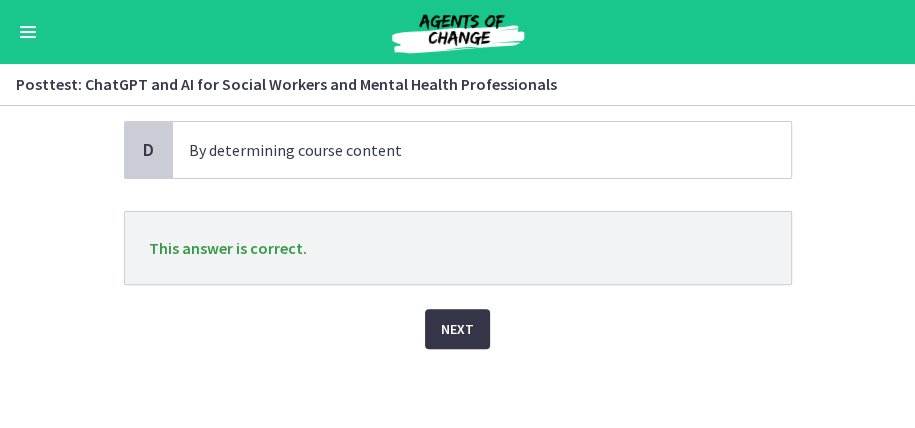 click on "Next" at bounding box center (457, 329) 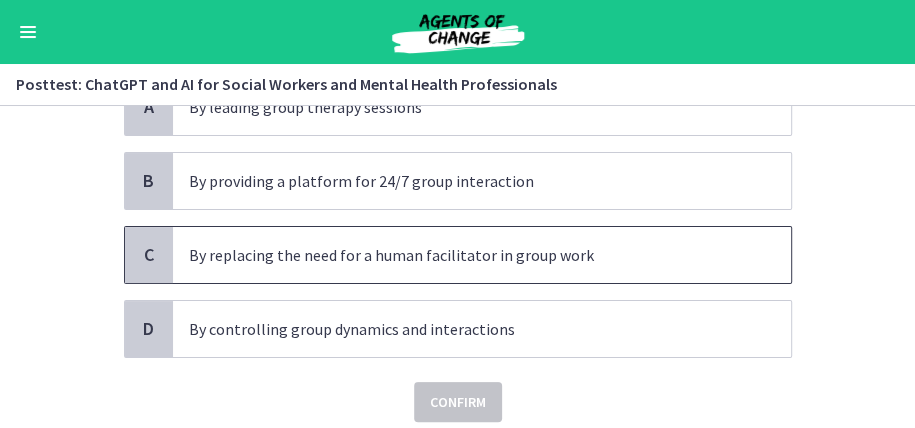 scroll, scrollTop: 200, scrollLeft: 0, axis: vertical 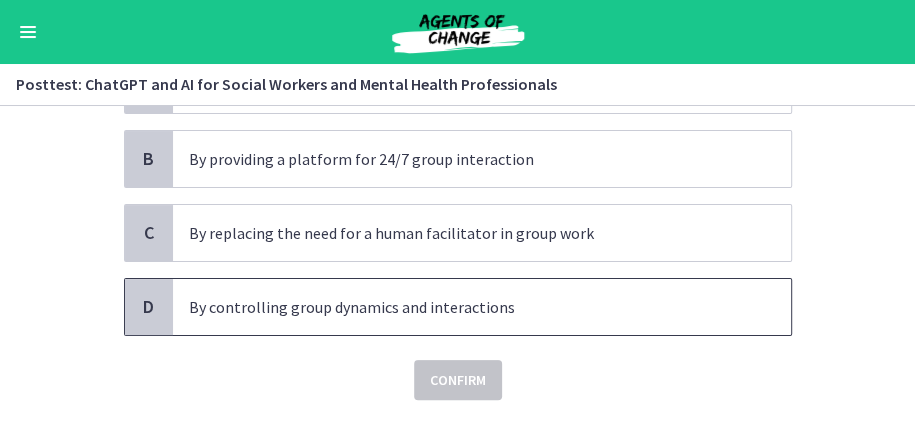 click on "D" at bounding box center (149, 307) 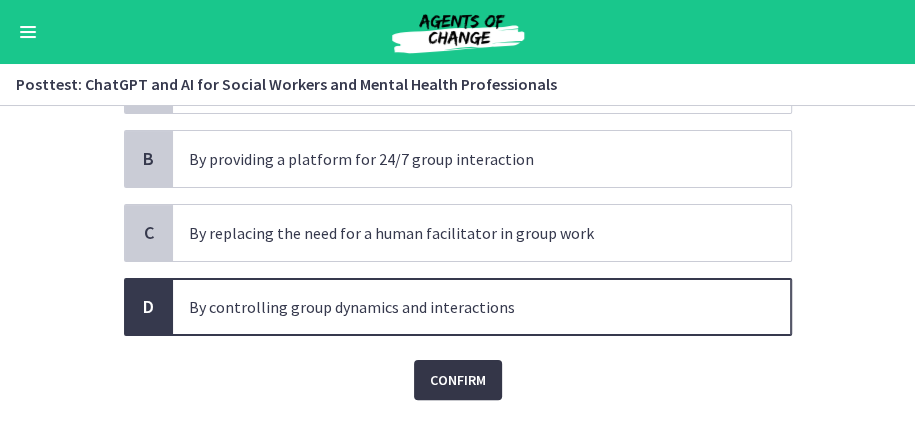 click on "Confirm" at bounding box center (458, 380) 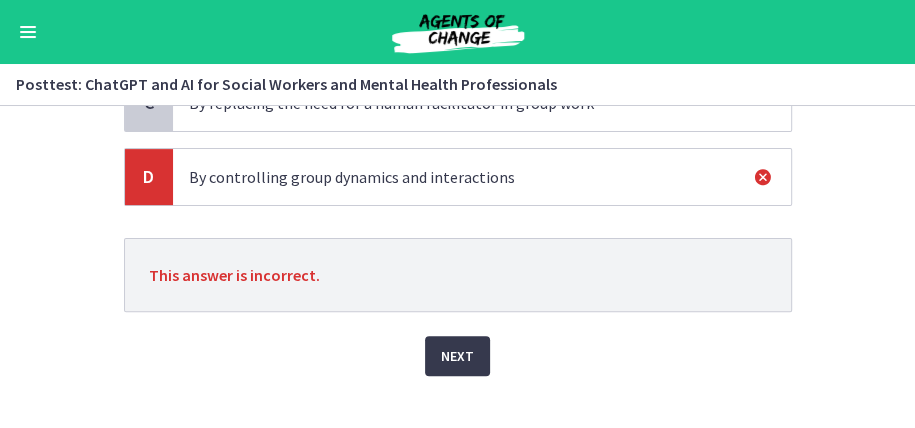 scroll, scrollTop: 333, scrollLeft: 0, axis: vertical 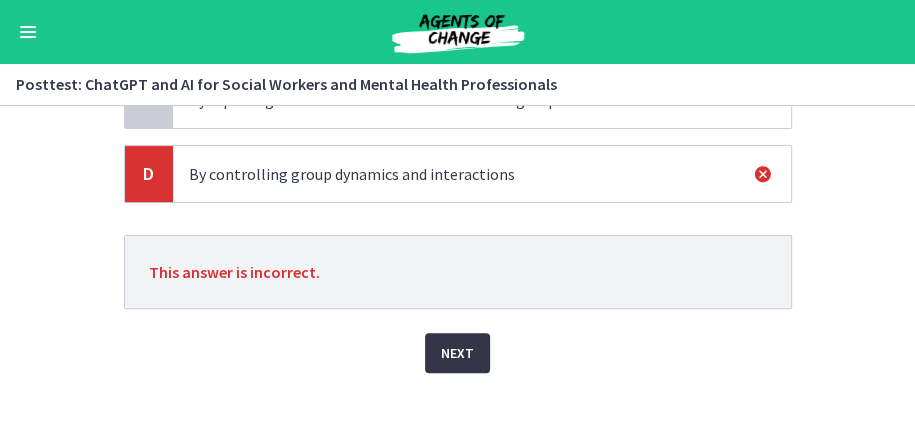 click on "Next" at bounding box center [457, 353] 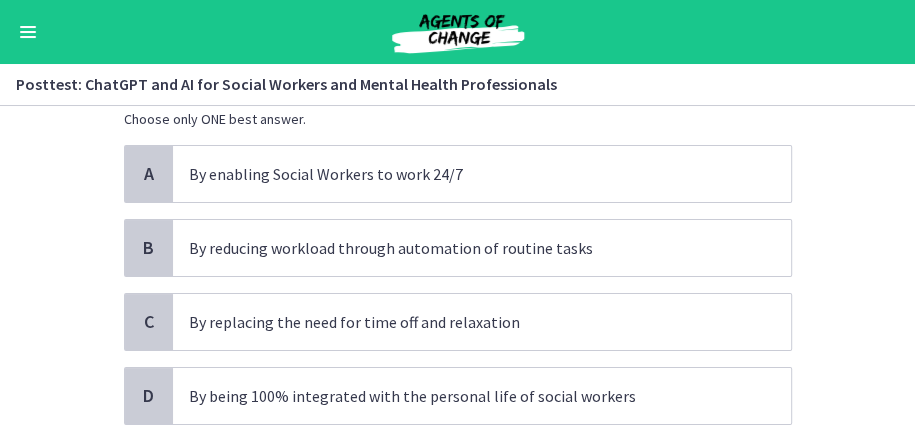 scroll, scrollTop: 133, scrollLeft: 0, axis: vertical 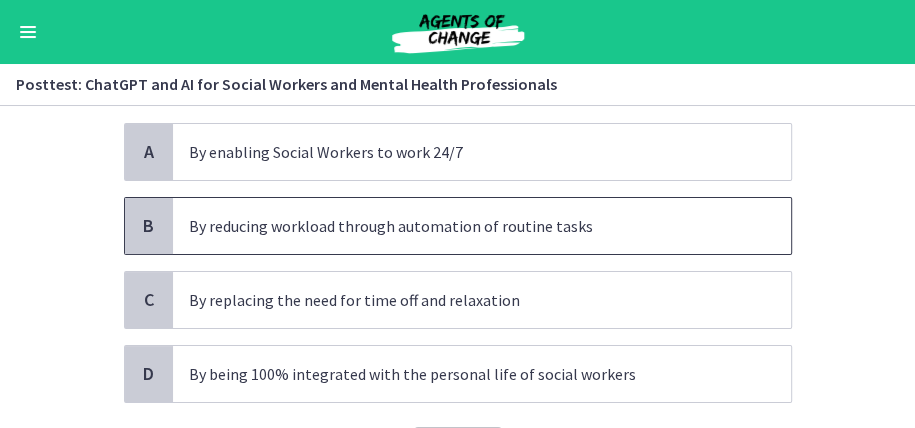 click on "B" at bounding box center (149, 226) 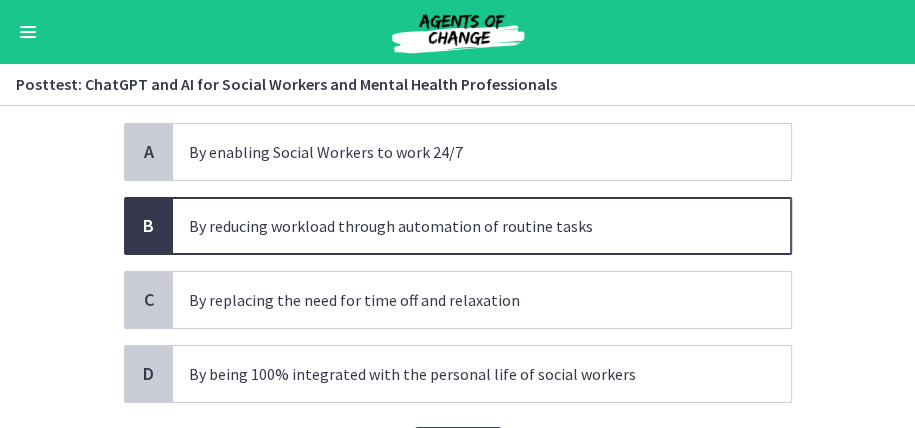scroll, scrollTop: 200, scrollLeft: 0, axis: vertical 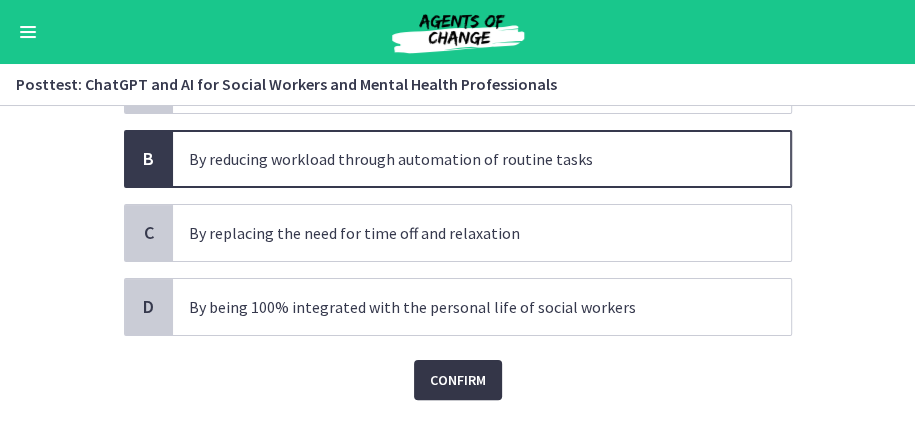 click on "Confirm" at bounding box center (458, 380) 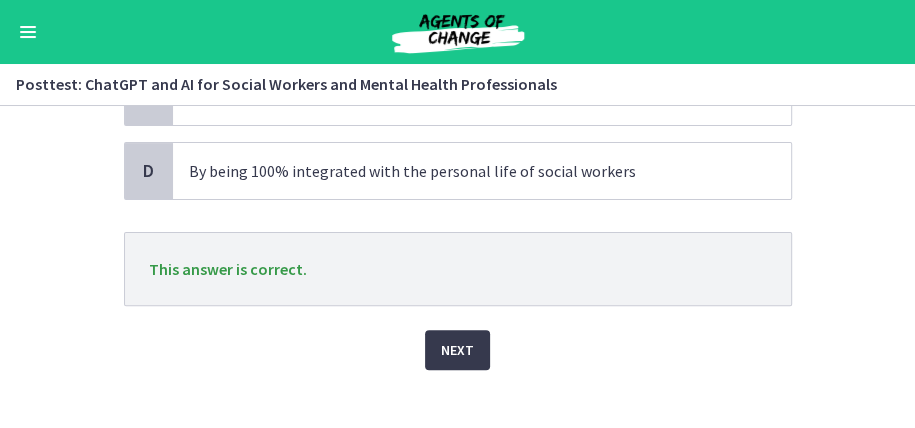 scroll, scrollTop: 357, scrollLeft: 0, axis: vertical 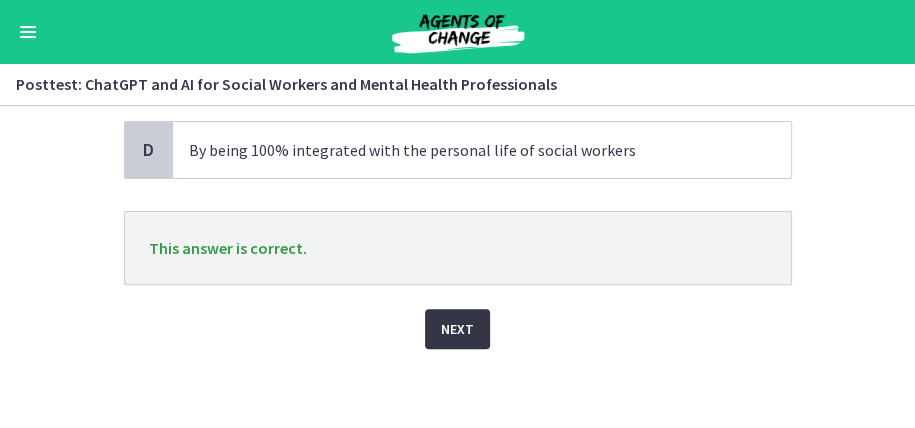 click on "Next" at bounding box center [457, 329] 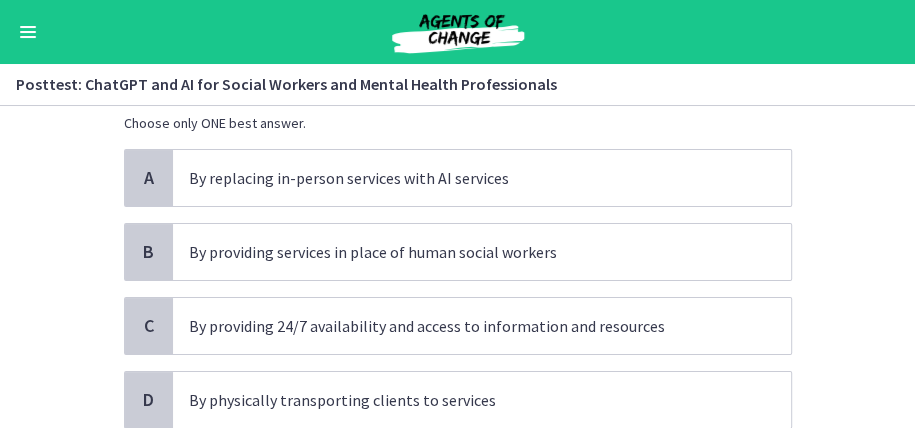 scroll, scrollTop: 200, scrollLeft: 0, axis: vertical 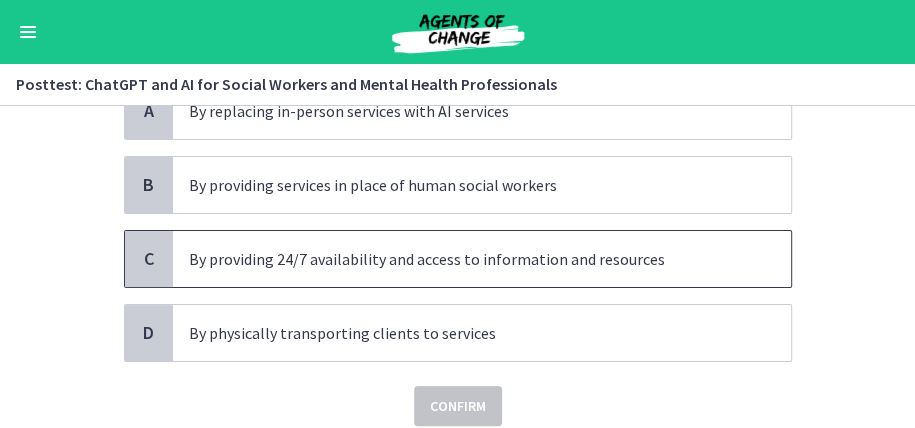 click on "C" at bounding box center (149, 259) 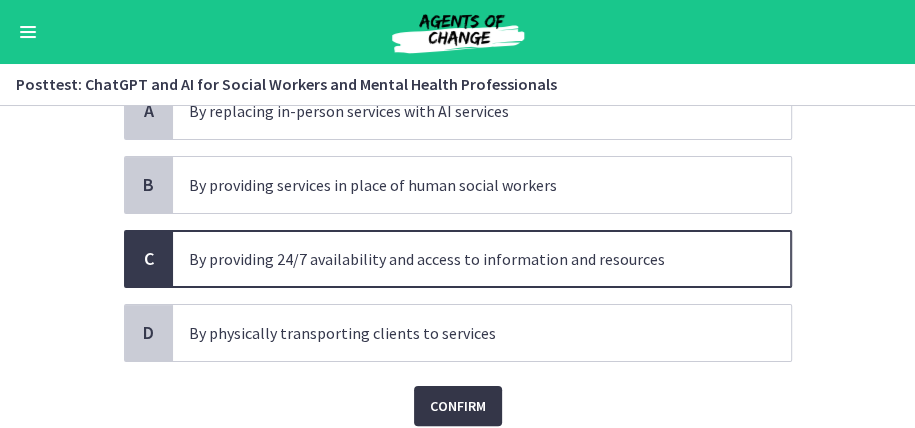 click on "Confirm" at bounding box center (458, 406) 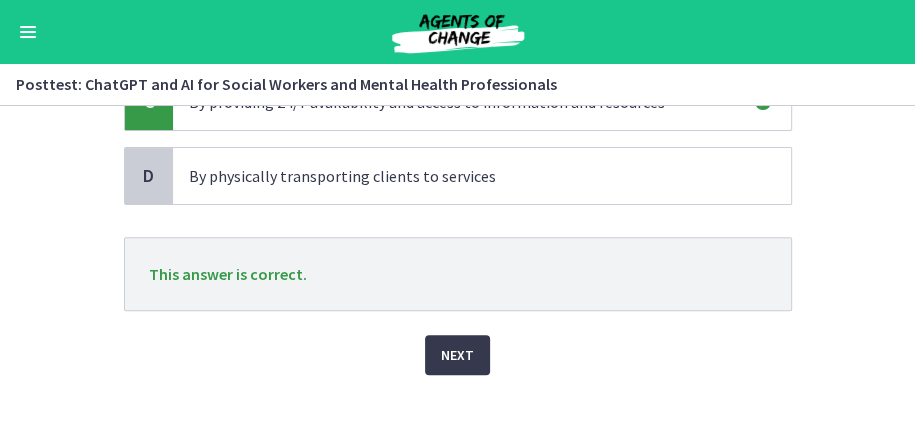 scroll, scrollTop: 383, scrollLeft: 0, axis: vertical 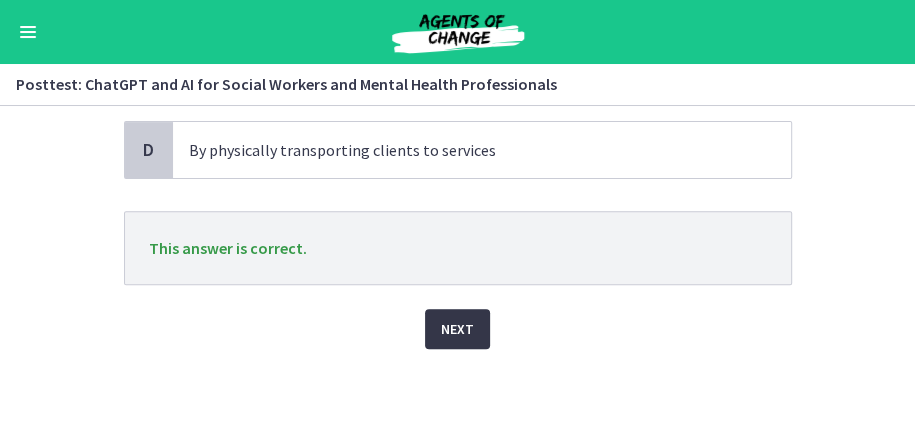 click on "Next" at bounding box center (457, 329) 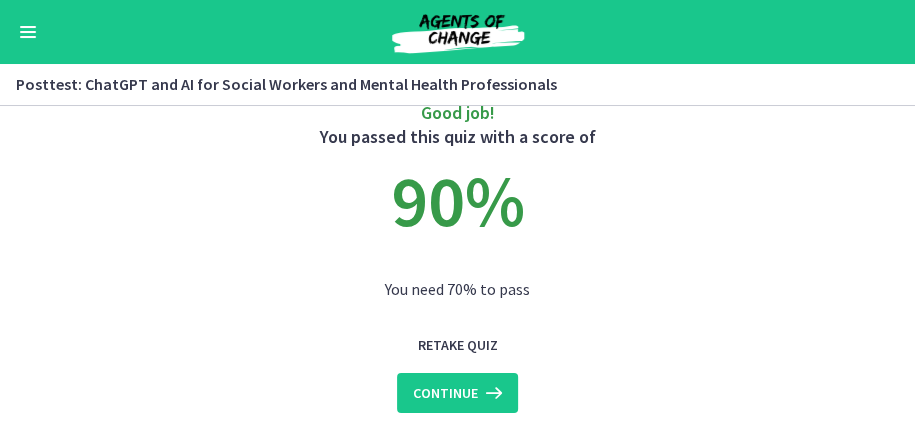 scroll, scrollTop: 133, scrollLeft: 0, axis: vertical 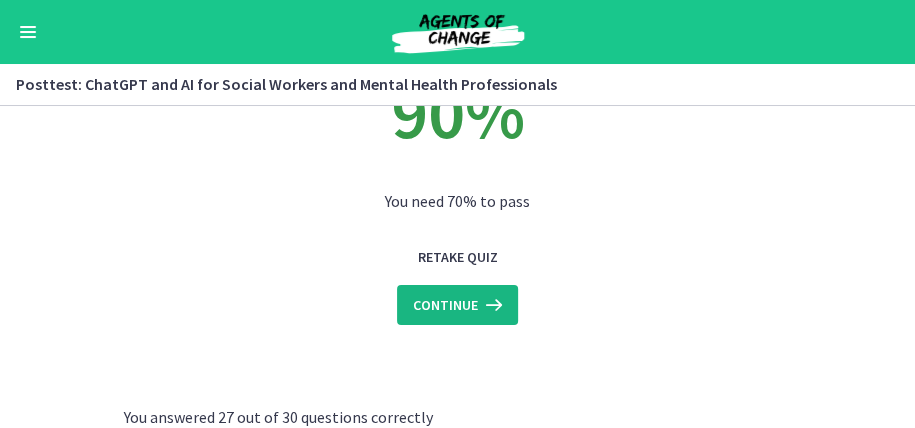 click on "Continue" at bounding box center [445, 305] 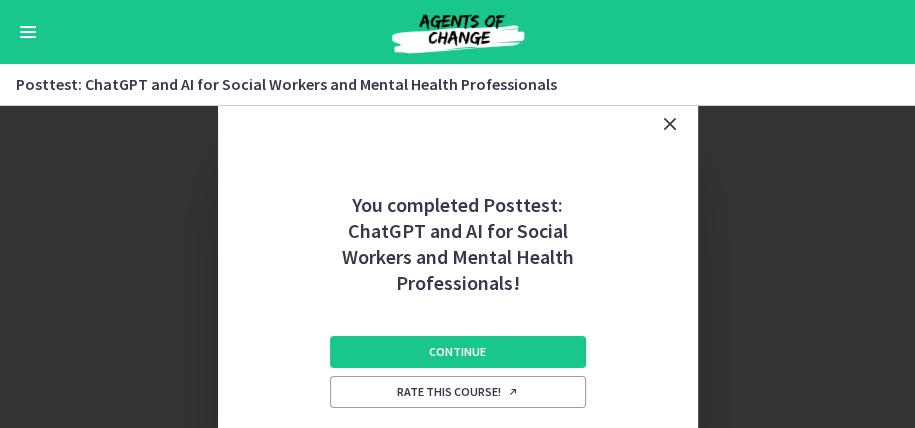 scroll, scrollTop: 66, scrollLeft: 0, axis: vertical 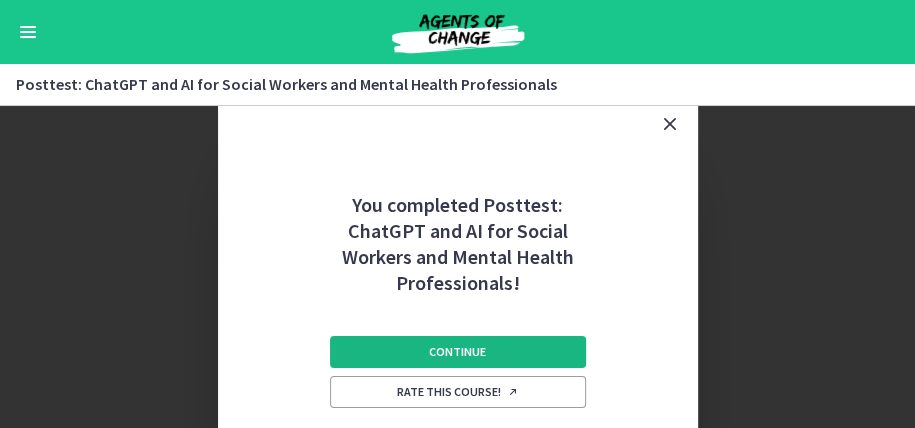 click on "Continue" at bounding box center (457, 352) 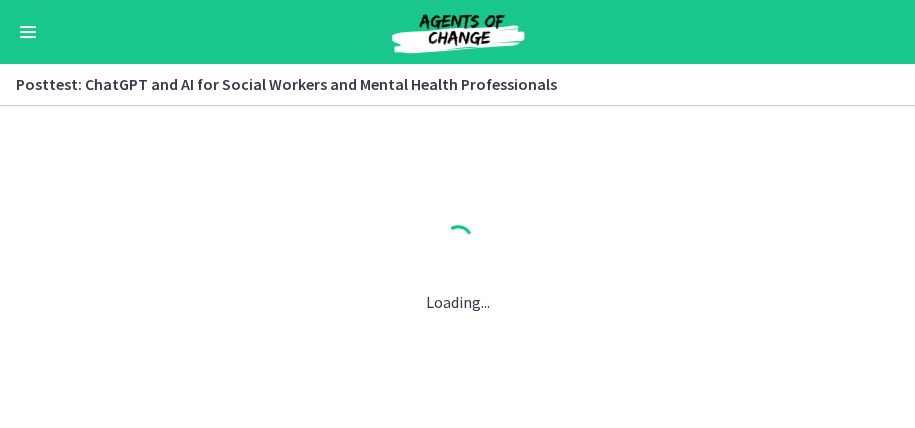 scroll, scrollTop: 0, scrollLeft: 0, axis: both 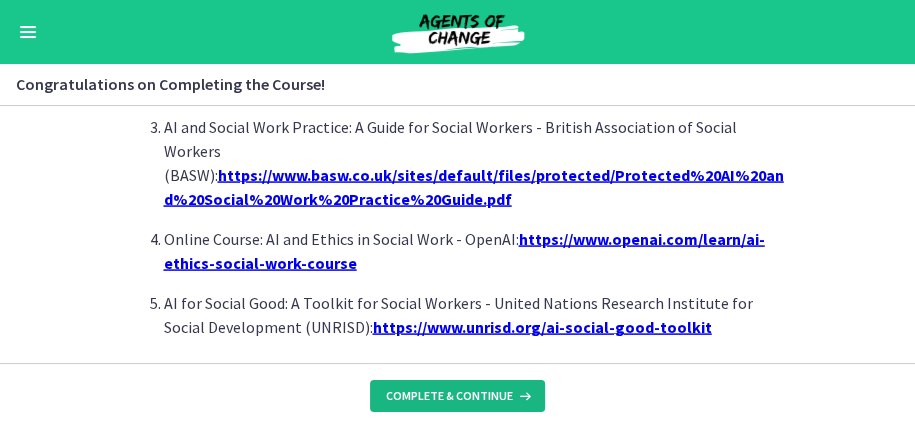 click on "Complete & continue" at bounding box center (449, 396) 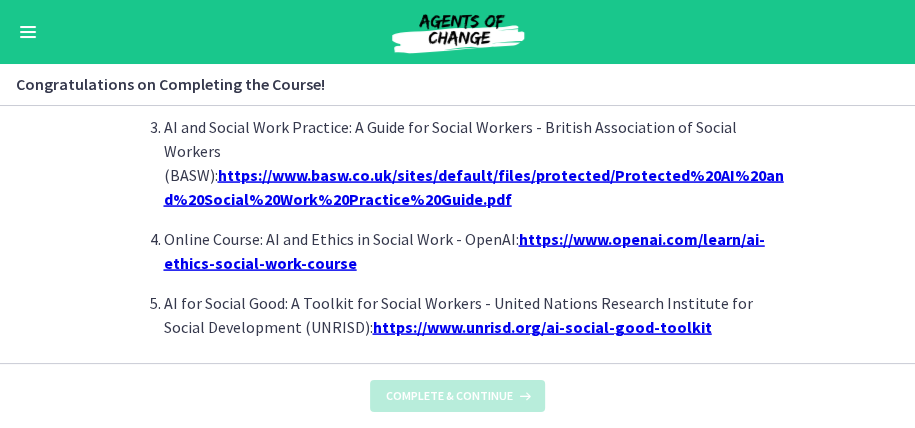 scroll, scrollTop: 0, scrollLeft: 0, axis: both 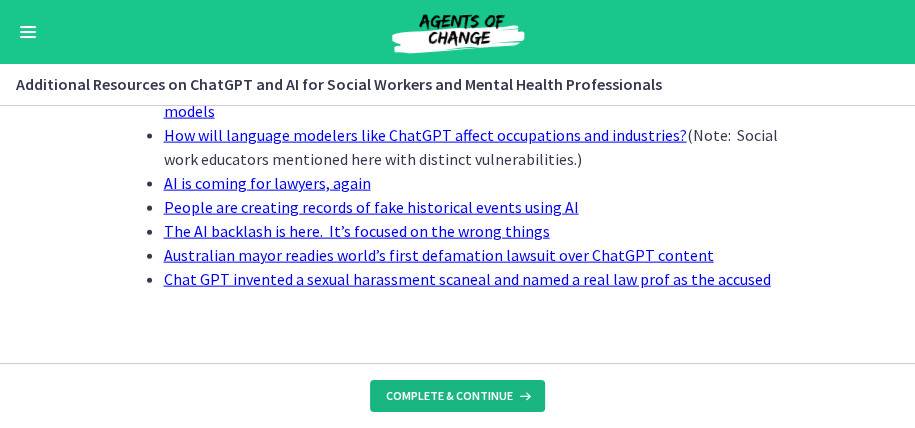 click on "Complete & continue" at bounding box center (449, 396) 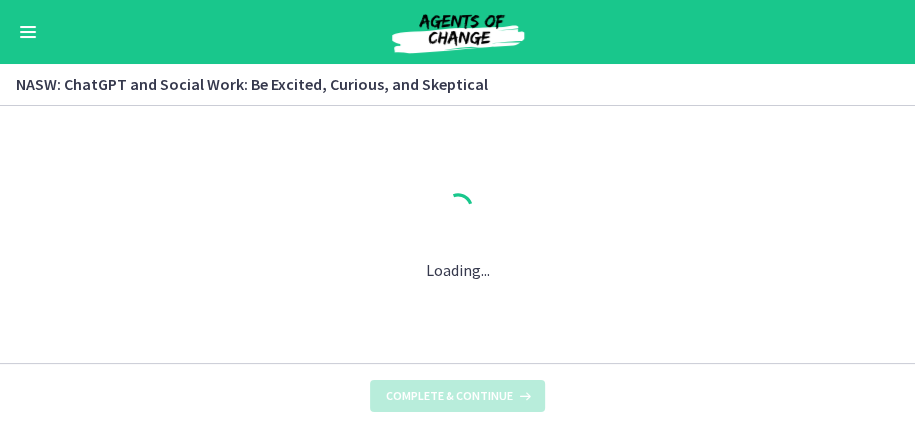scroll, scrollTop: 0, scrollLeft: 0, axis: both 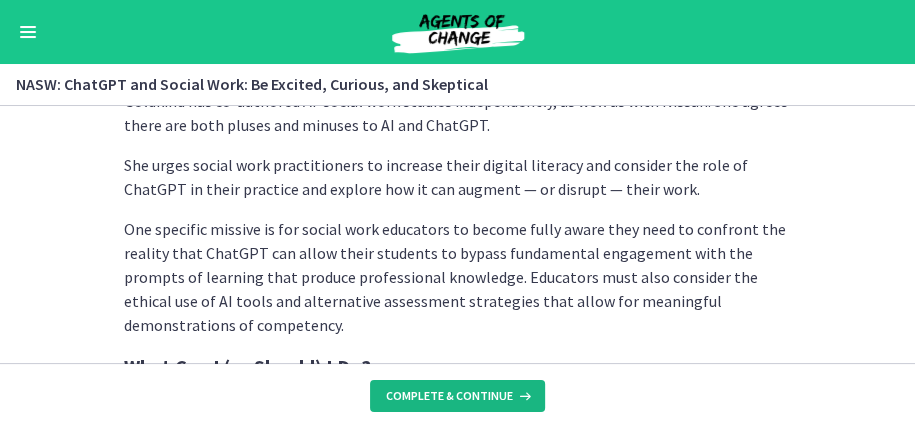 click on "Complete & continue" at bounding box center [449, 396] 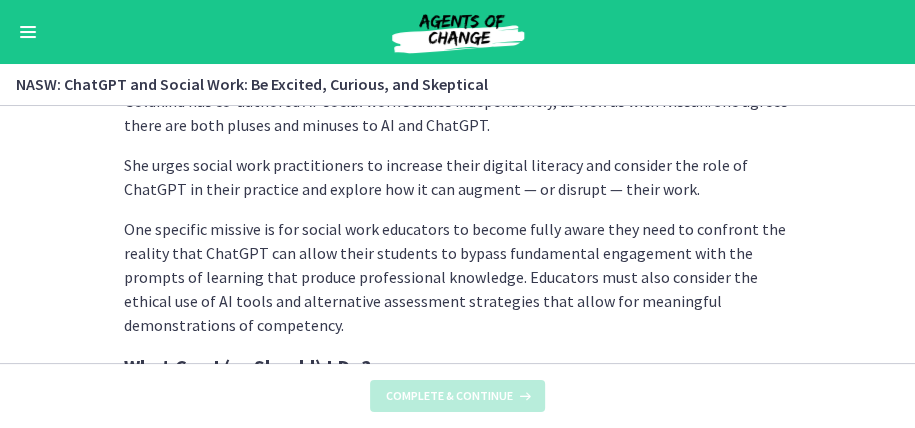 scroll, scrollTop: 0, scrollLeft: 0, axis: both 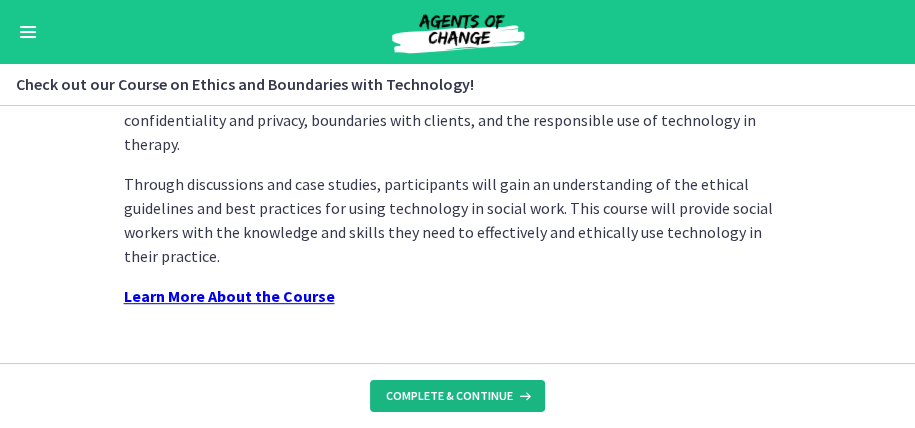 click on "Complete & continue" at bounding box center (449, 396) 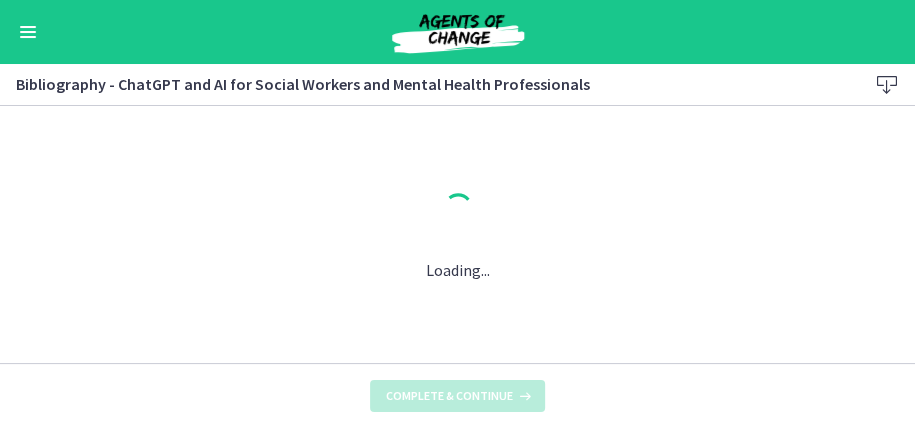 scroll, scrollTop: 0, scrollLeft: 0, axis: both 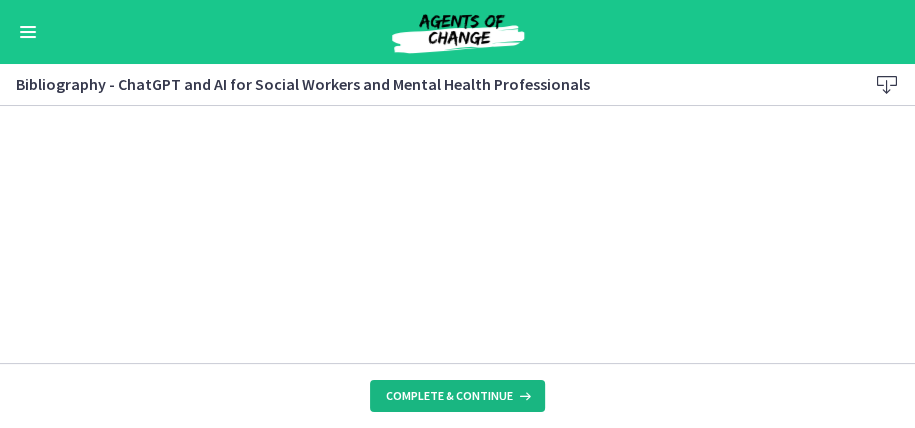 click on "Complete & continue" at bounding box center [449, 396] 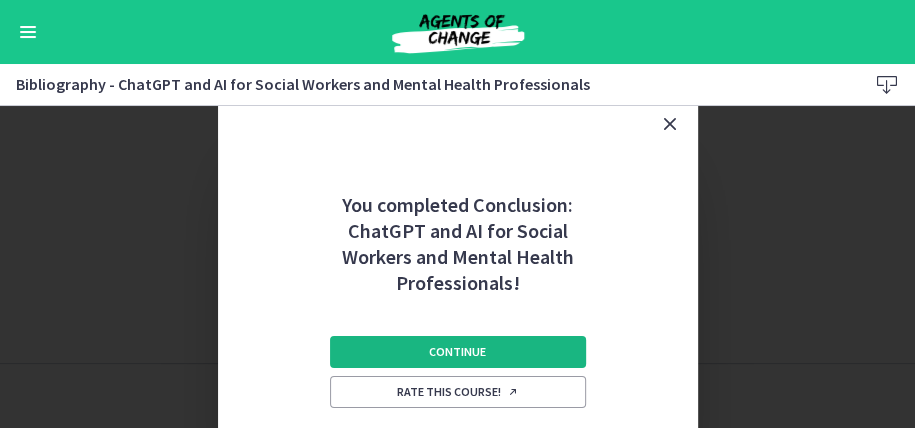 click on "Continue" at bounding box center [458, 352] 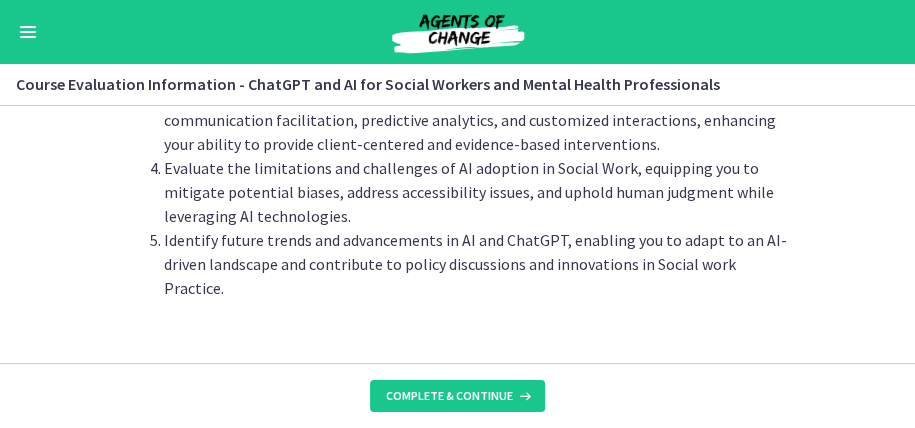 scroll, scrollTop: 310, scrollLeft: 0, axis: vertical 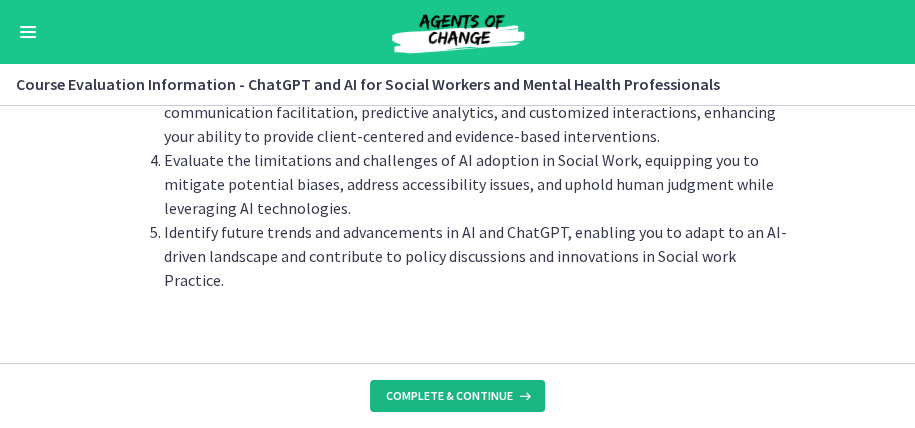 click on "Complete & continue" at bounding box center (449, 396) 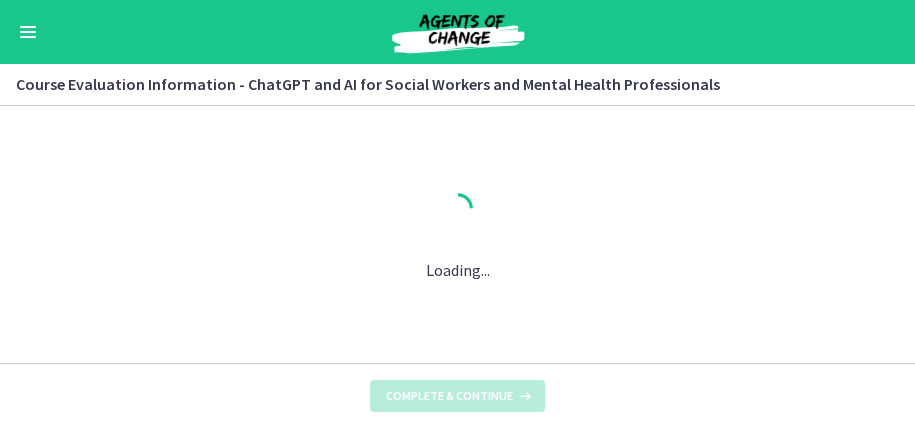 scroll, scrollTop: 0, scrollLeft: 0, axis: both 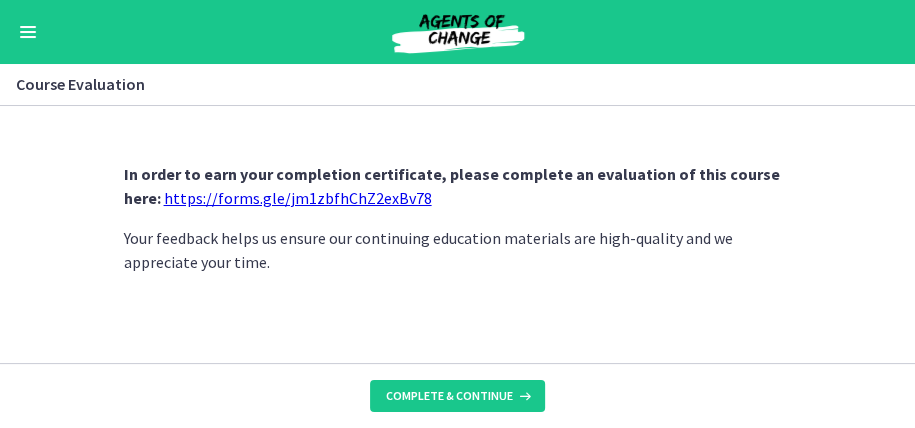 click on "https://forms.gle/jm1zbfhChZ2exBv78" at bounding box center (298, 198) 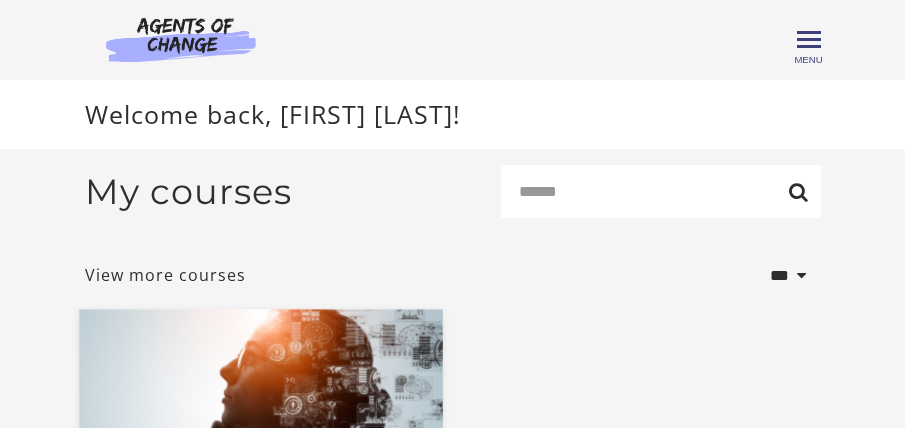 scroll, scrollTop: 0, scrollLeft: 0, axis: both 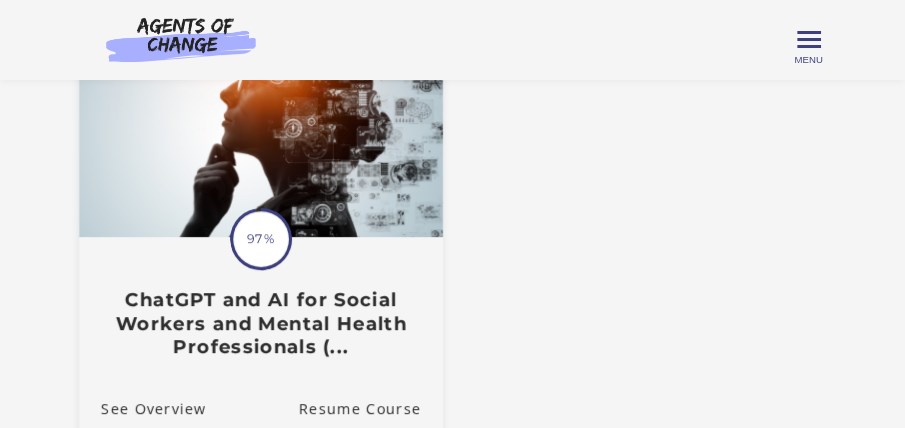 click on "97%" at bounding box center [261, 240] 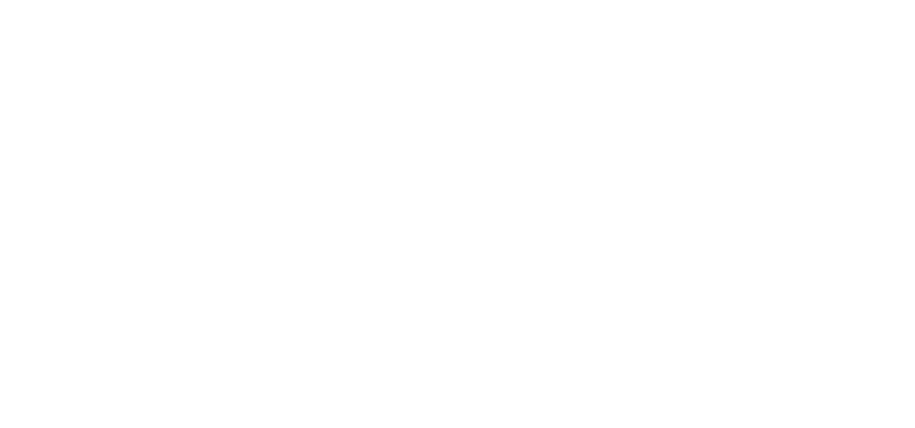 scroll, scrollTop: 0, scrollLeft: 0, axis: both 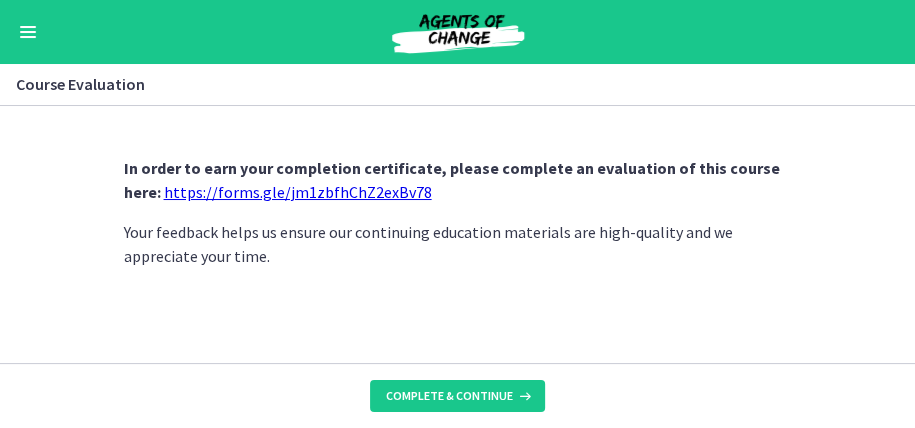 click at bounding box center (28, 32) 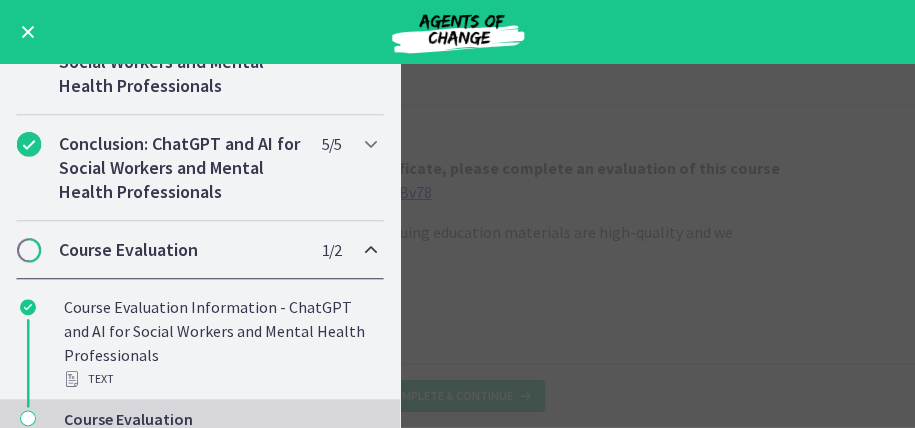scroll, scrollTop: 1199, scrollLeft: 0, axis: vertical 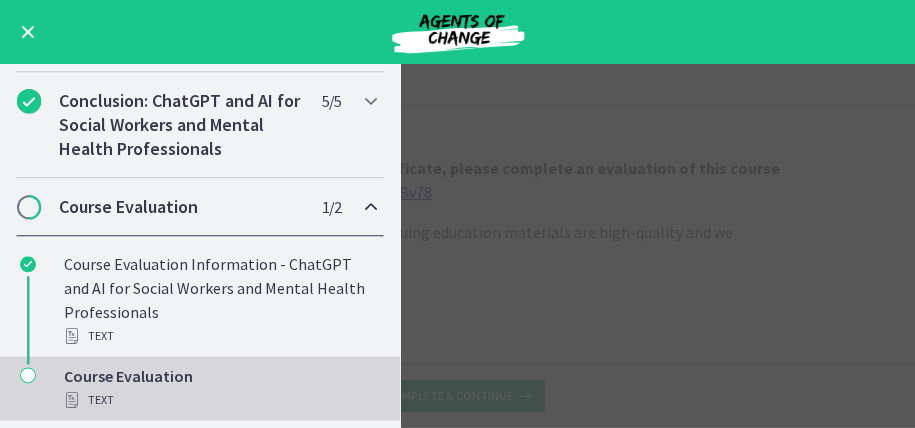 click on "Course Evaluation
Text" at bounding box center (220, 388) 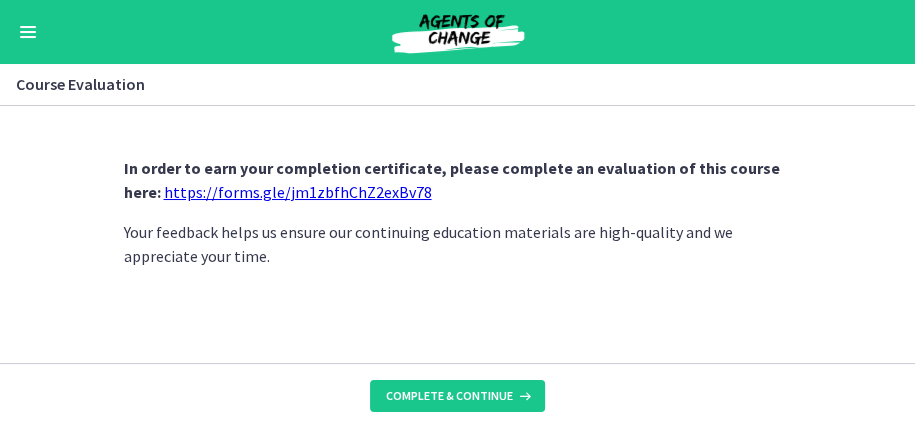 click on "Complete & continue" at bounding box center (457, 395) 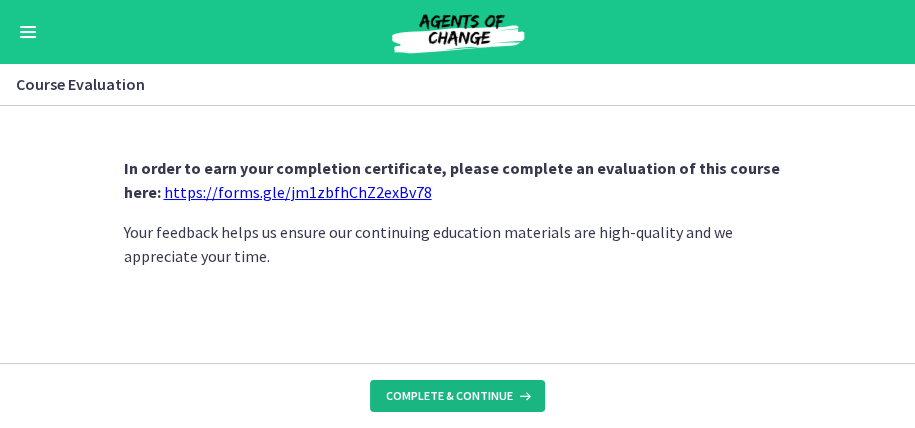 click on "Complete & continue" at bounding box center (449, 396) 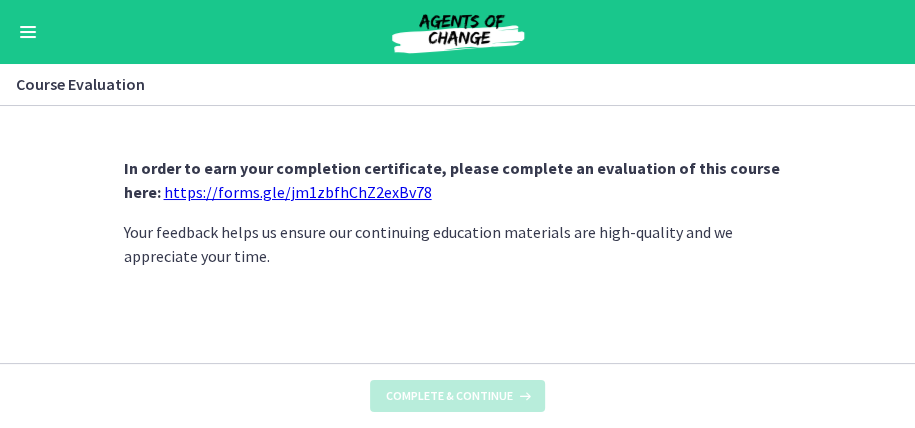 scroll, scrollTop: 1254, scrollLeft: 0, axis: vertical 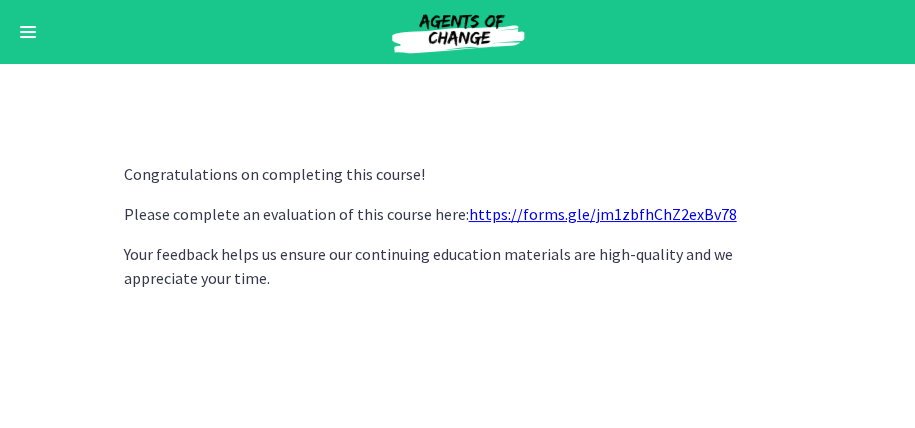 click on "https://forms.gle/jm1zbfhChZ2exBv78" at bounding box center (603, 214) 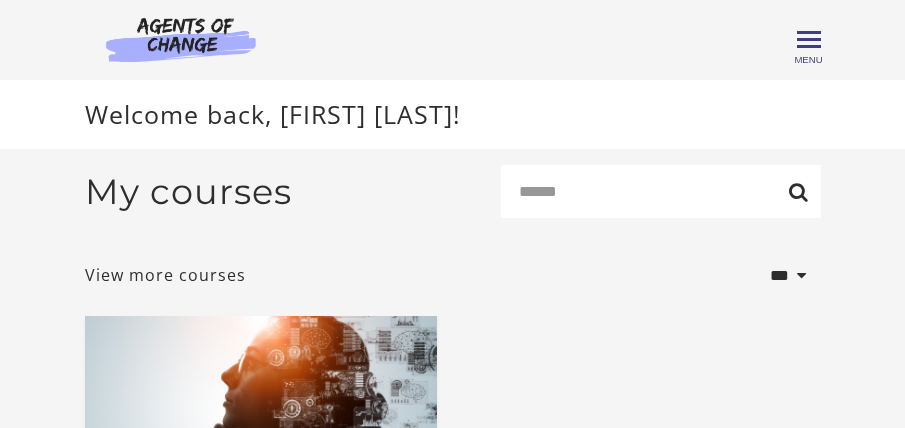 scroll, scrollTop: 0, scrollLeft: 0, axis: both 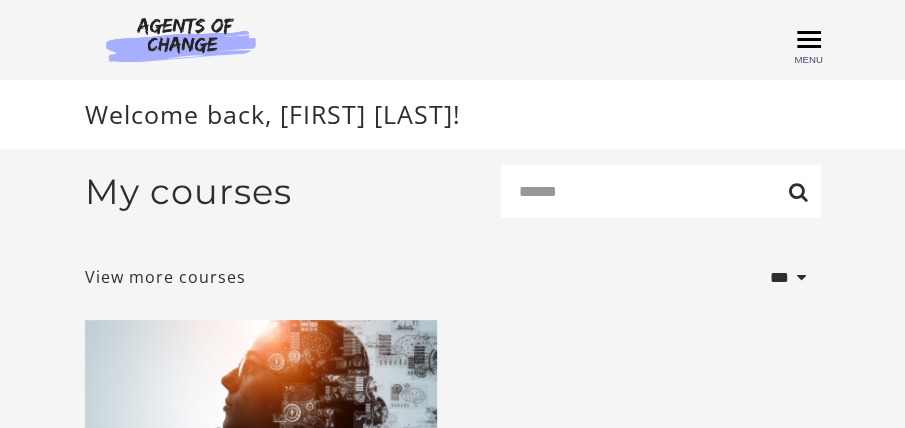 click on "Toggle menu" at bounding box center [809, 40] 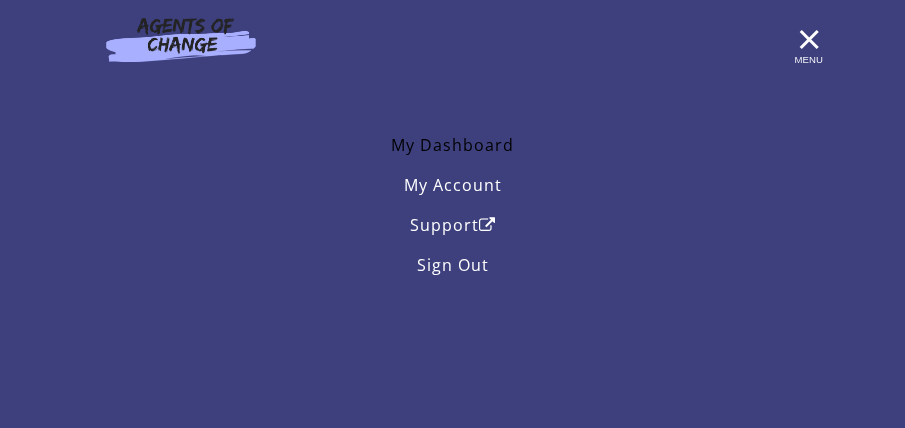 click on "My Dashboard" at bounding box center [453, 145] 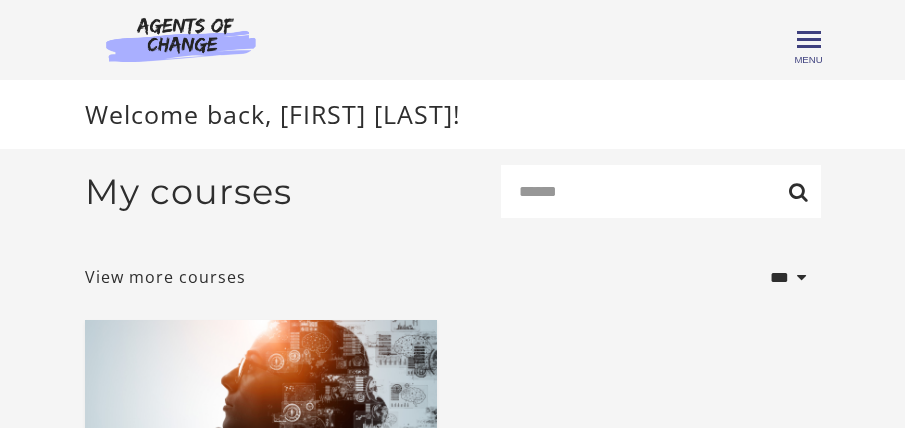 scroll, scrollTop: 0, scrollLeft: 0, axis: both 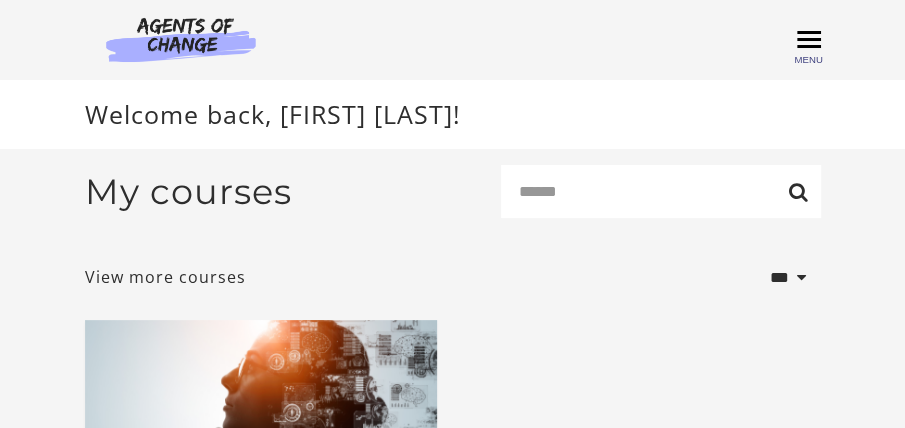 click on "Toggle menu" at bounding box center (809, 40) 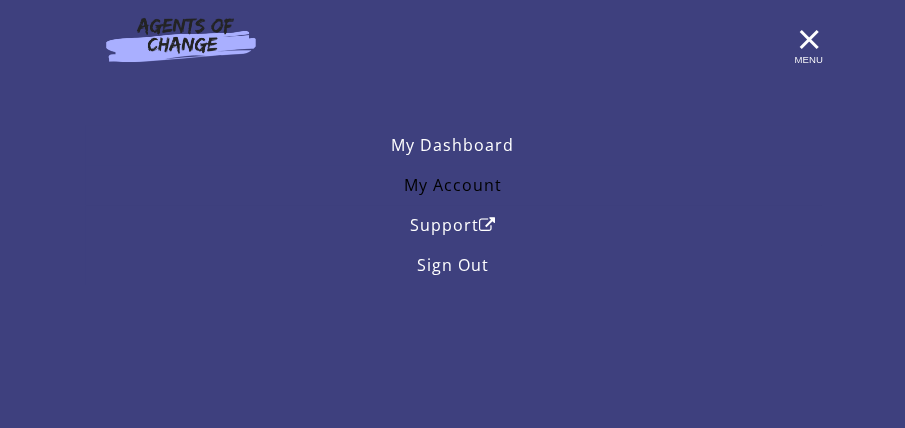 click on "My Account" at bounding box center [453, 185] 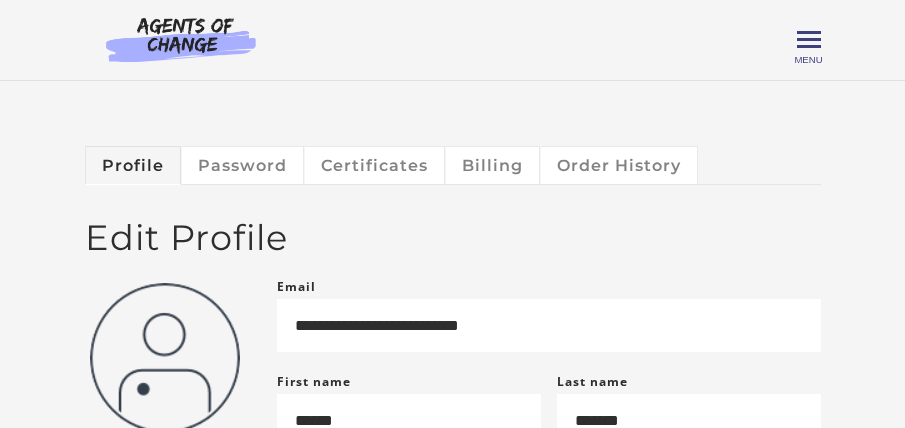 scroll, scrollTop: 0, scrollLeft: 0, axis: both 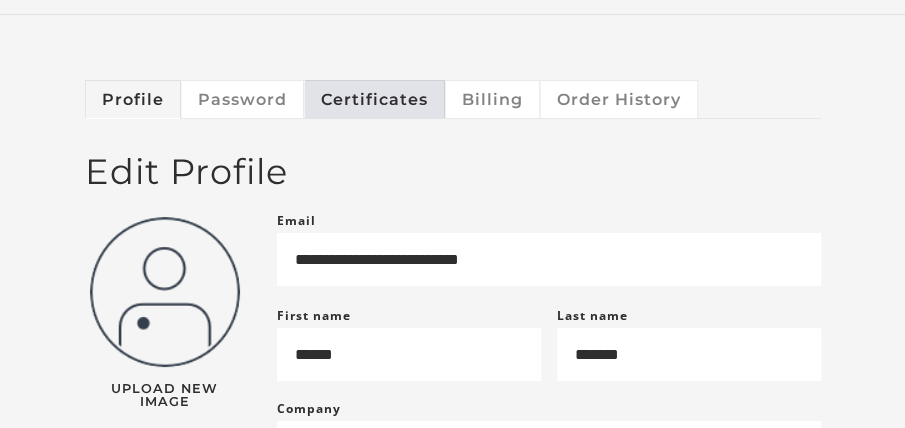 click on "Certificates" at bounding box center (375, 99) 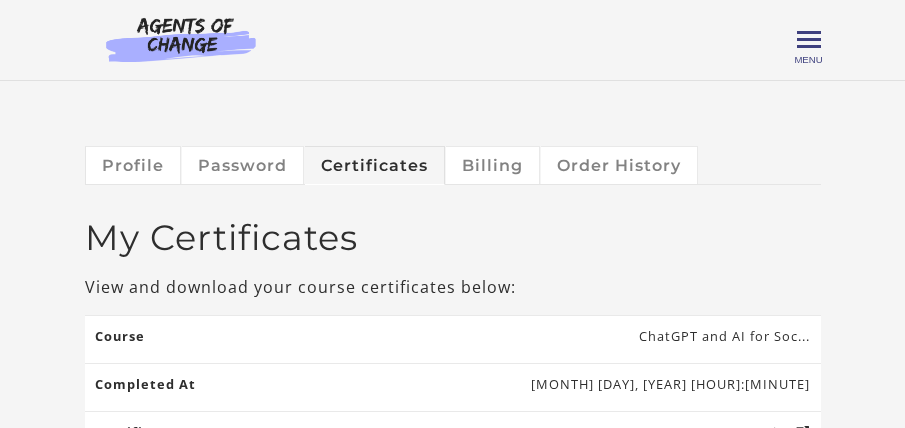 scroll, scrollTop: 0, scrollLeft: 0, axis: both 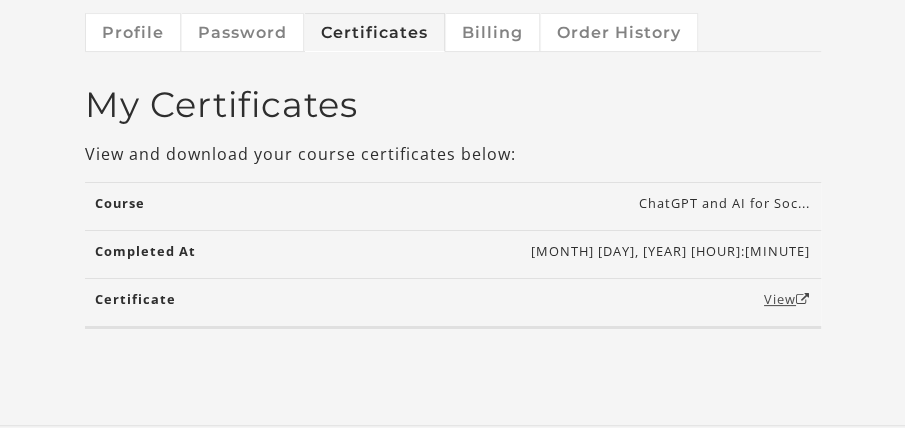 click on "View" at bounding box center [787, 299] 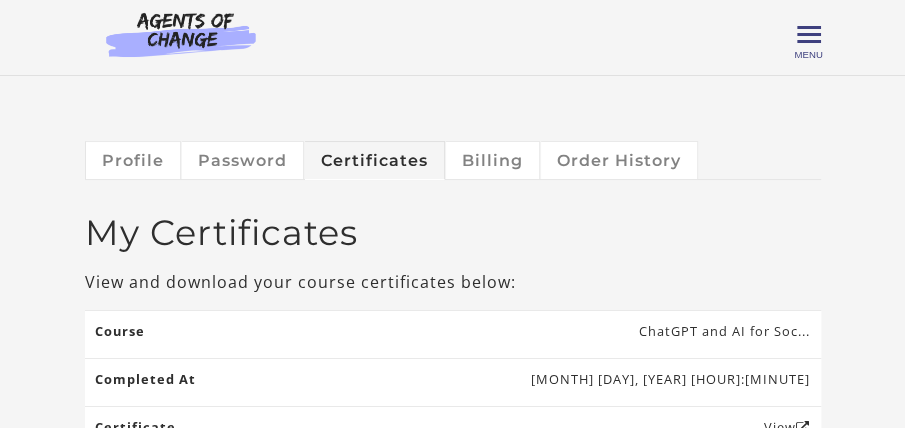 scroll, scrollTop: 0, scrollLeft: 0, axis: both 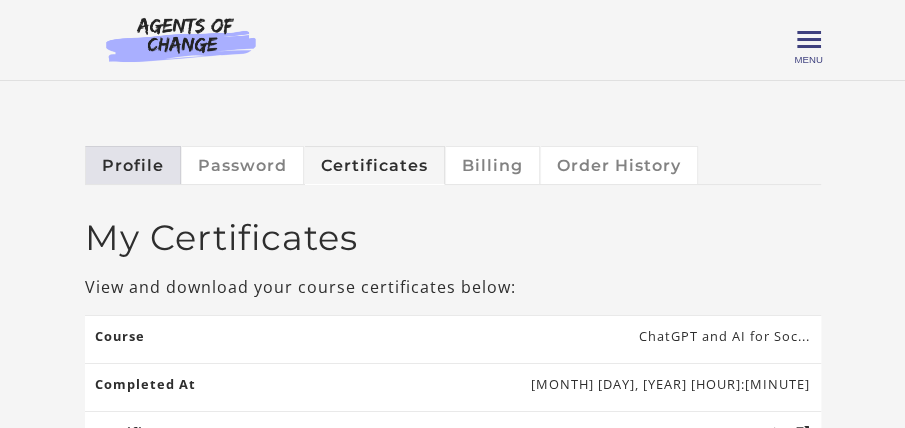 click on "Profile" at bounding box center [133, 165] 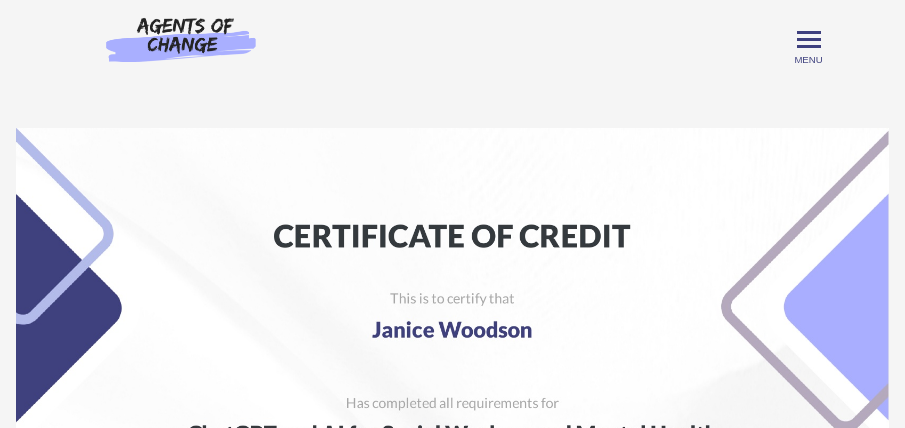 scroll, scrollTop: 0, scrollLeft: 0, axis: both 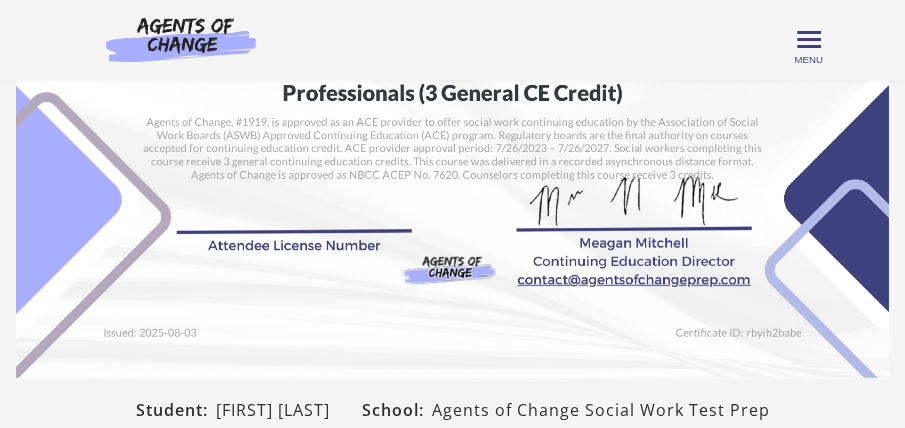 click at bounding box center (452, 69) 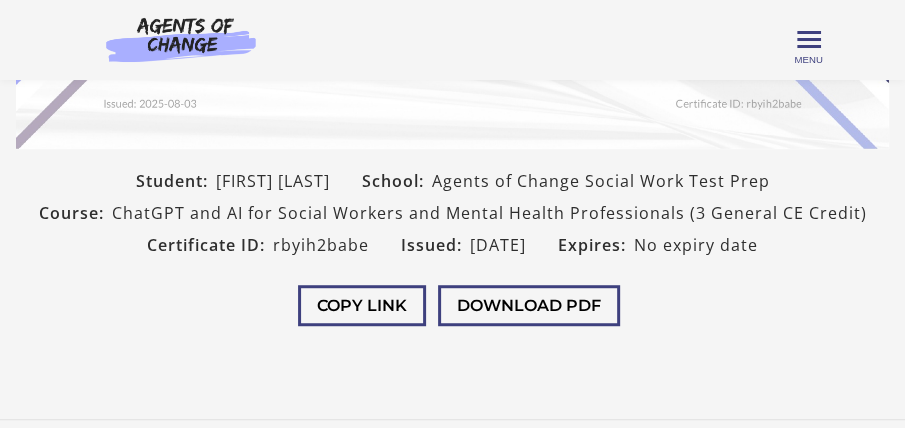scroll, scrollTop: 564, scrollLeft: 0, axis: vertical 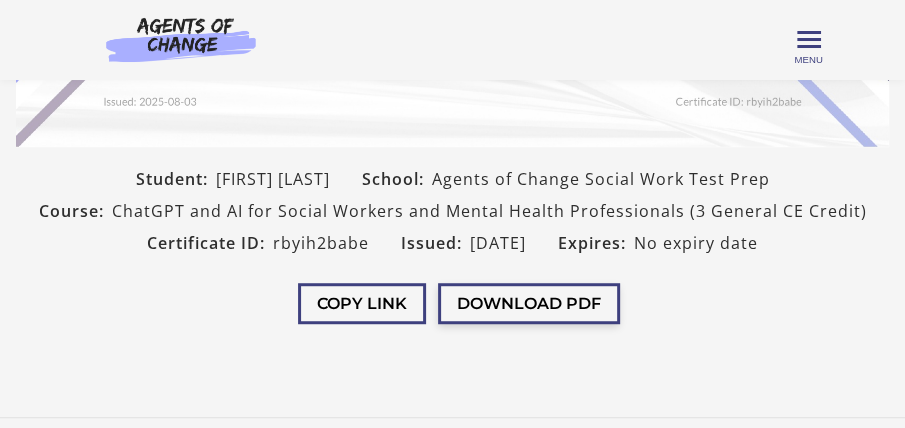 click on "Download PDF" at bounding box center (529, 303) 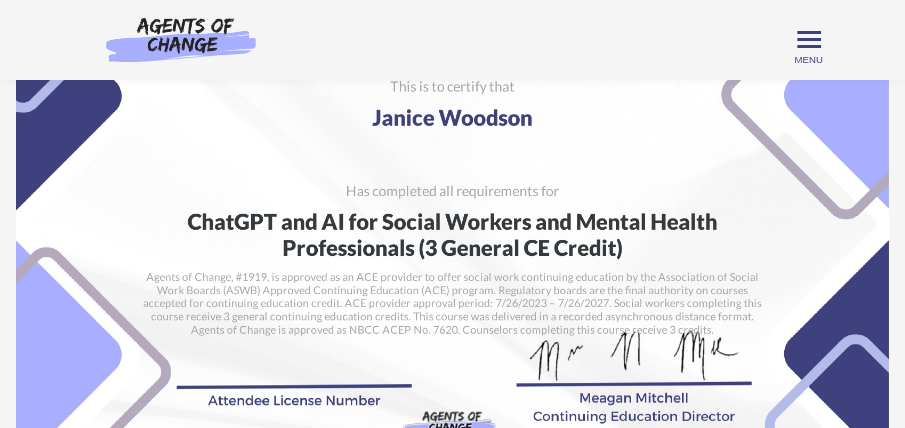 scroll, scrollTop: 200, scrollLeft: 0, axis: vertical 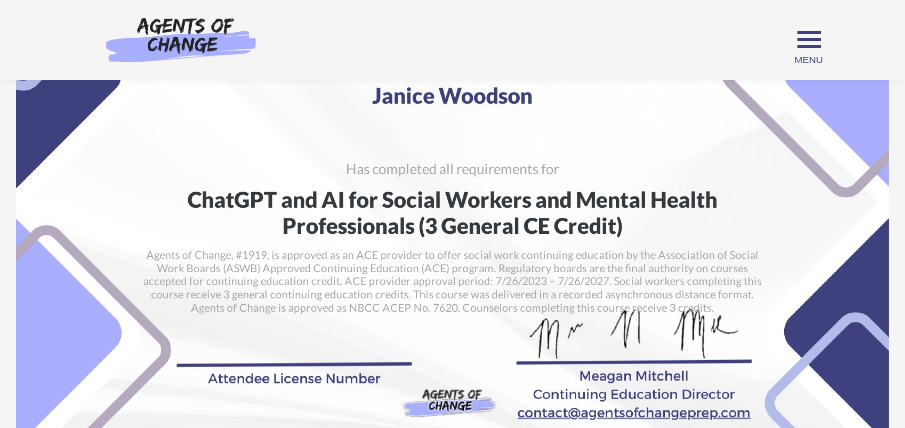 drag, startPoint x: 248, startPoint y: 140, endPoint x: 130, endPoint y: 156, distance: 119.0798 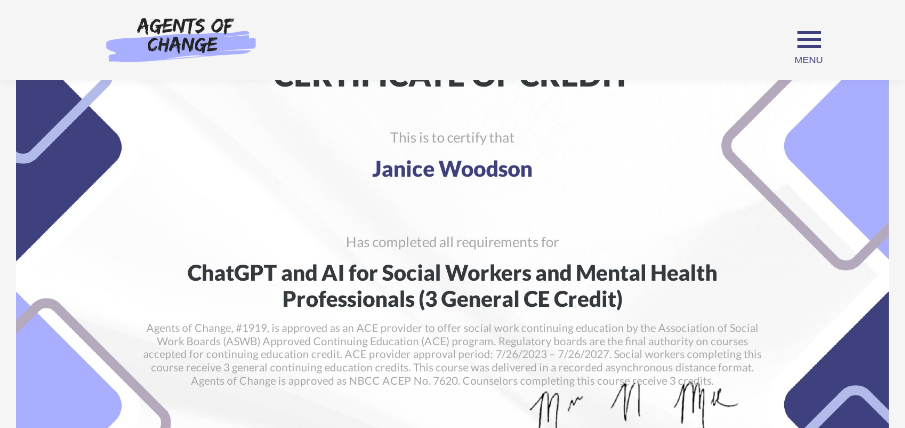 scroll, scrollTop: 66, scrollLeft: 0, axis: vertical 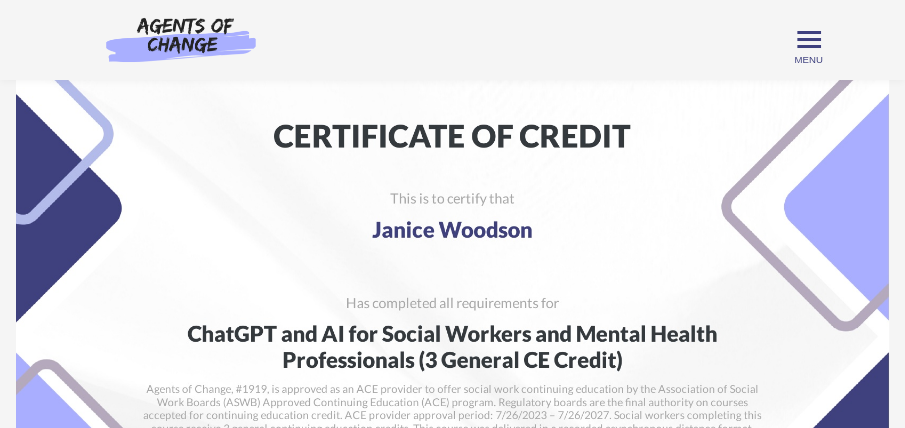 drag, startPoint x: 806, startPoint y: 41, endPoint x: 788, endPoint y: 41, distance: 18 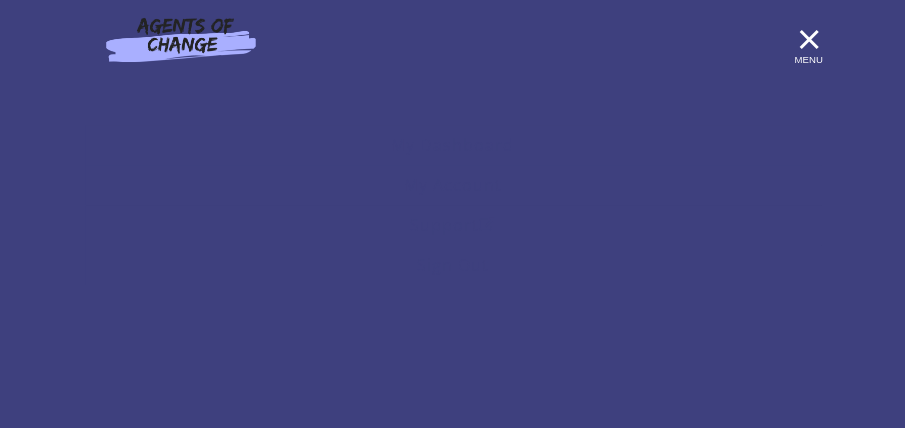 click on "Toggle menu" at bounding box center (809, 40) 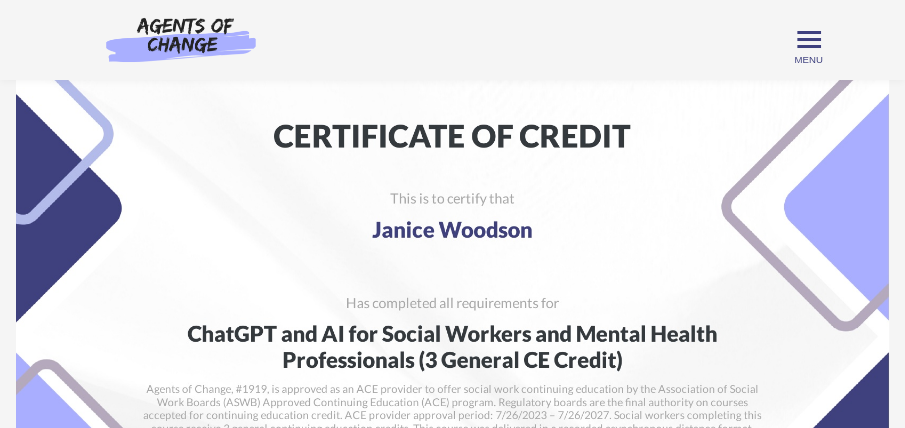 scroll, scrollTop: 0, scrollLeft: 0, axis: both 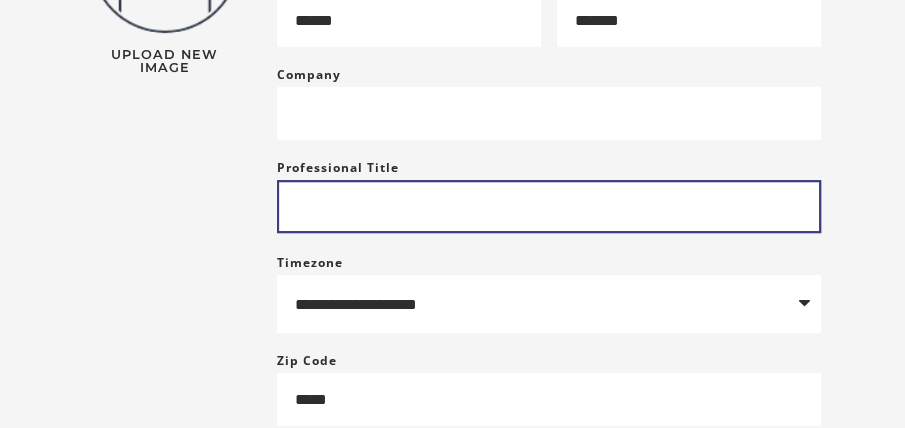 click on "Professional Title" at bounding box center (549, 206) 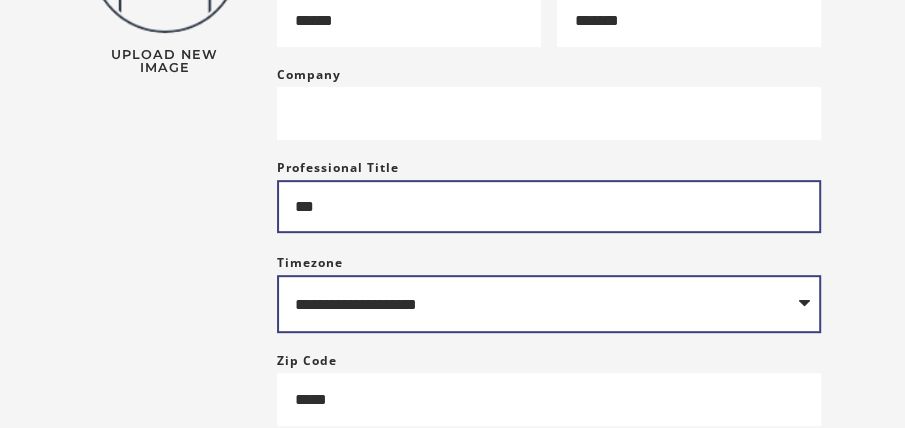 type on "***" 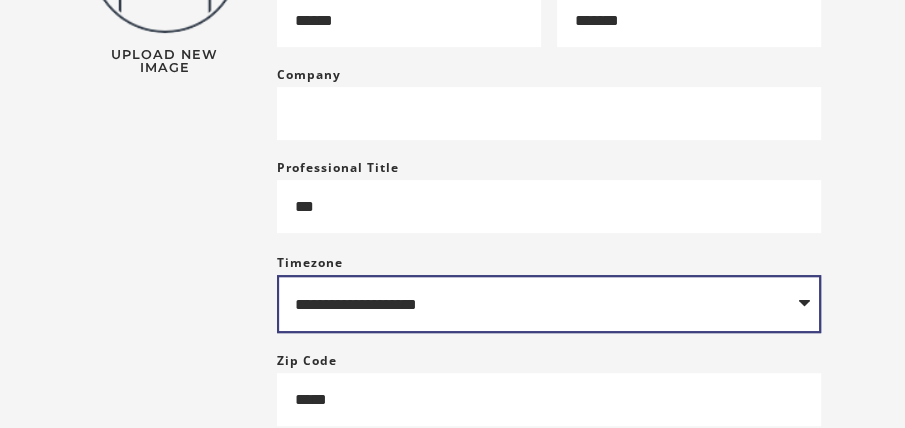 click on "**********" at bounding box center (549, 304) 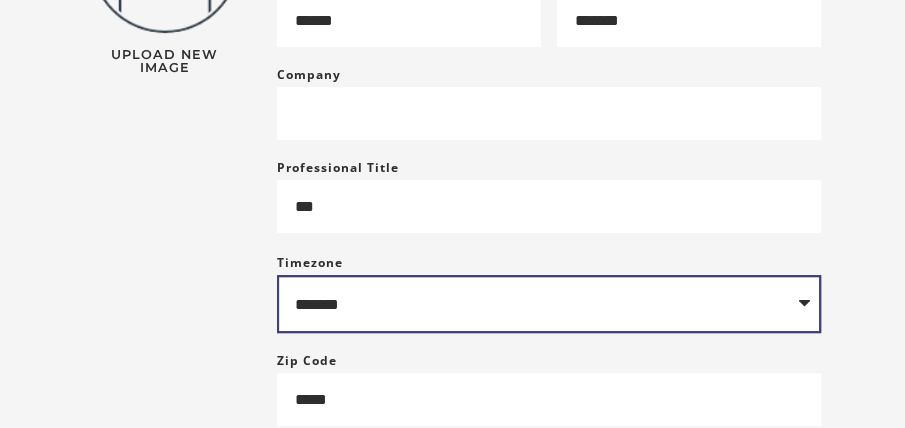 click on "**********" at bounding box center [549, 304] 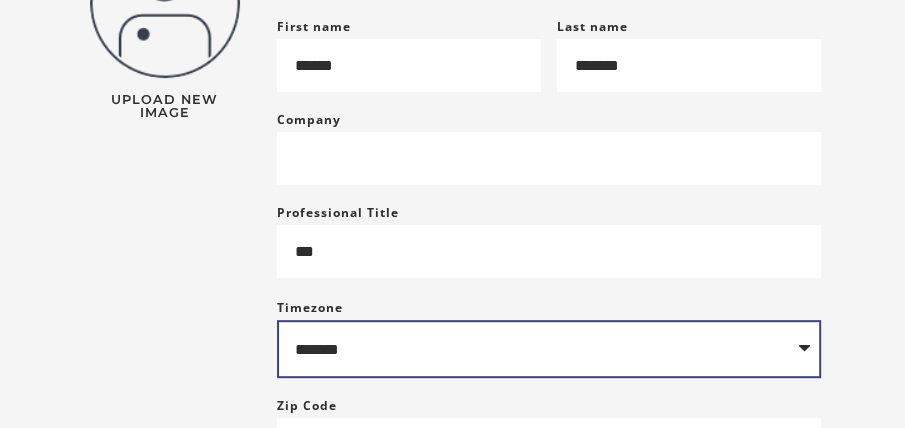 scroll, scrollTop: 333, scrollLeft: 0, axis: vertical 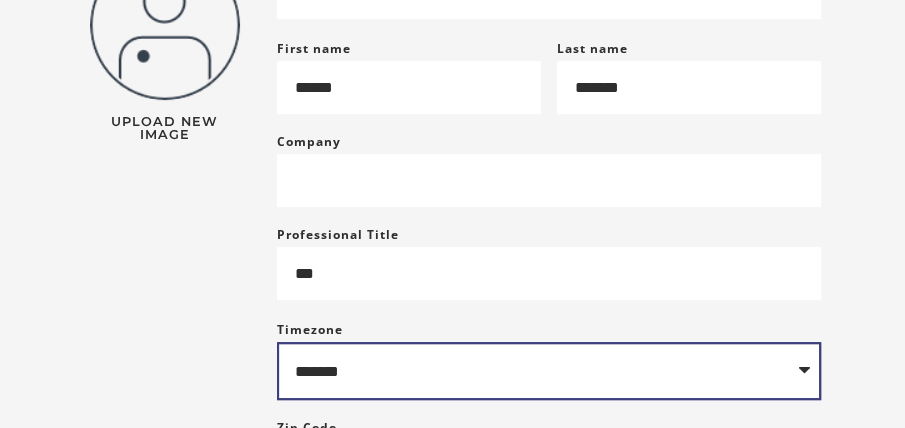 click on "**********" at bounding box center [549, 371] 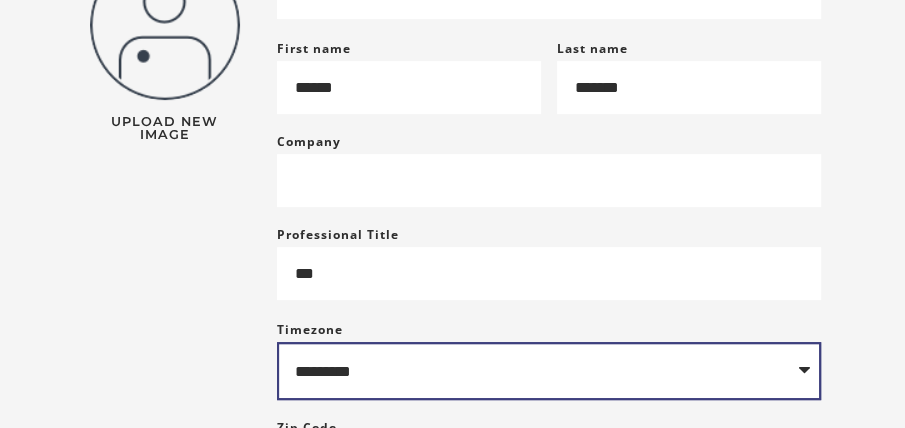click on "**********" at bounding box center (549, 371) 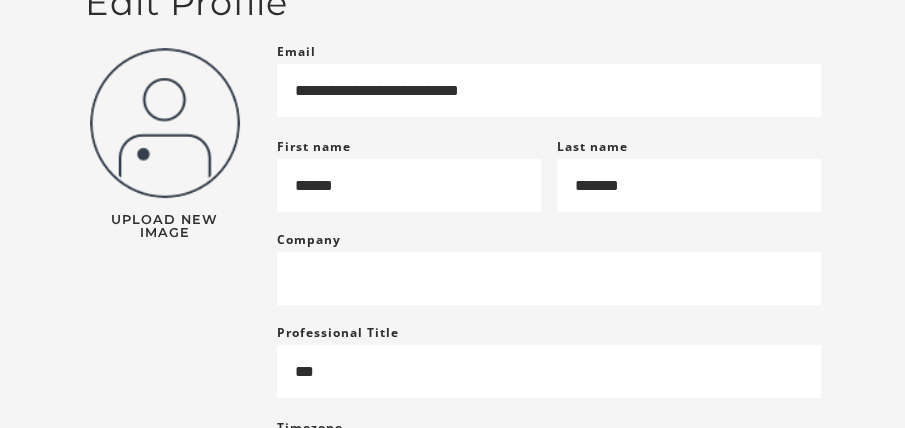 scroll, scrollTop: 200, scrollLeft: 0, axis: vertical 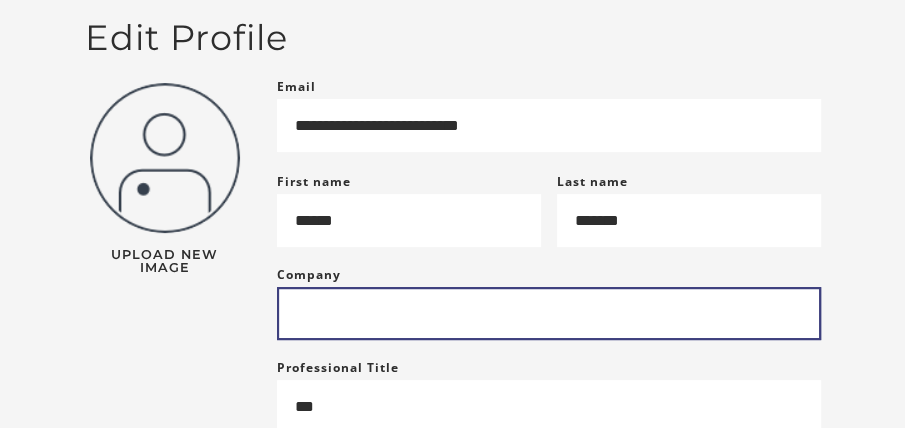 click on "Company" at bounding box center [549, 313] 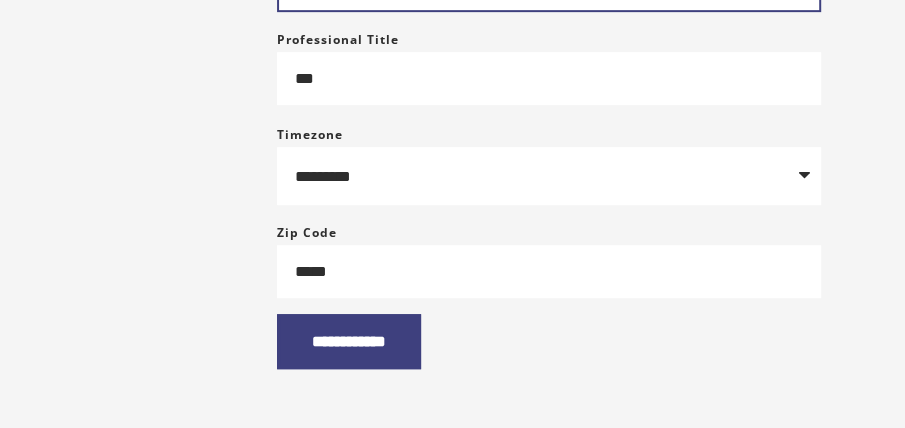 scroll, scrollTop: 533, scrollLeft: 0, axis: vertical 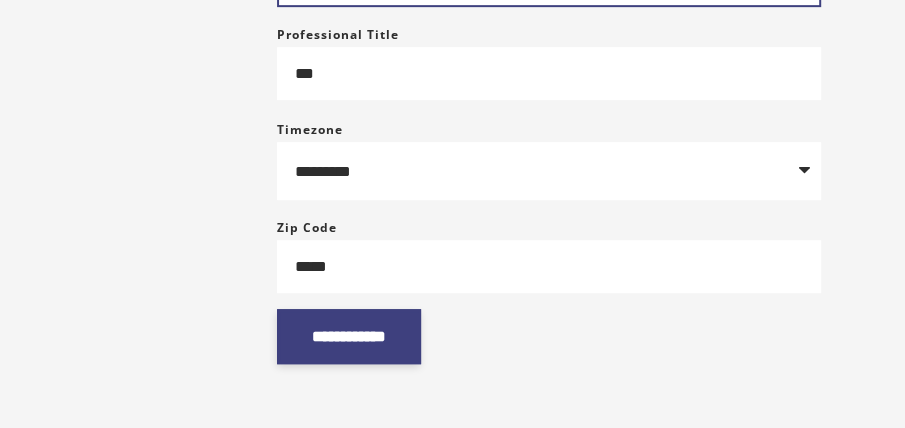 type on "**********" 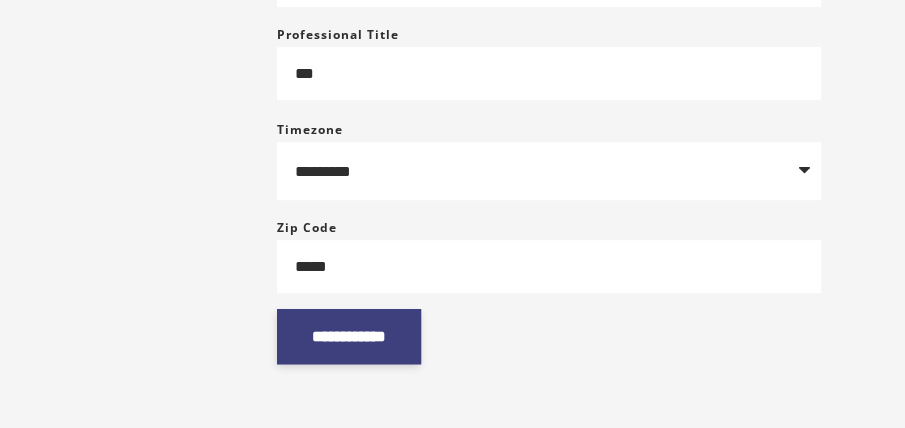 click on "**********" at bounding box center [349, 336] 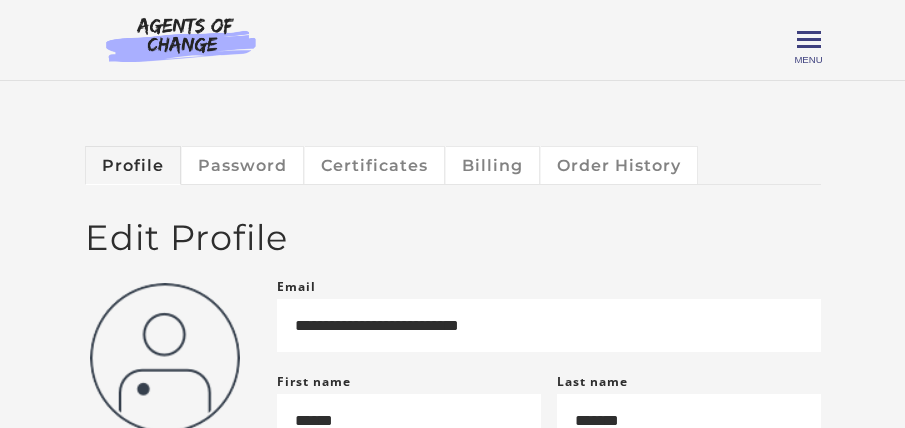 scroll, scrollTop: 0, scrollLeft: 0, axis: both 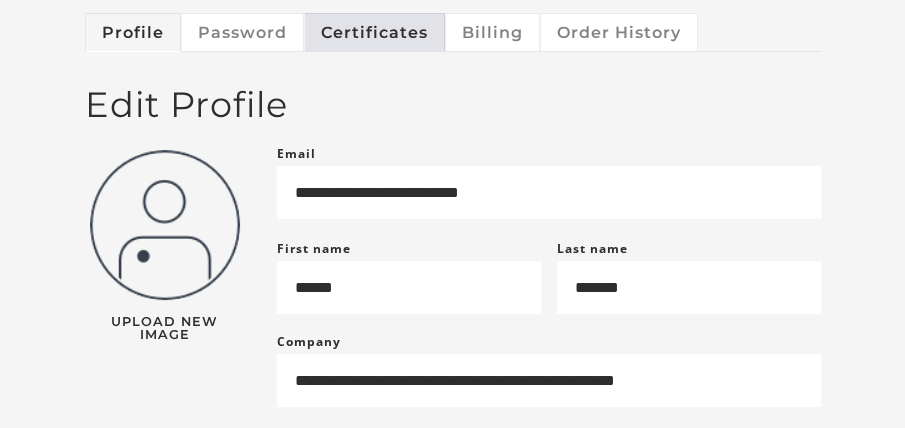 click on "Certificates" at bounding box center (375, 32) 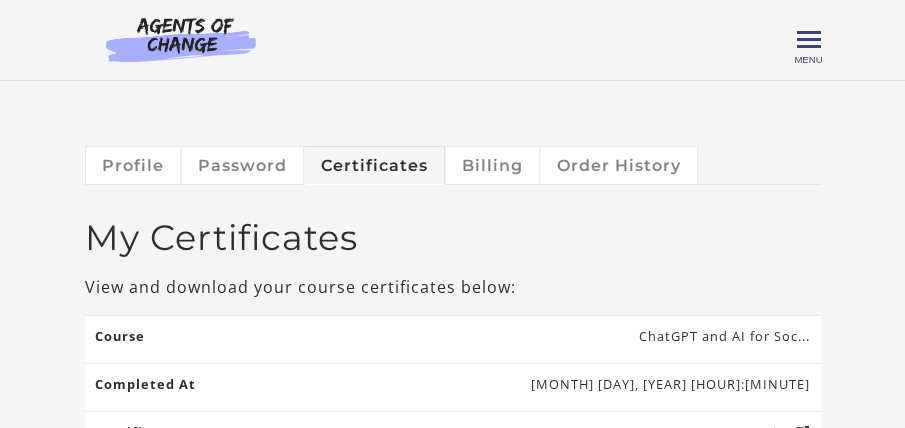 scroll, scrollTop: 0, scrollLeft: 0, axis: both 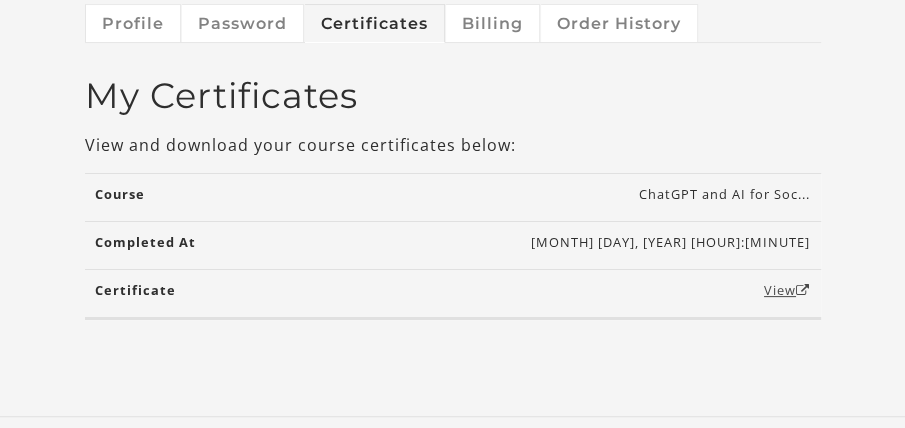 click on "View" at bounding box center [787, 290] 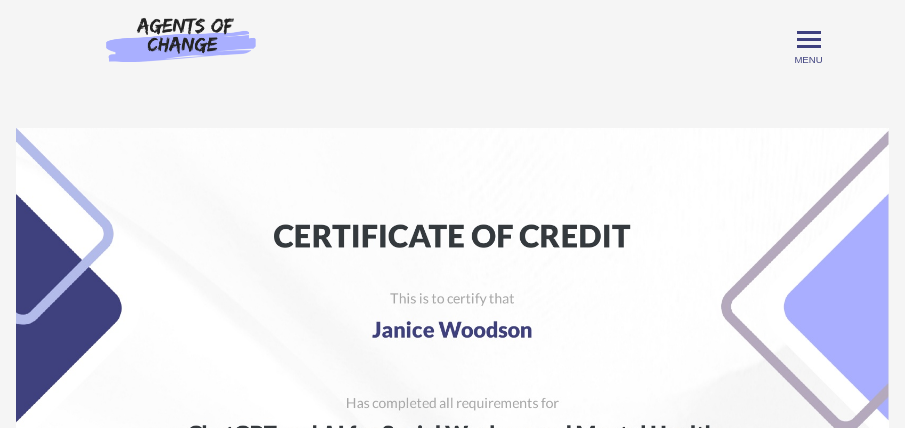 scroll, scrollTop: 0, scrollLeft: 0, axis: both 